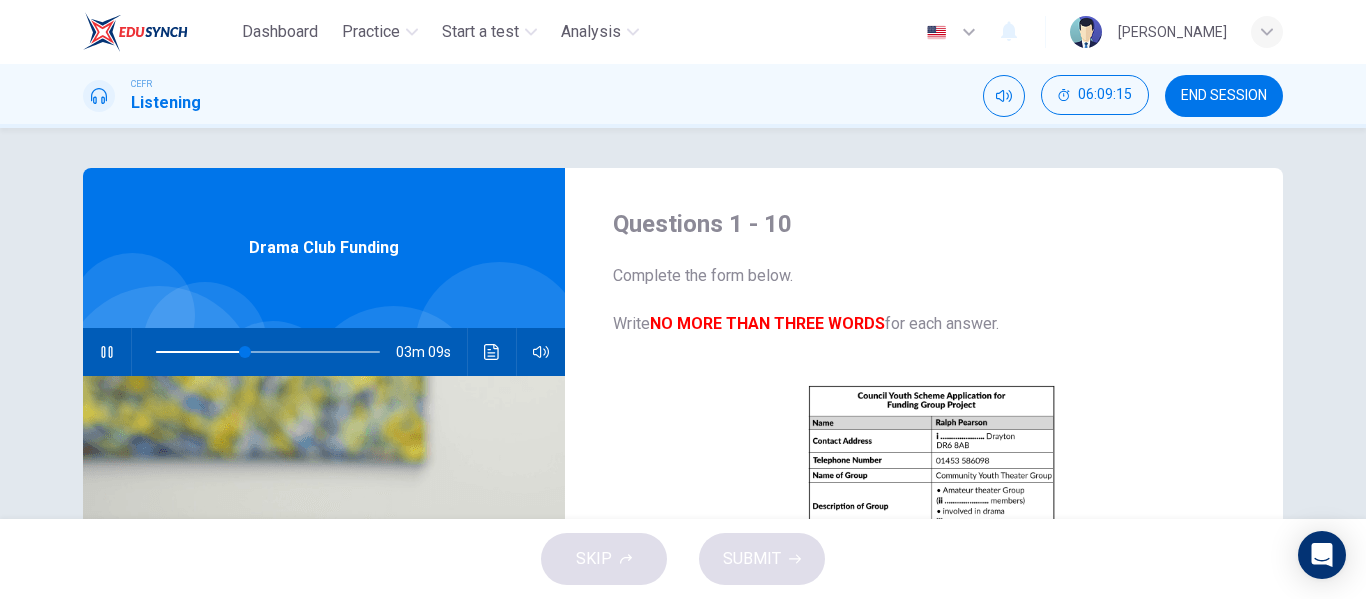 scroll, scrollTop: 0, scrollLeft: 0, axis: both 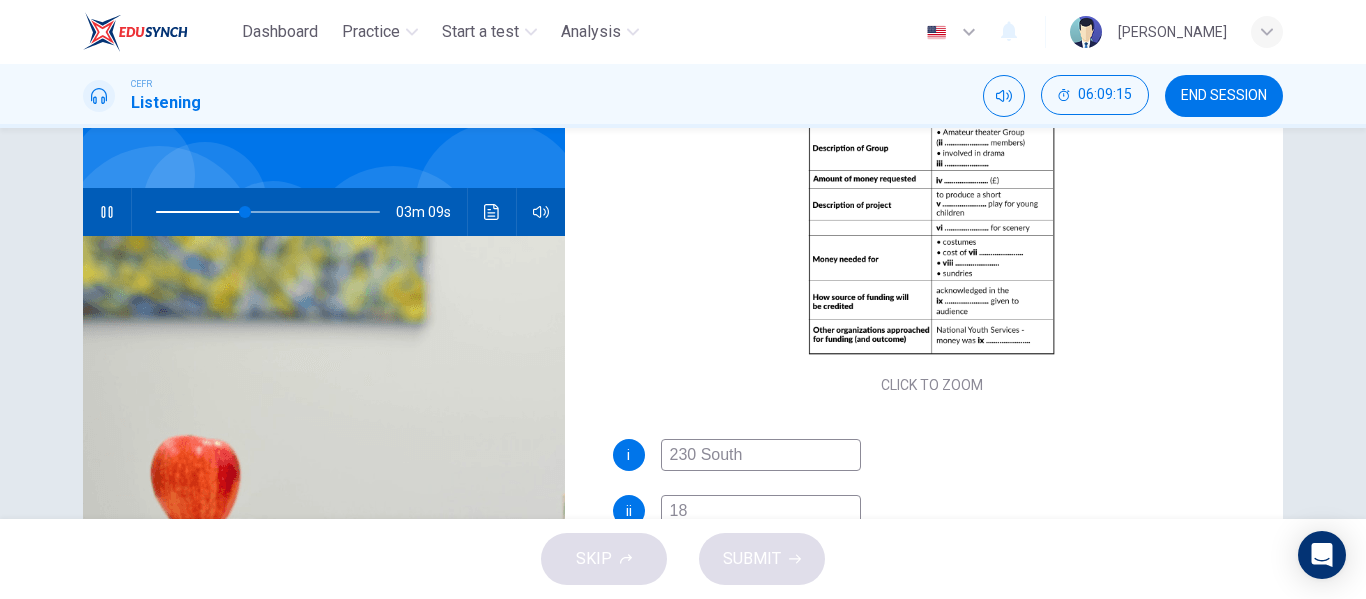 click on "Click to Zoom" at bounding box center (932, 208) 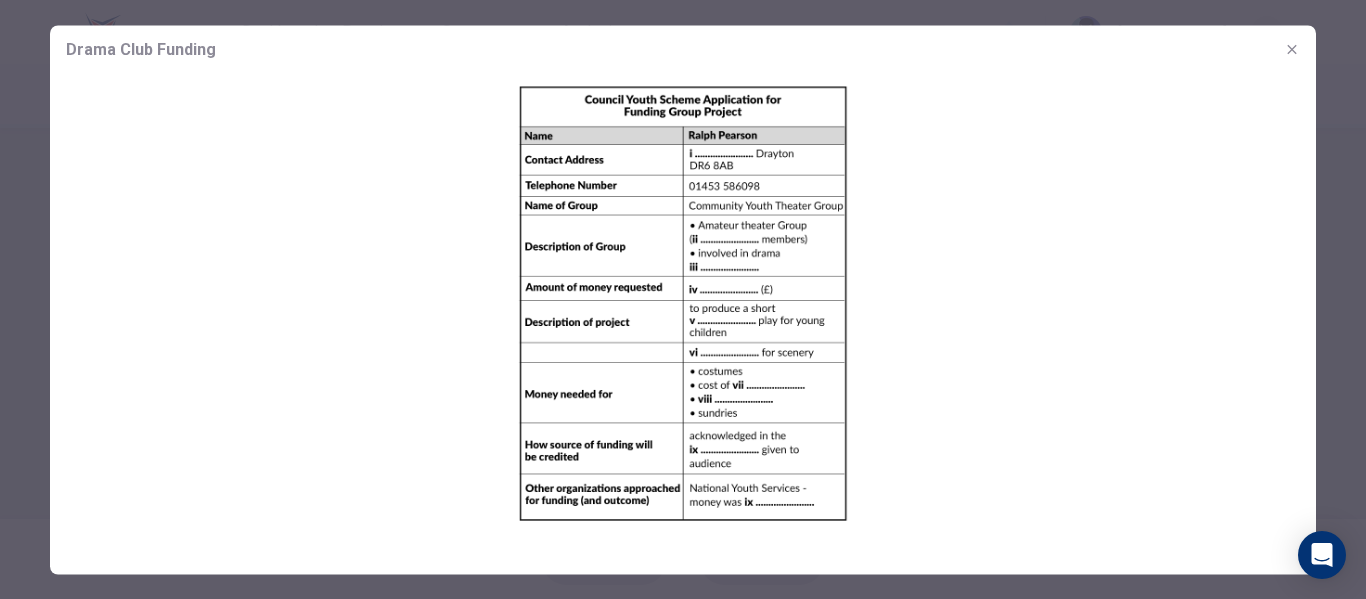 click at bounding box center (683, 299) 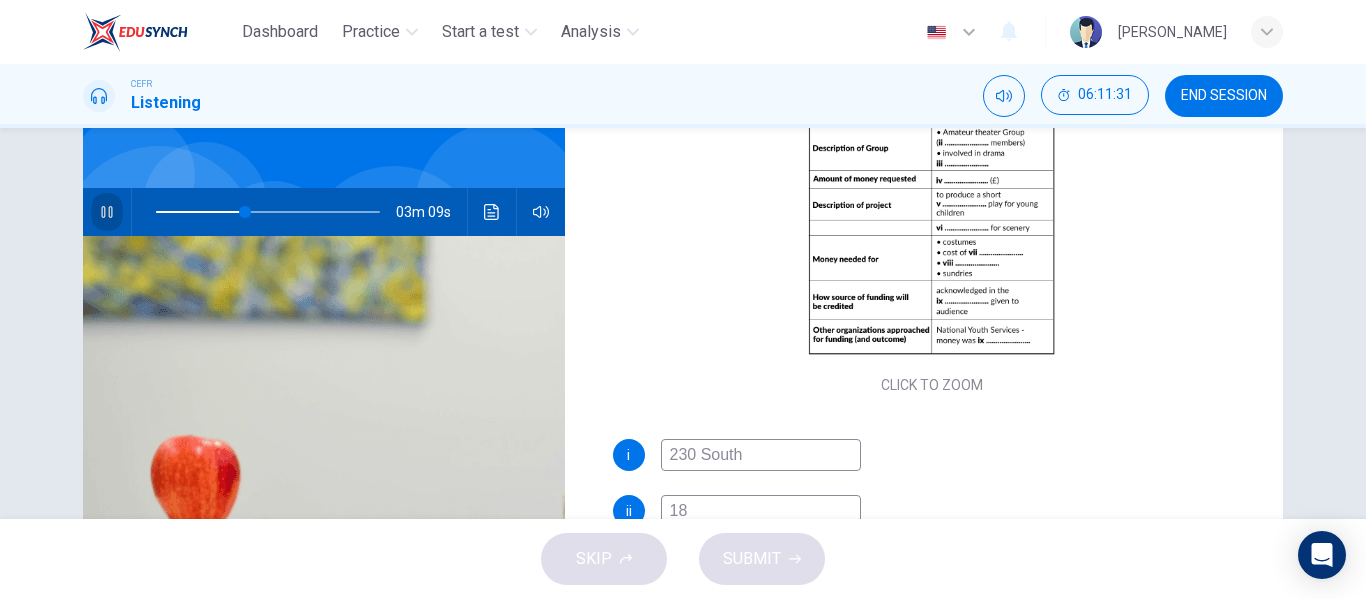 click 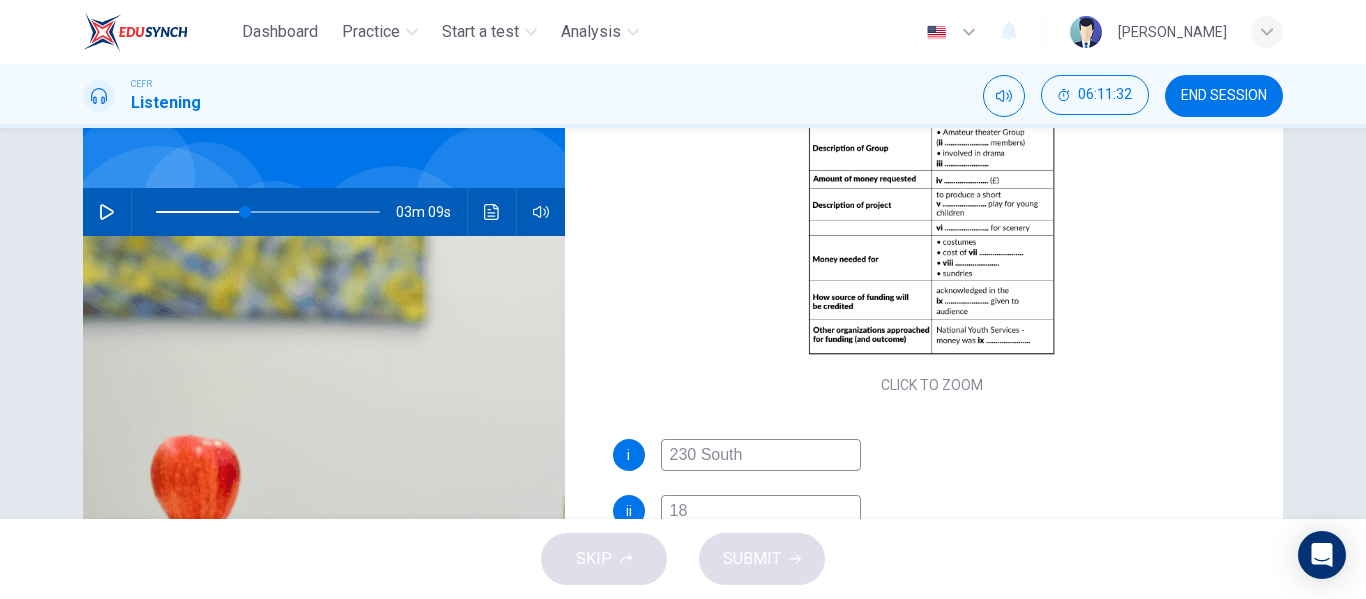 click 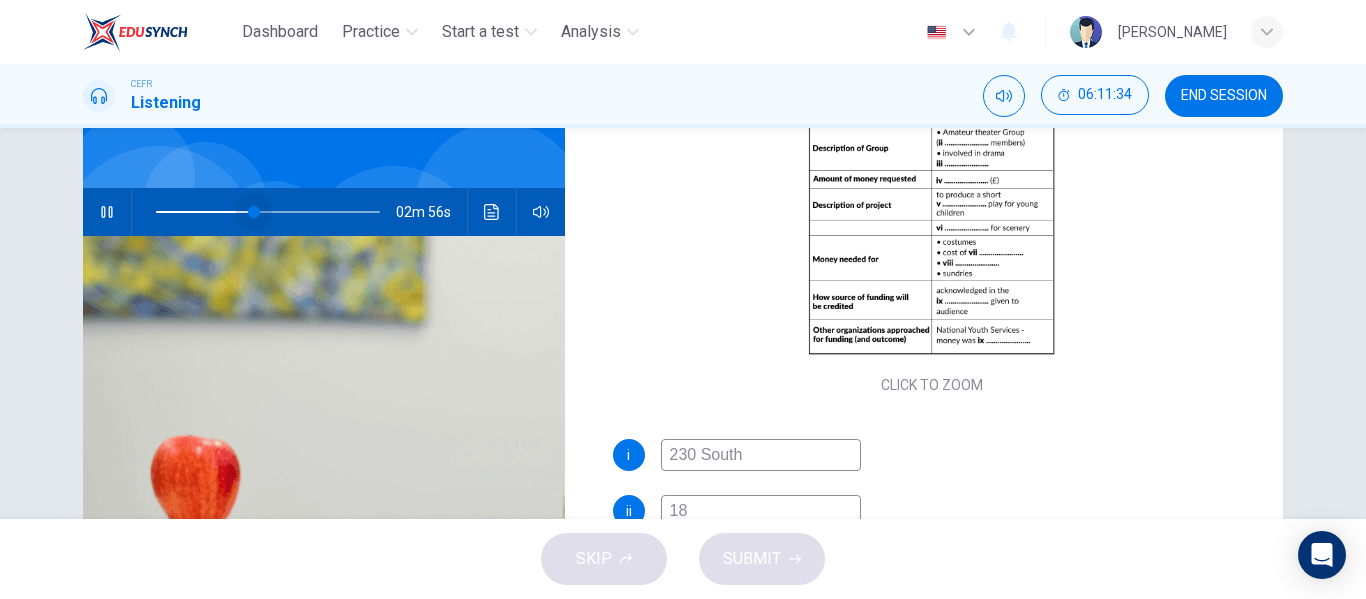 click at bounding box center (254, 212) 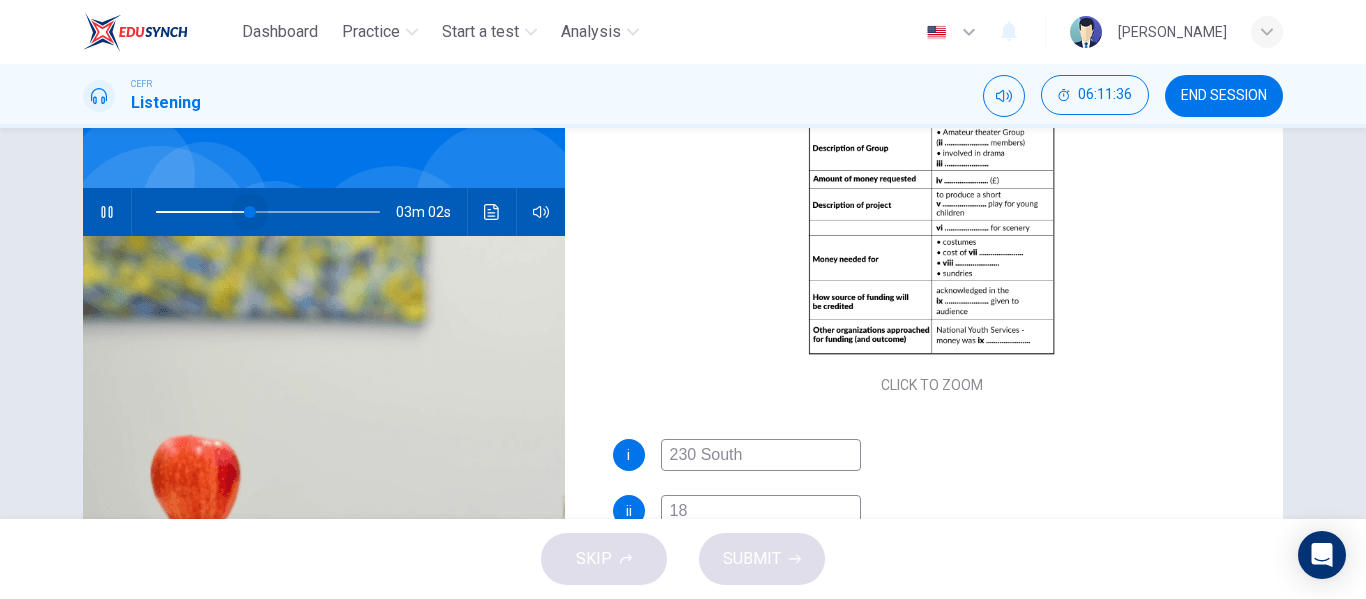 click at bounding box center (250, 212) 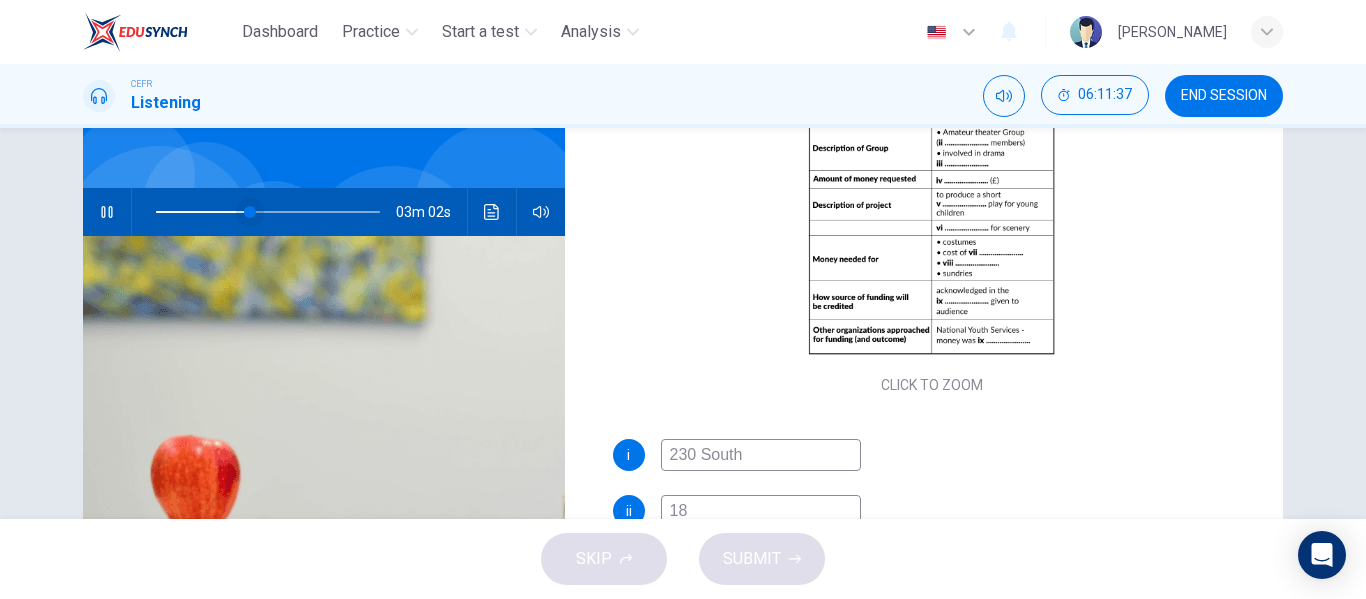 click at bounding box center [250, 212] 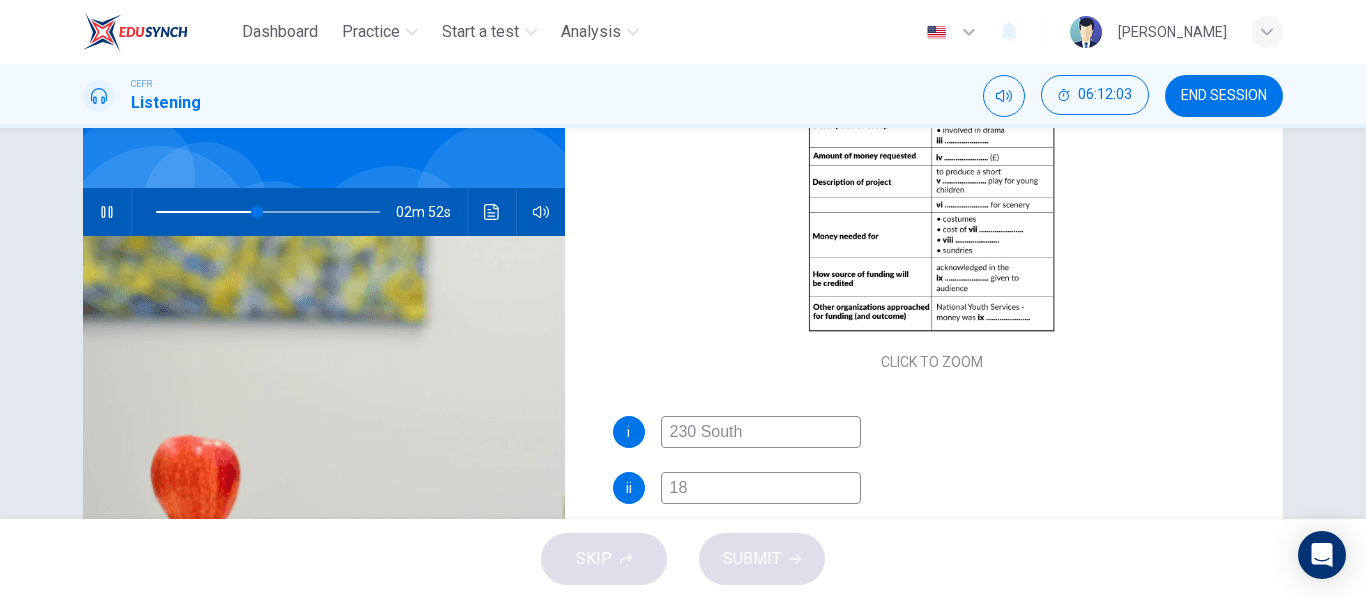scroll, scrollTop: 324, scrollLeft: 0, axis: vertical 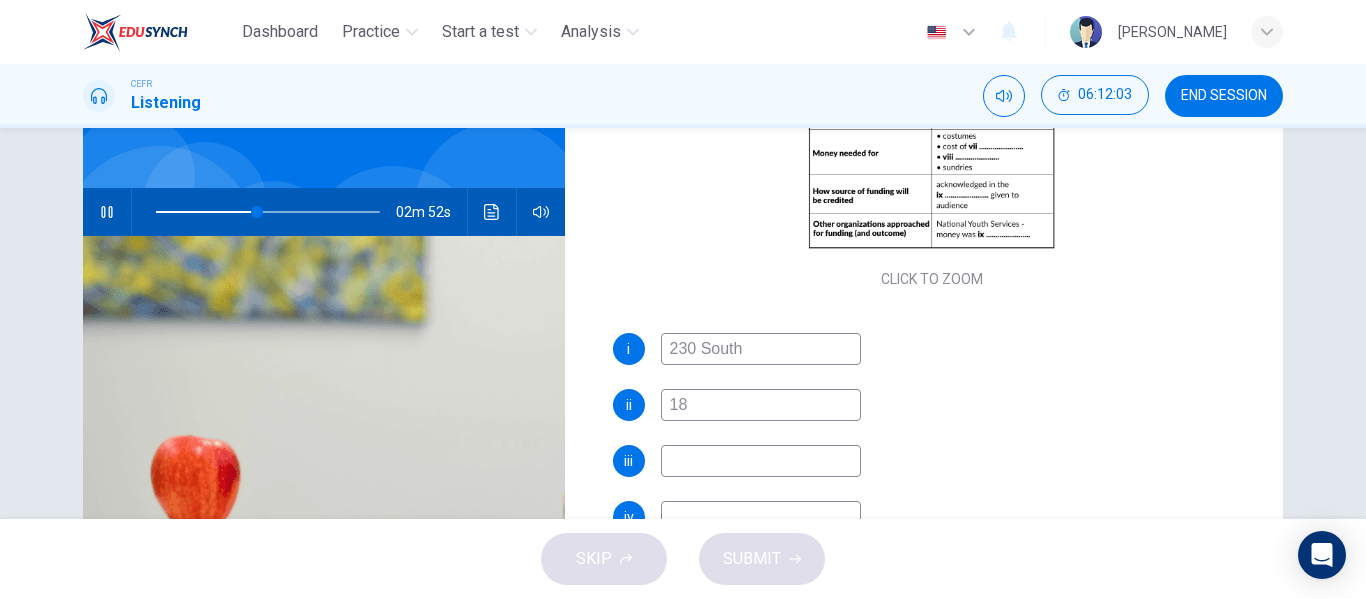 click at bounding box center (761, 461) 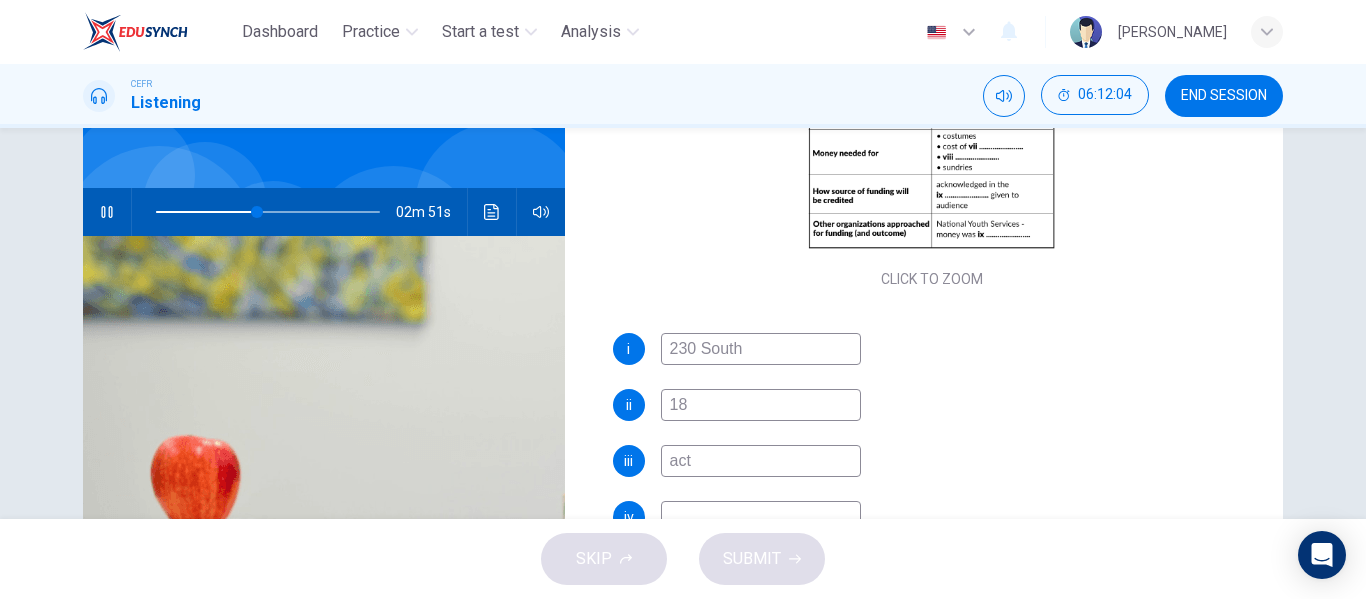 type on "acti" 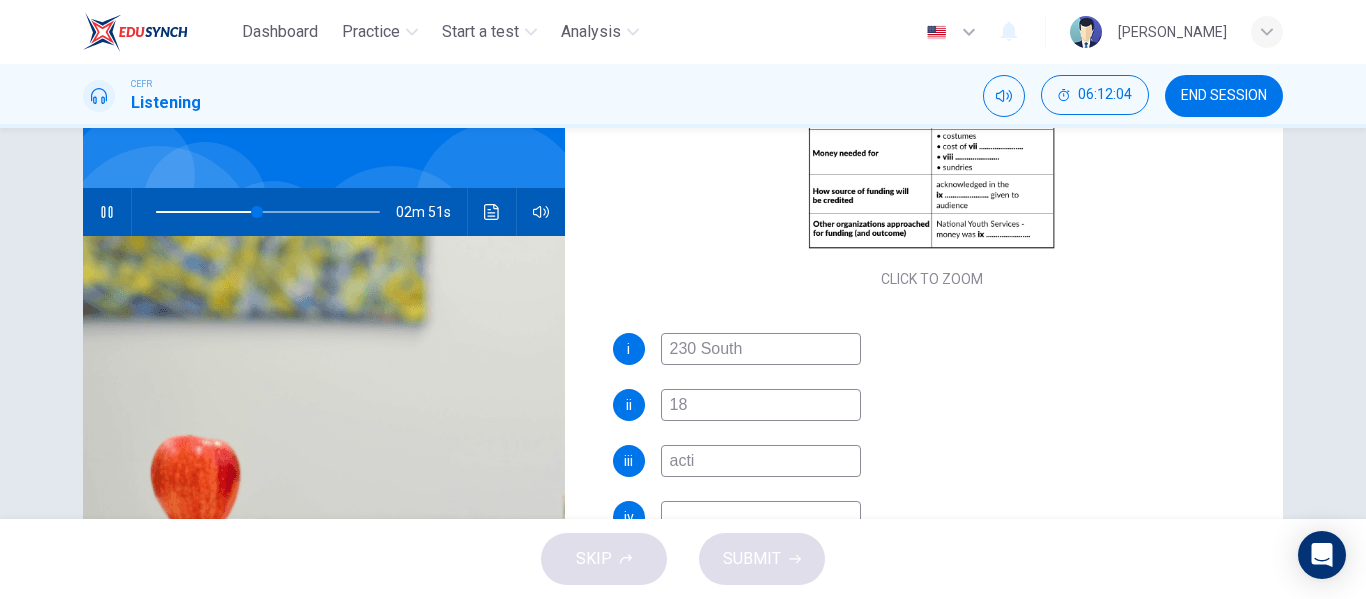 type on "46" 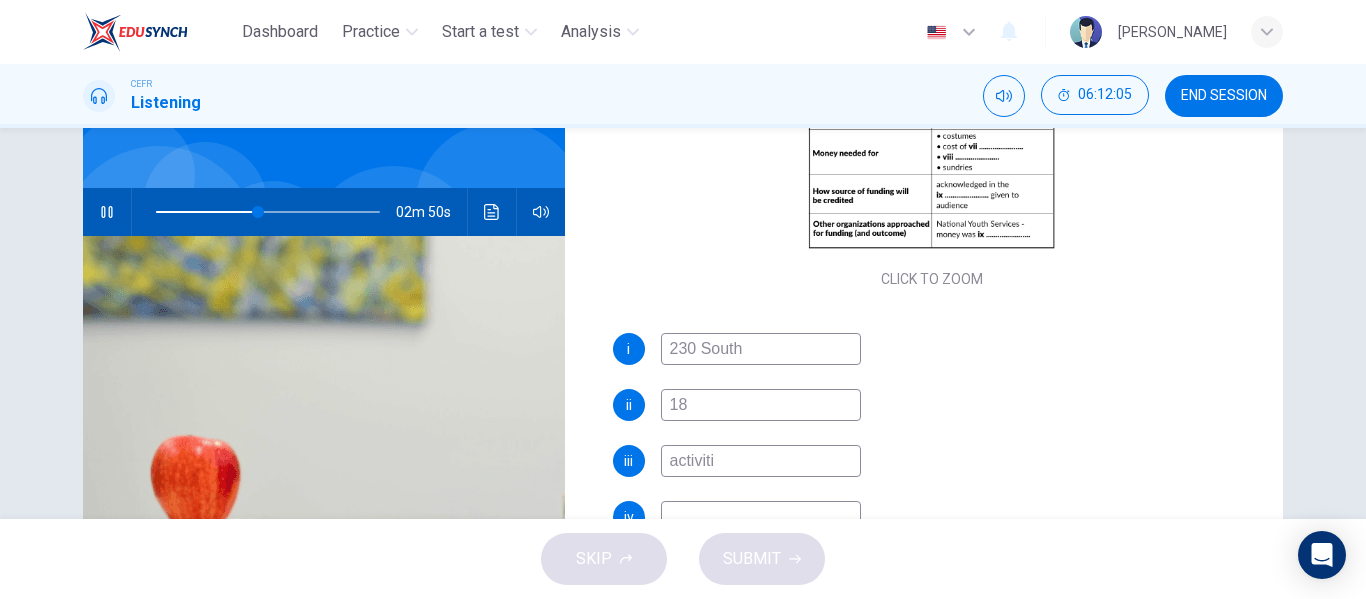 type on "activitie" 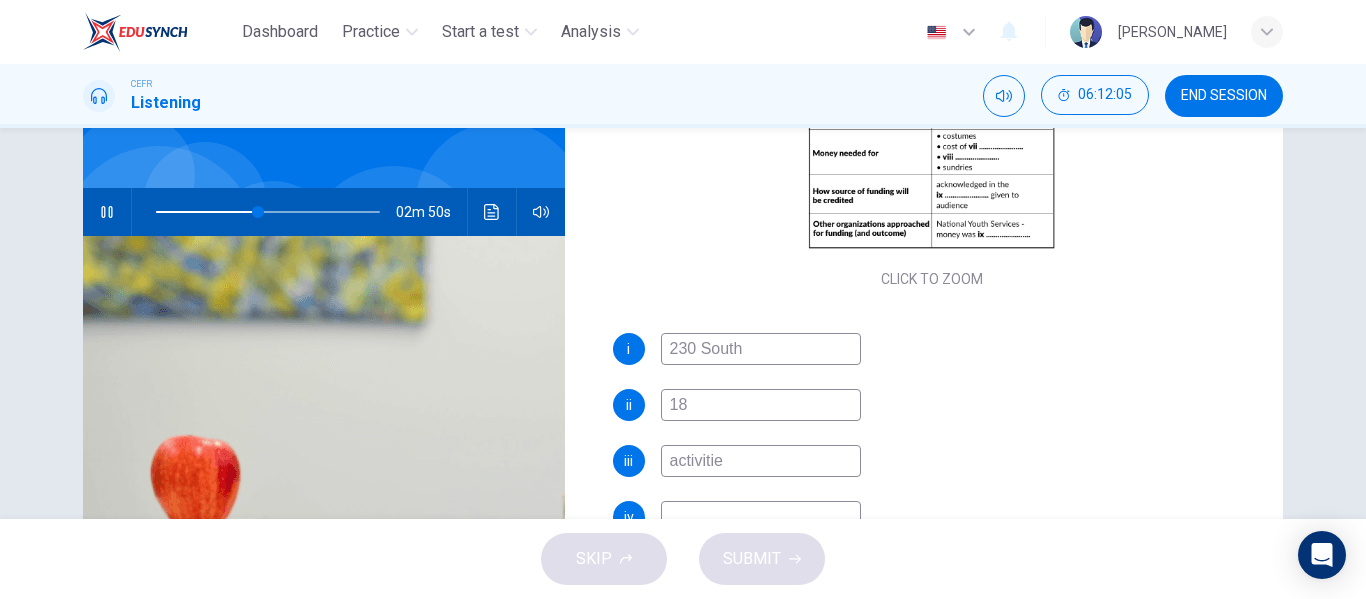 type on "46" 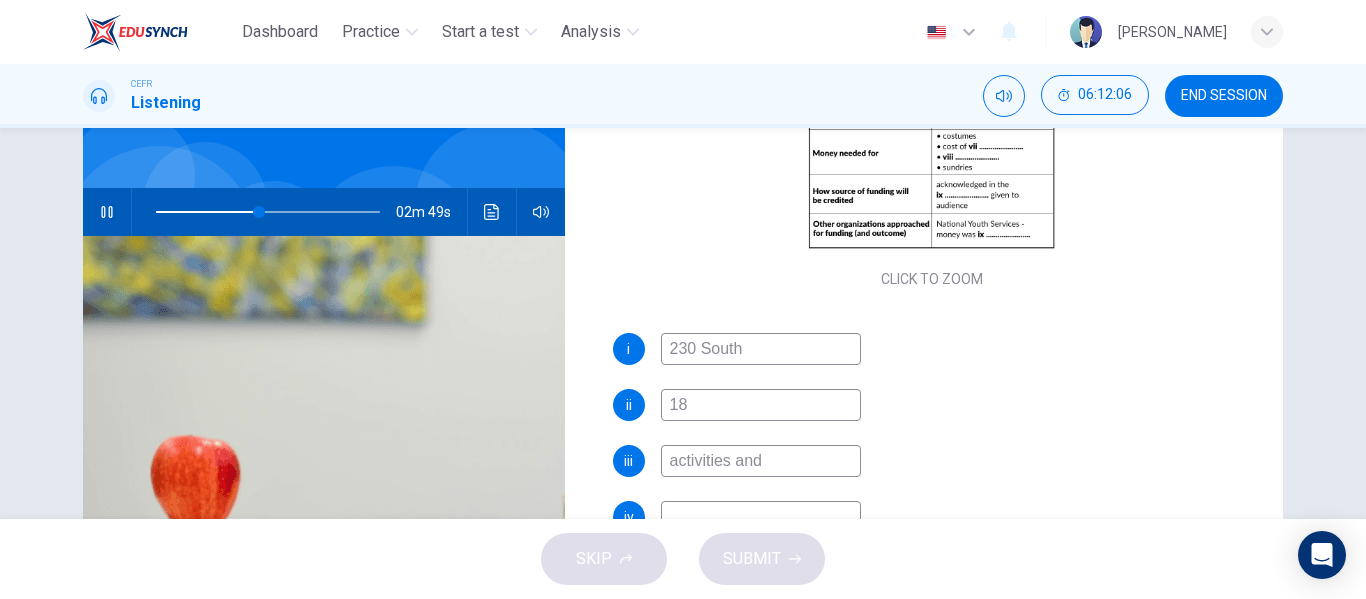 type on "activities and w" 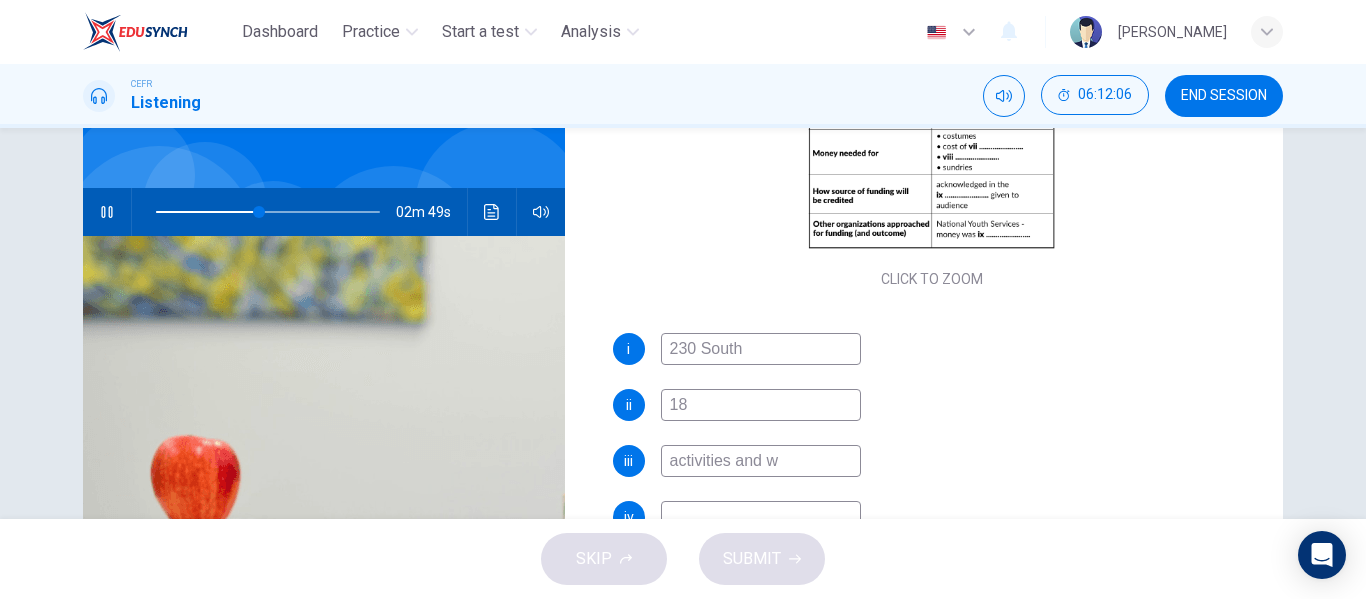 type on "46" 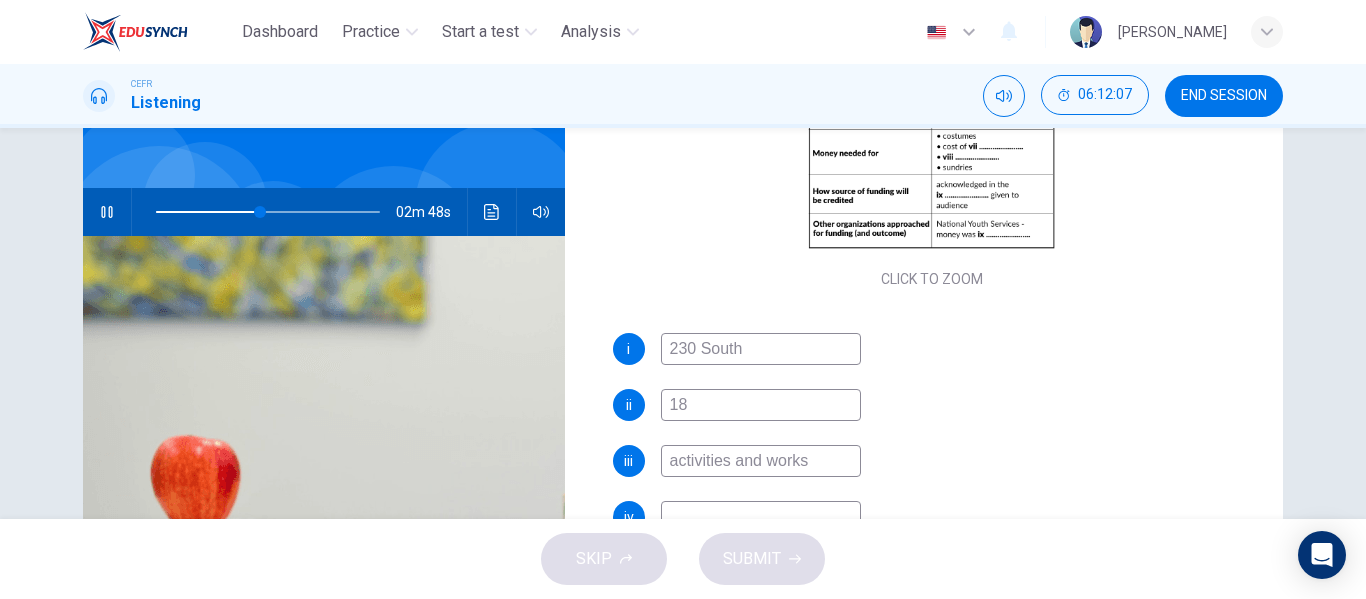 type on "activities and worksh" 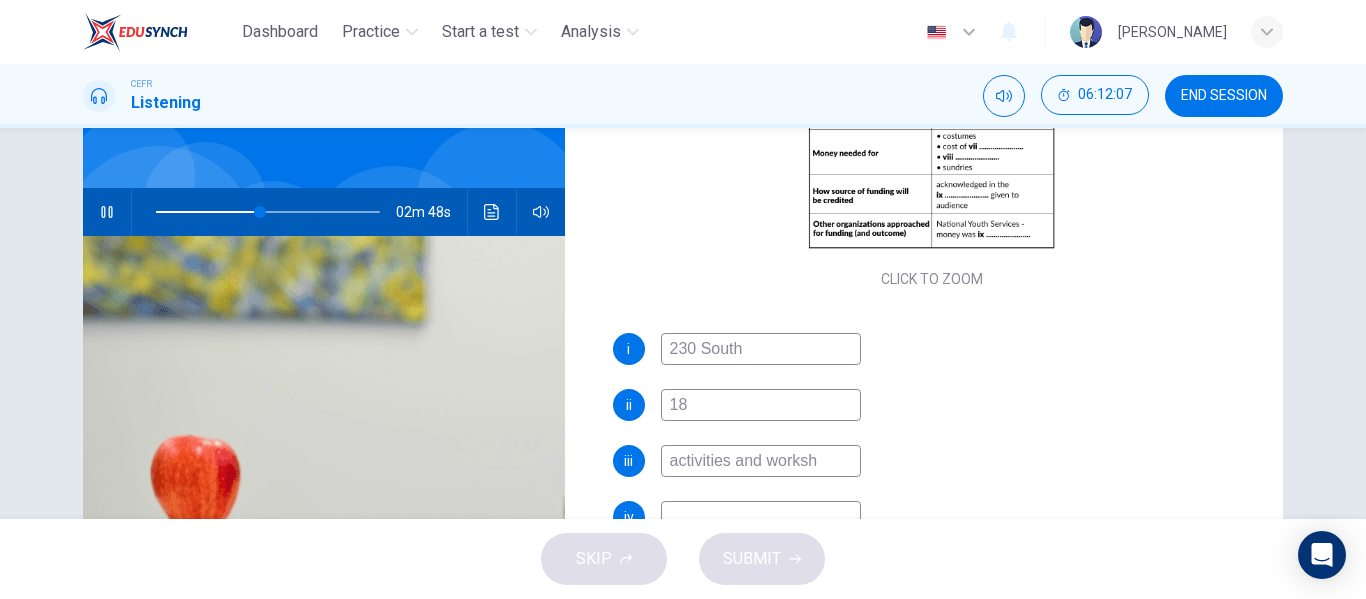 type on "46" 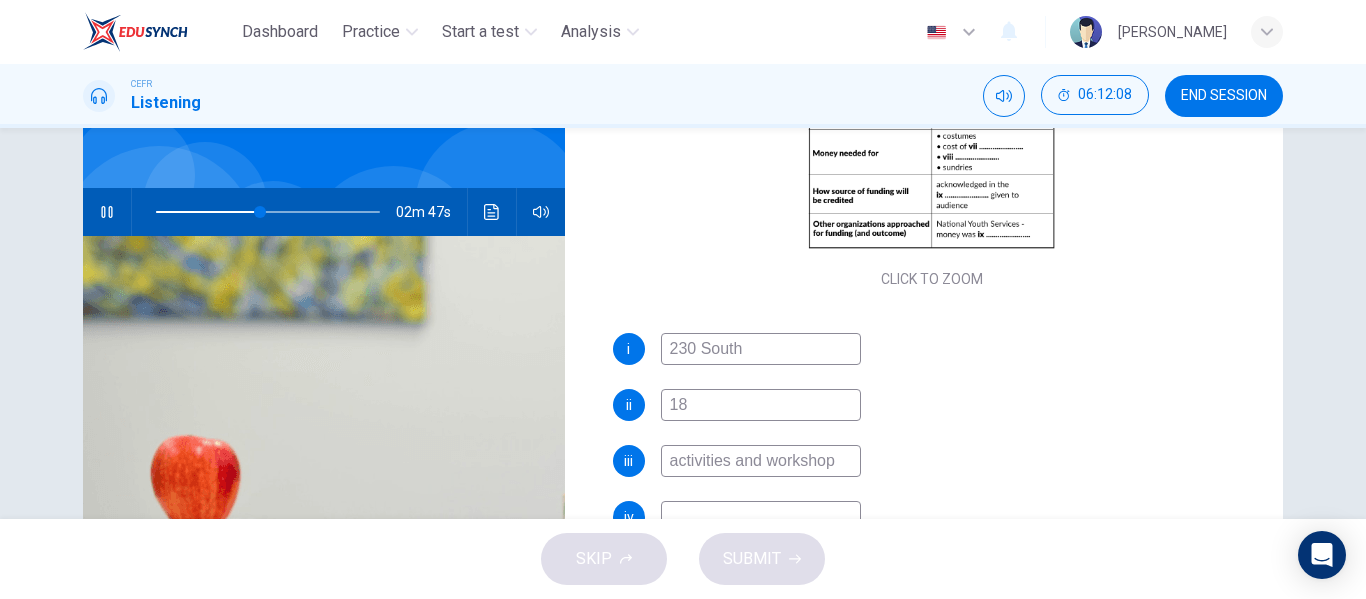 type on "activities and workshops" 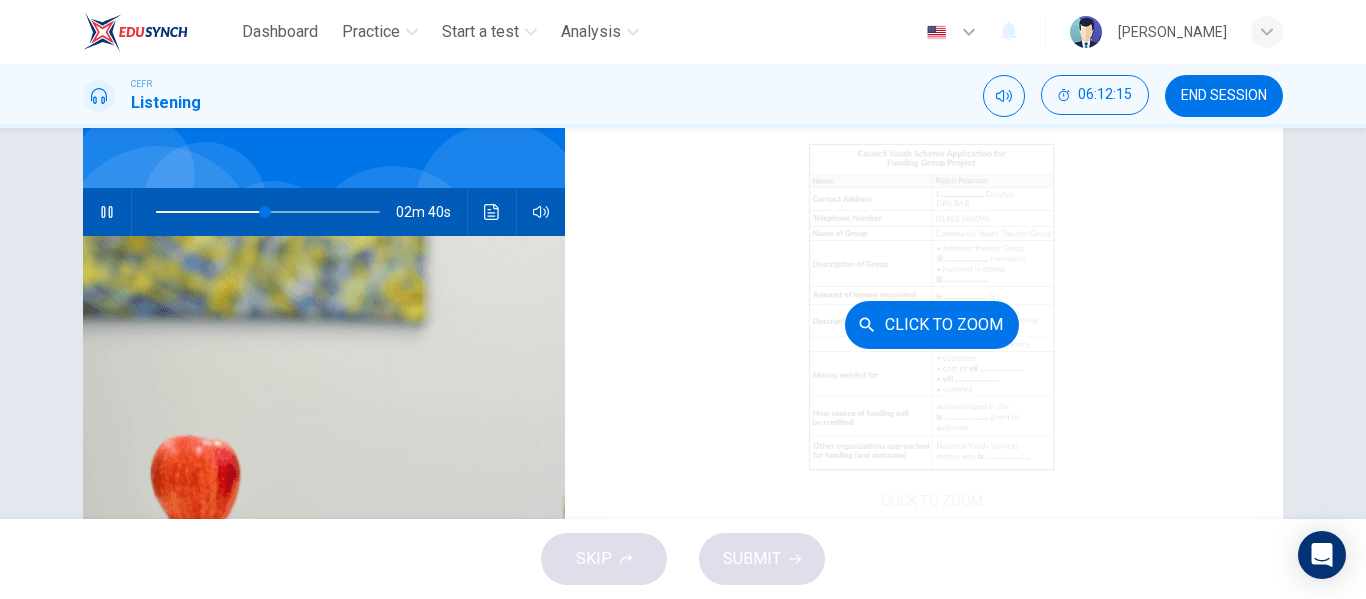 scroll, scrollTop: 95, scrollLeft: 0, axis: vertical 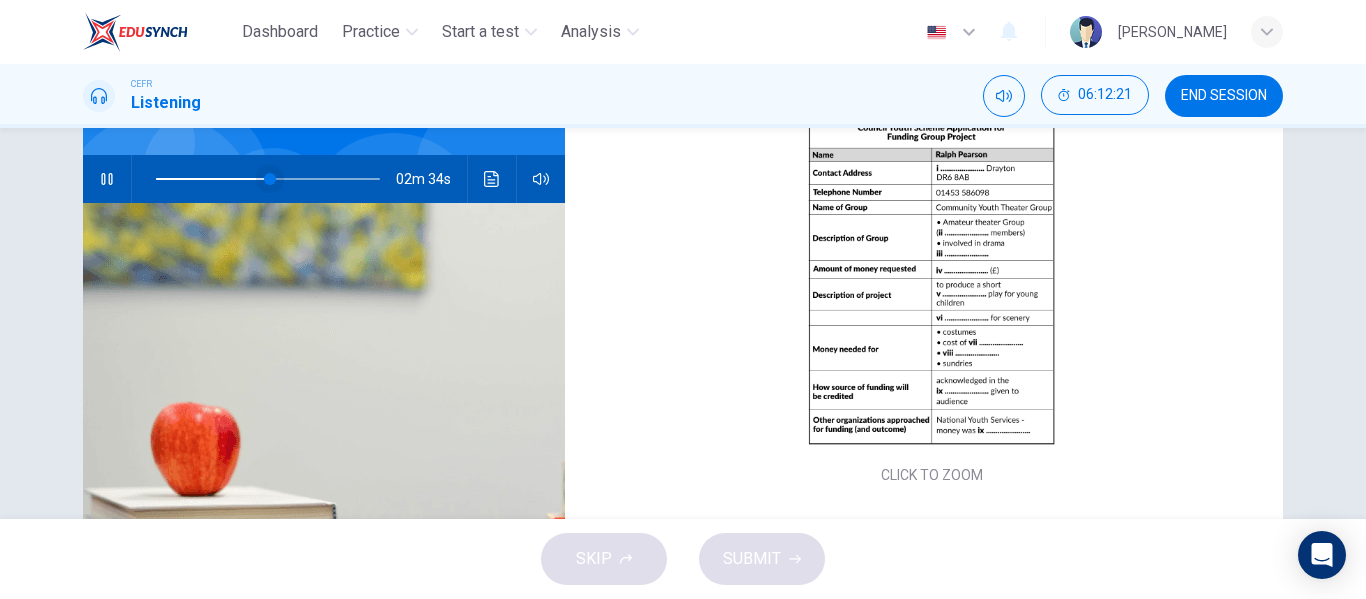 type on "activities and workshops" 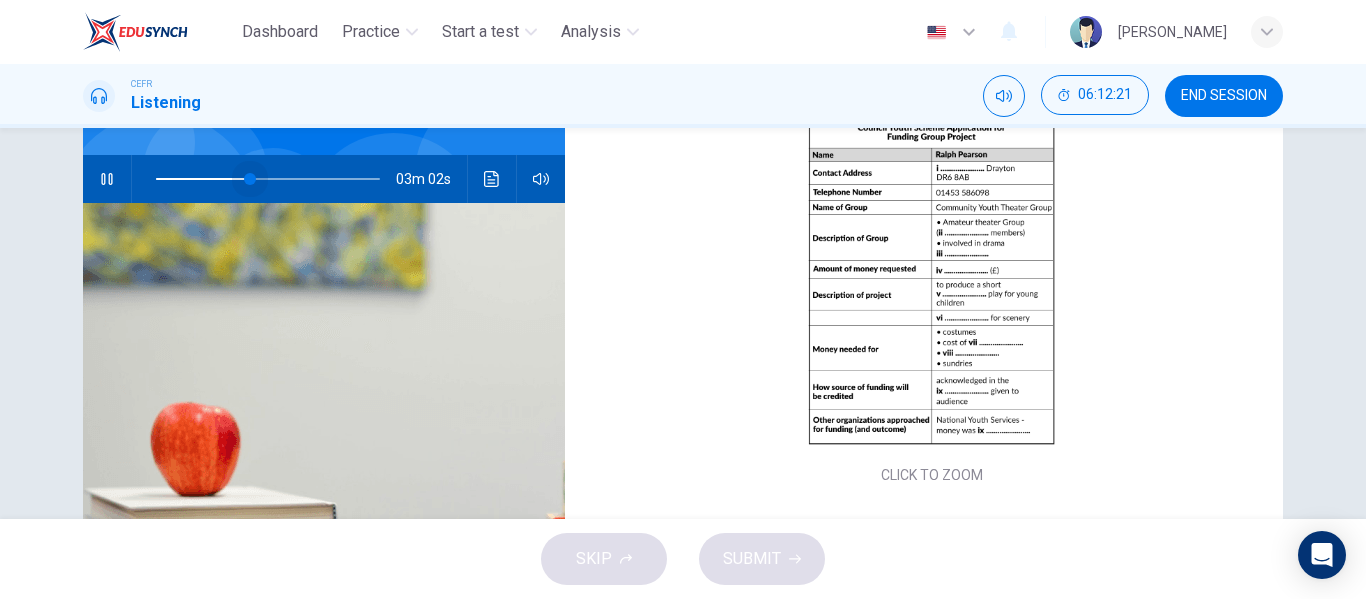 click at bounding box center (250, 179) 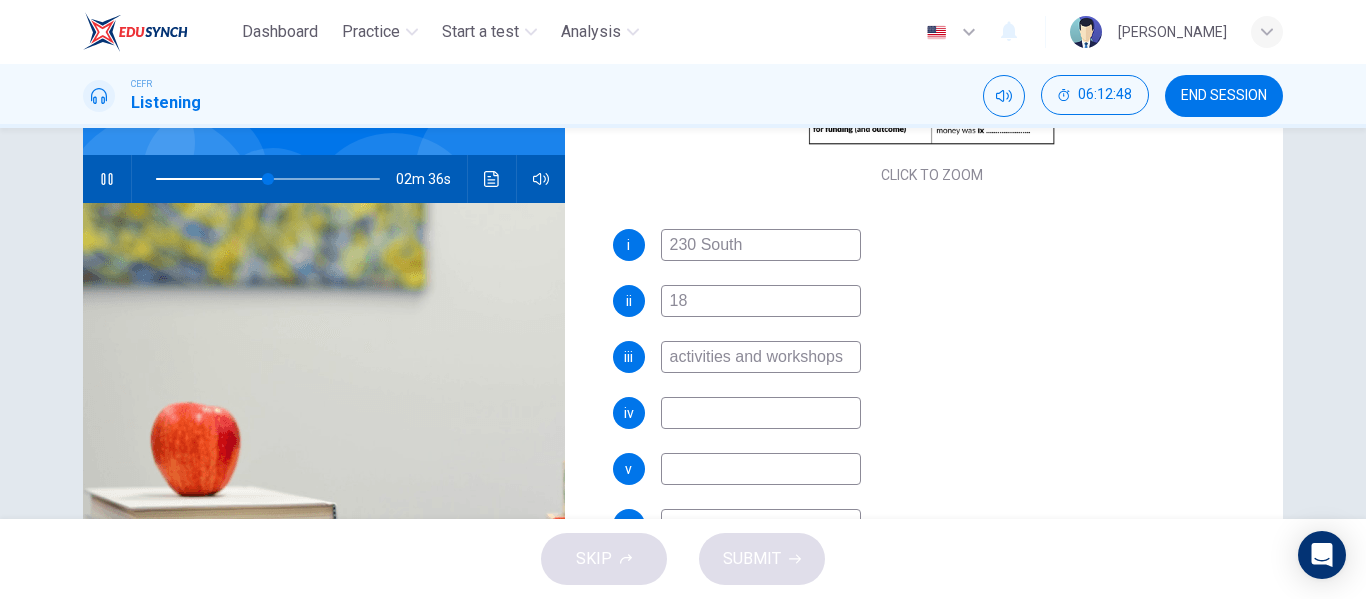 scroll, scrollTop: 396, scrollLeft: 0, axis: vertical 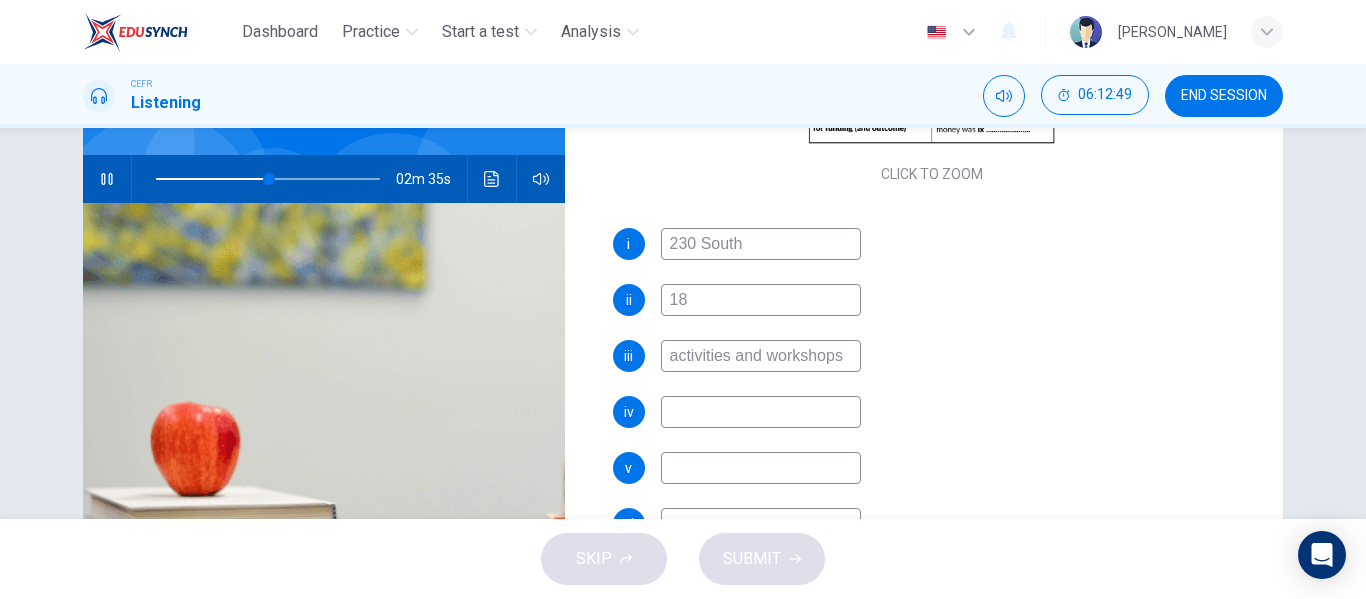 click at bounding box center [761, 412] 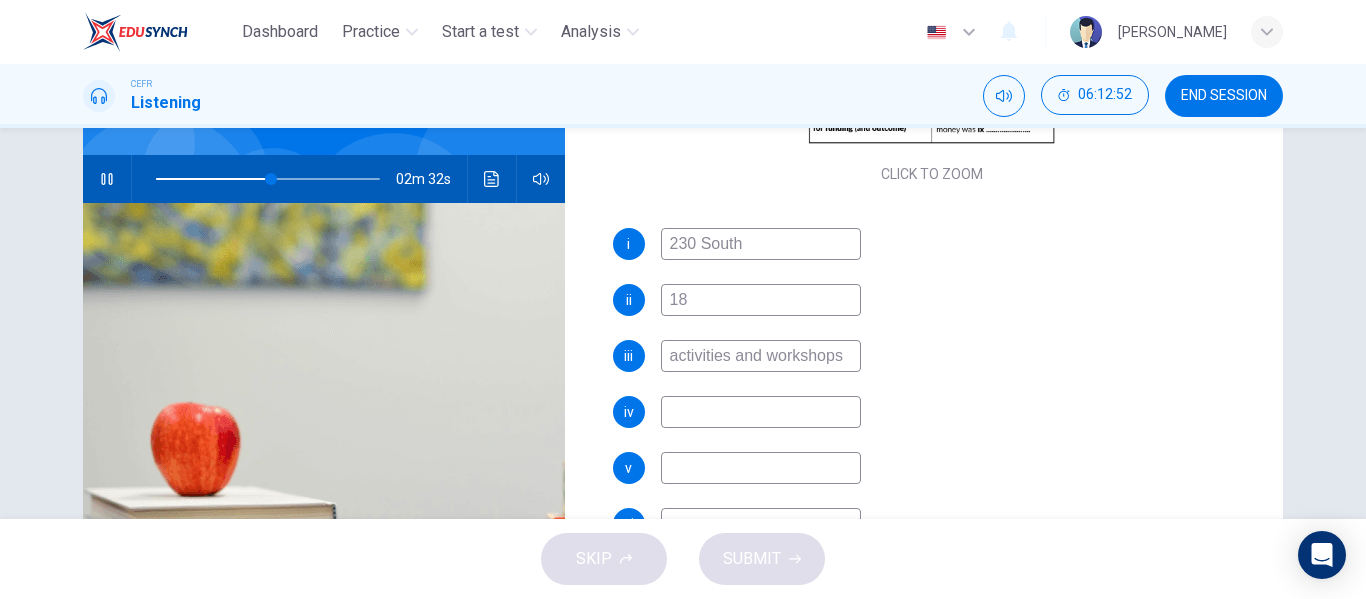 type on "52" 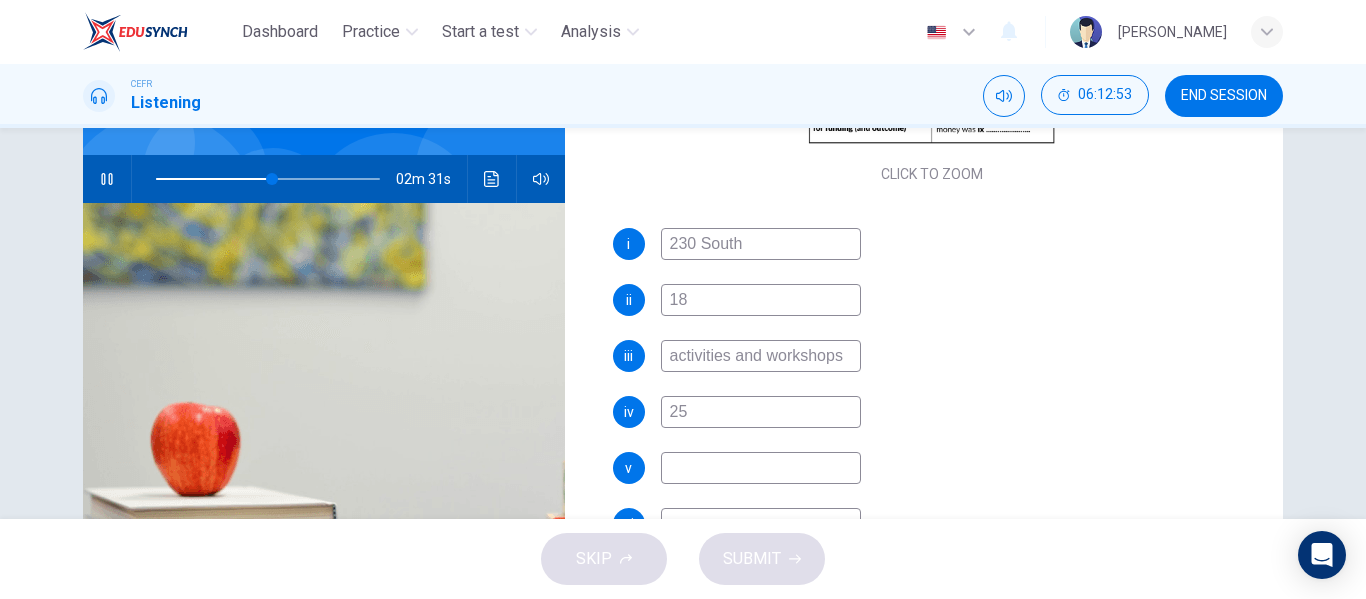 type on "250" 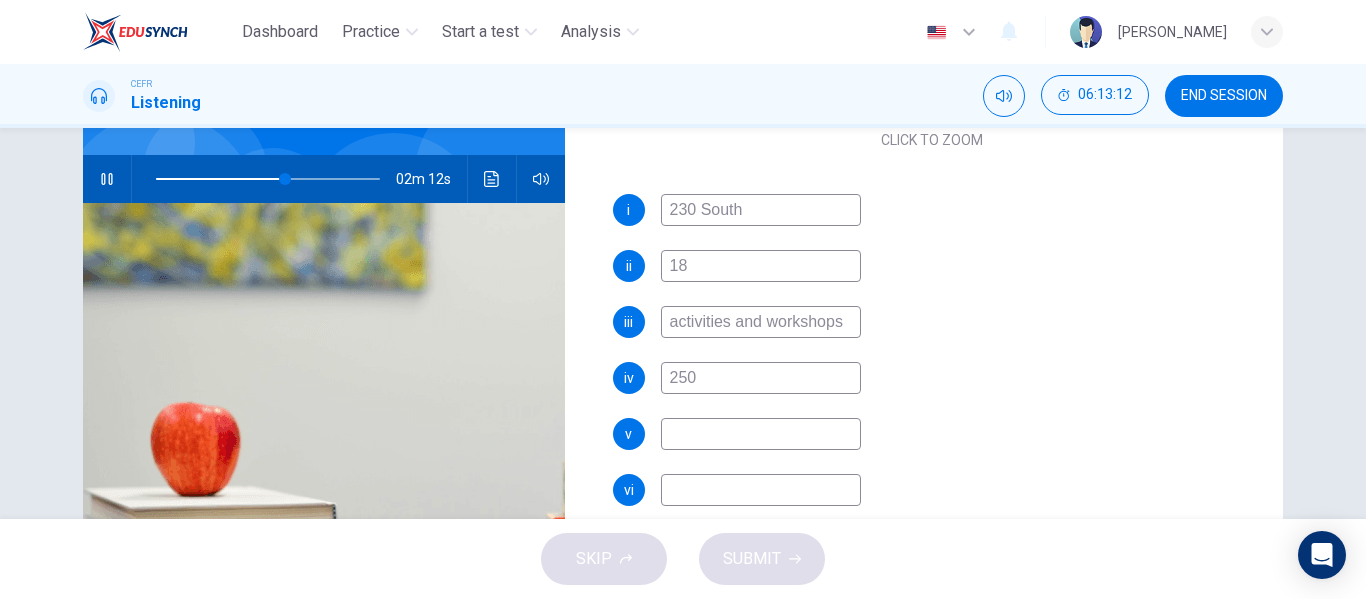scroll, scrollTop: 431, scrollLeft: 0, axis: vertical 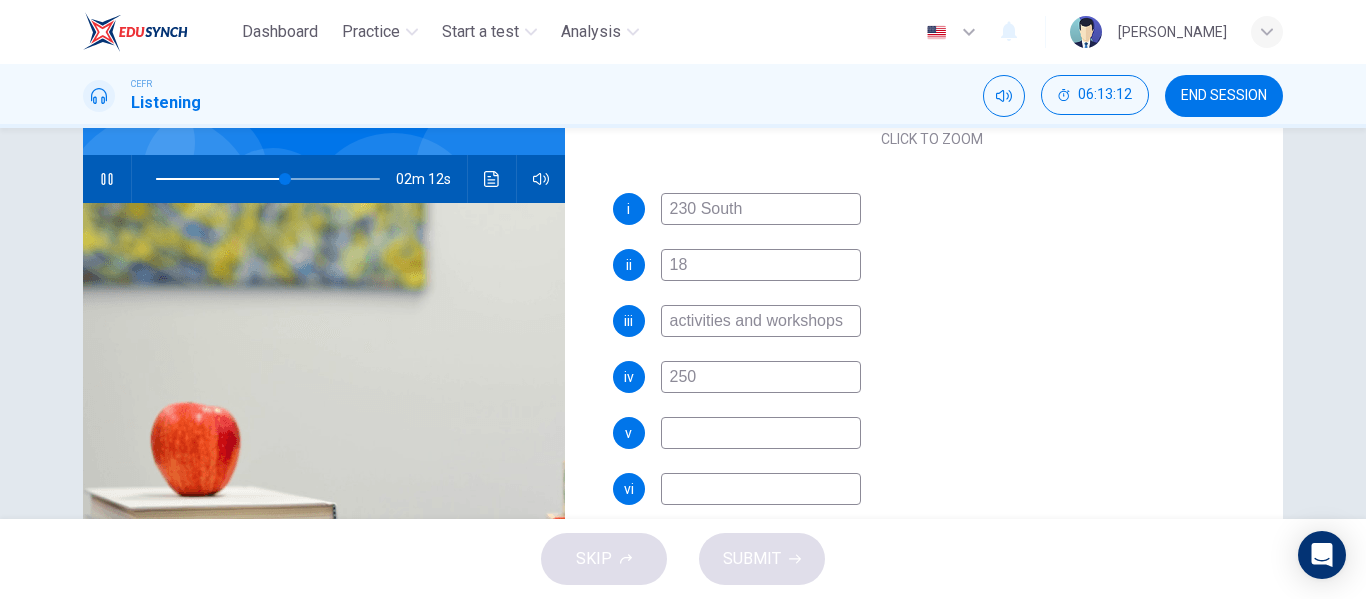 type on "58" 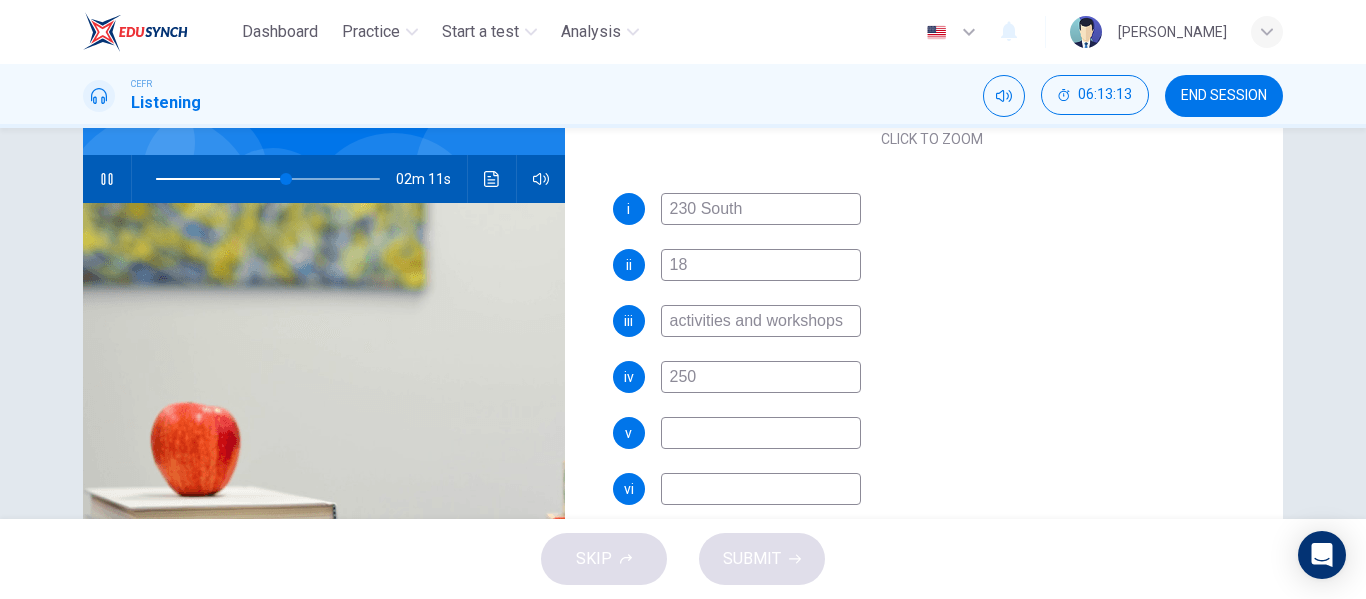 type on "250" 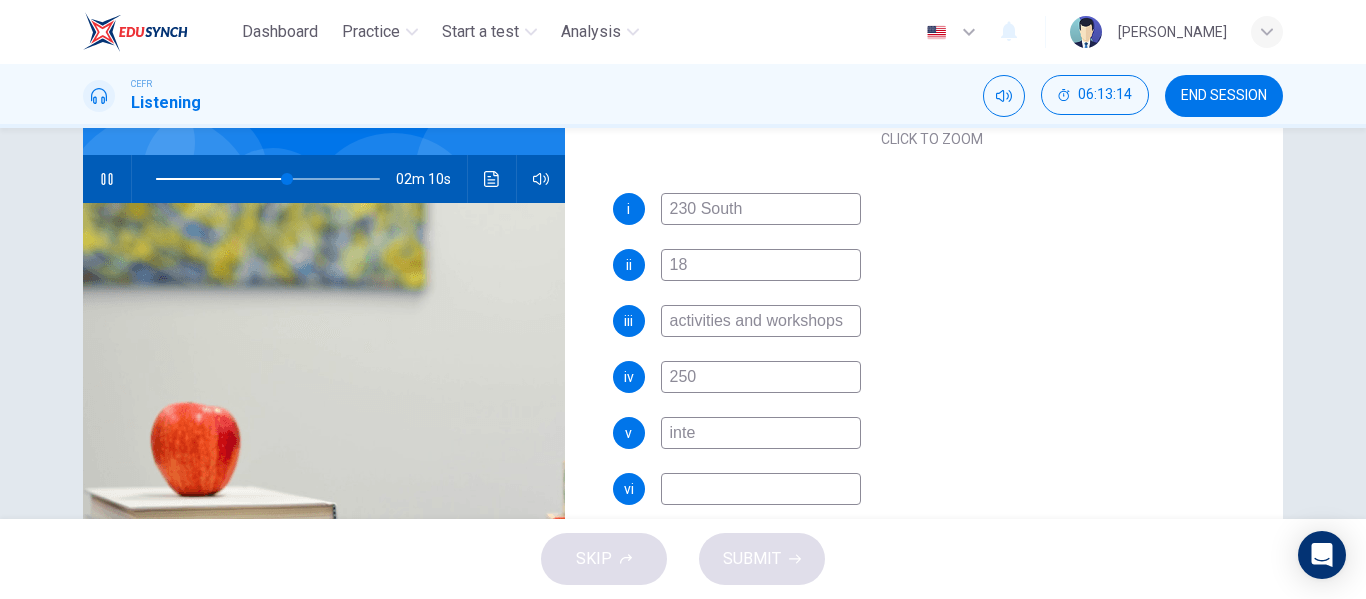 type on "inter" 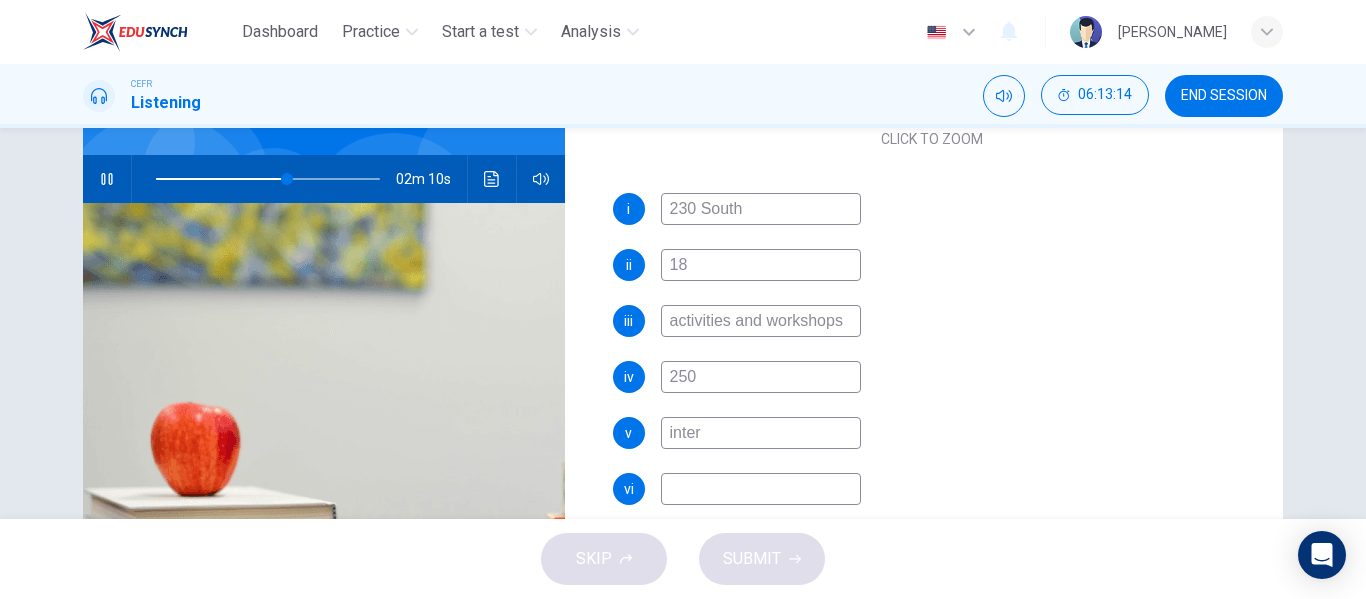 type on "59" 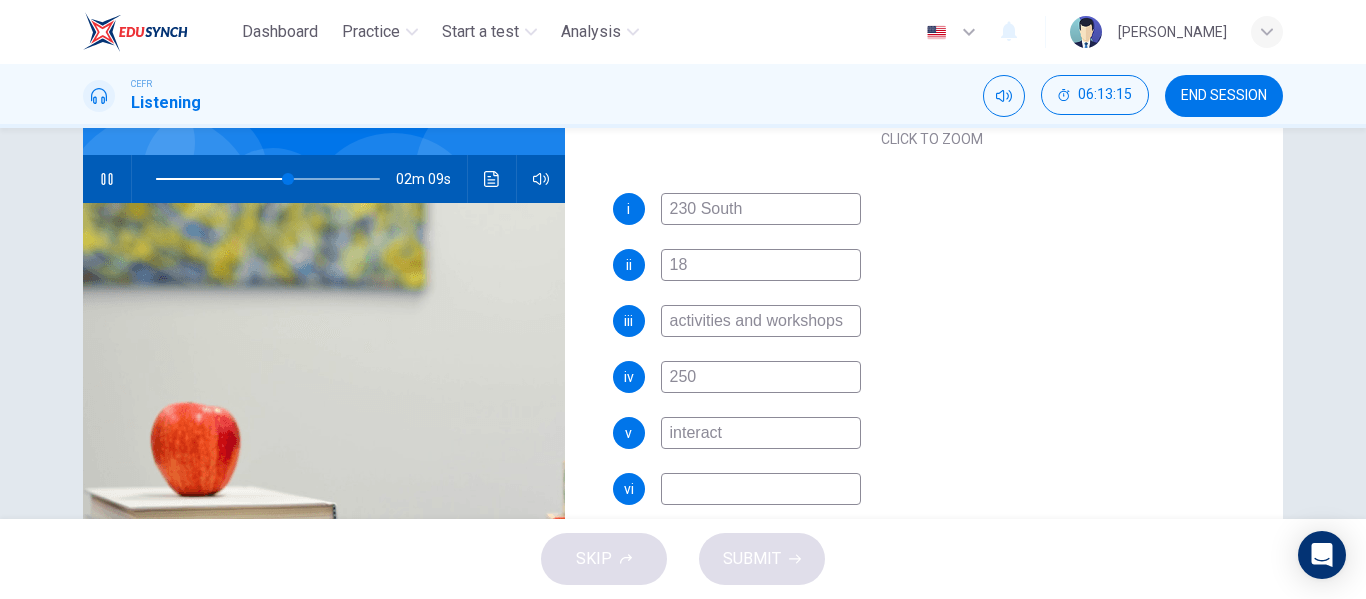 type on "interacti" 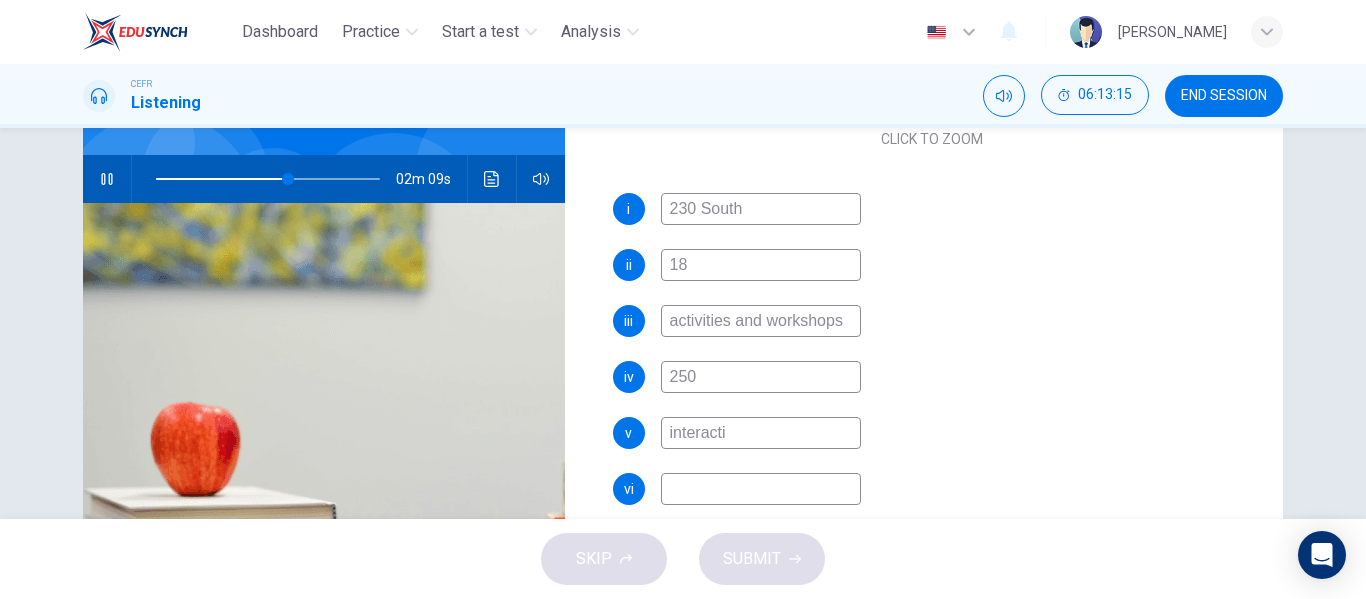 type on "59" 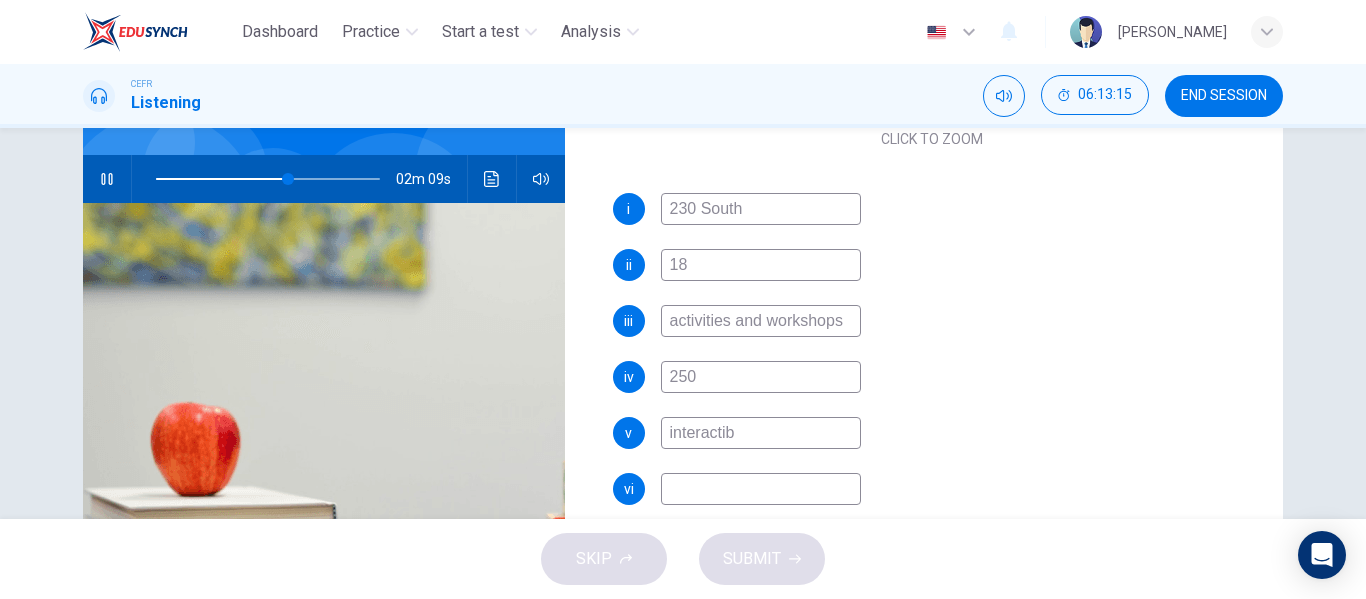 type on "59" 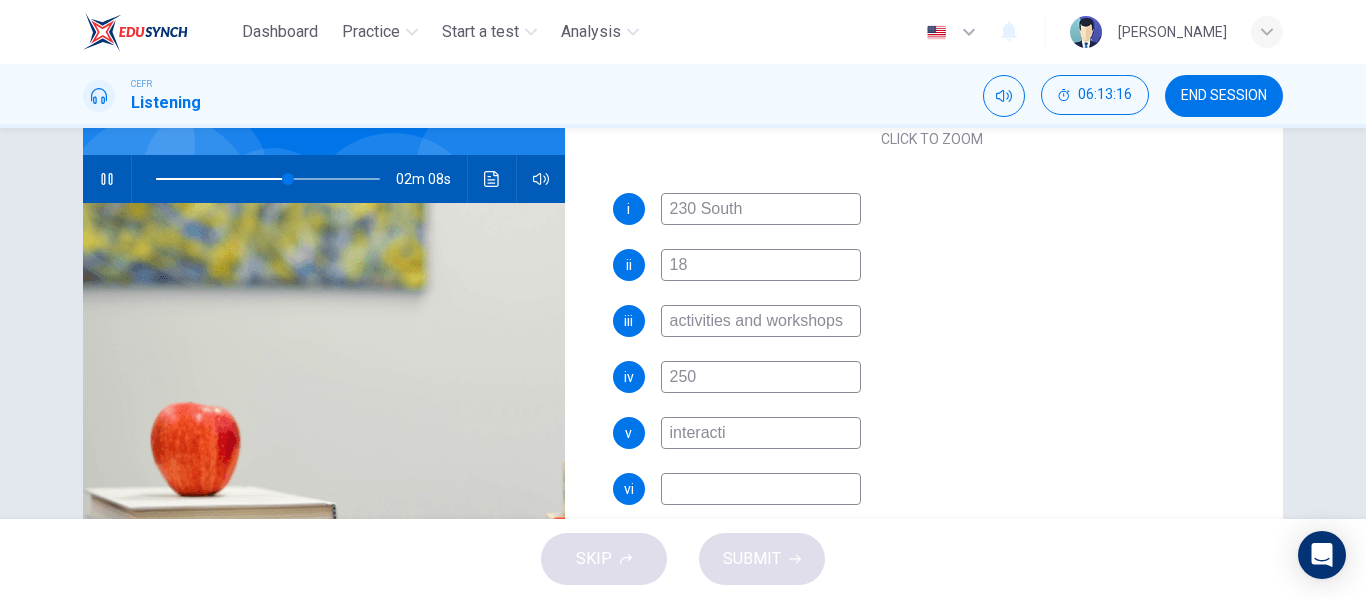 type on "interactiv" 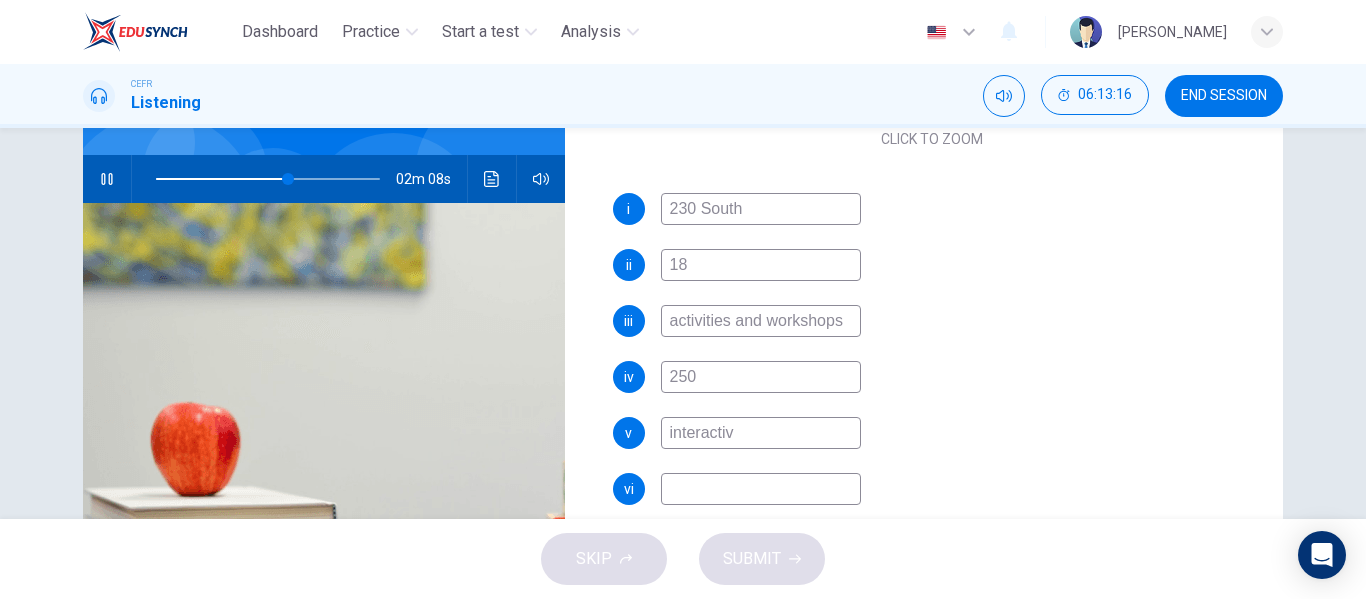 type on "59" 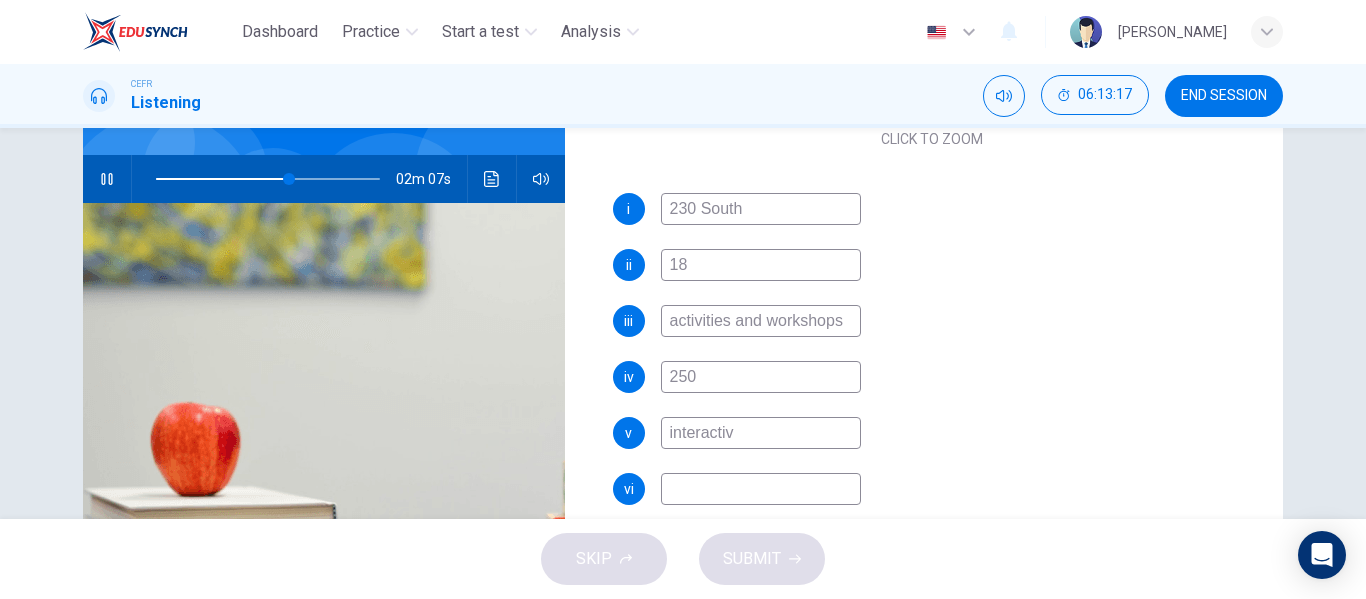 type on "interactive" 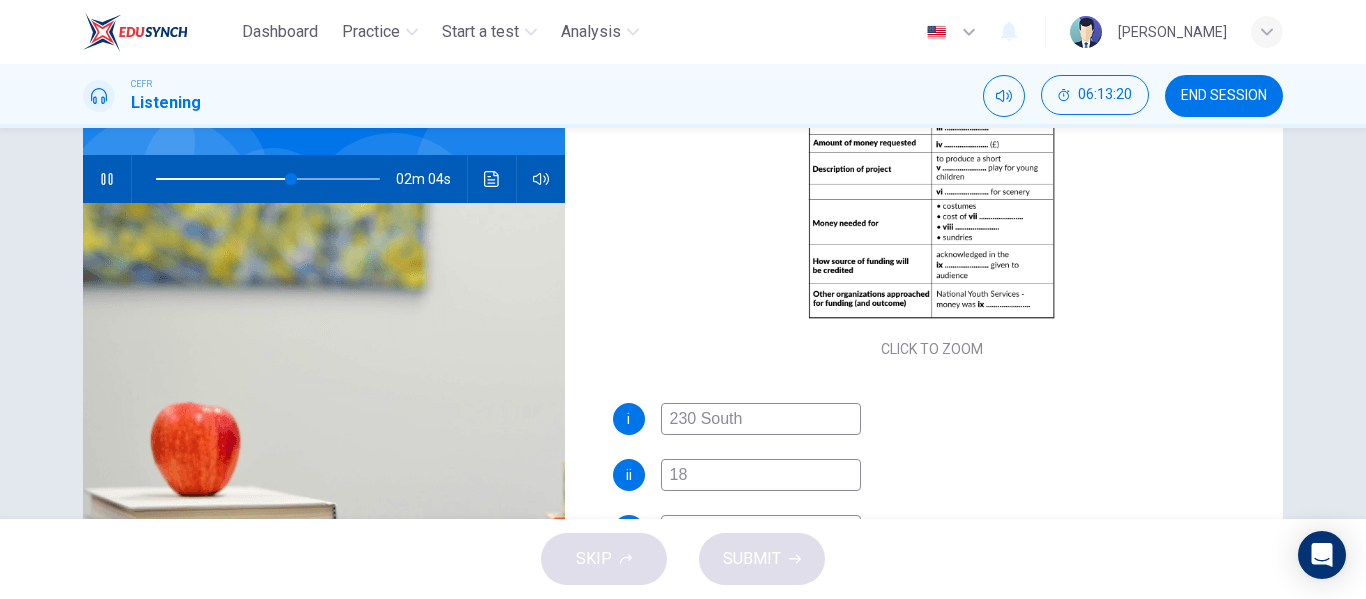 scroll, scrollTop: 222, scrollLeft: 0, axis: vertical 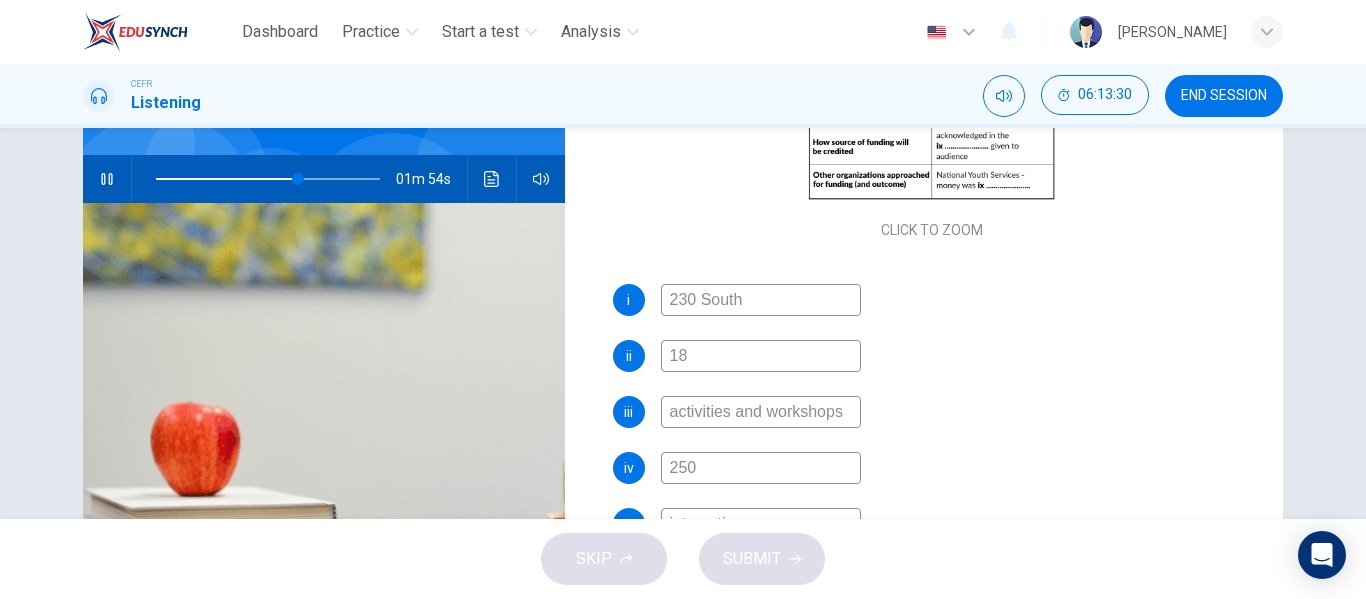 type on "64" 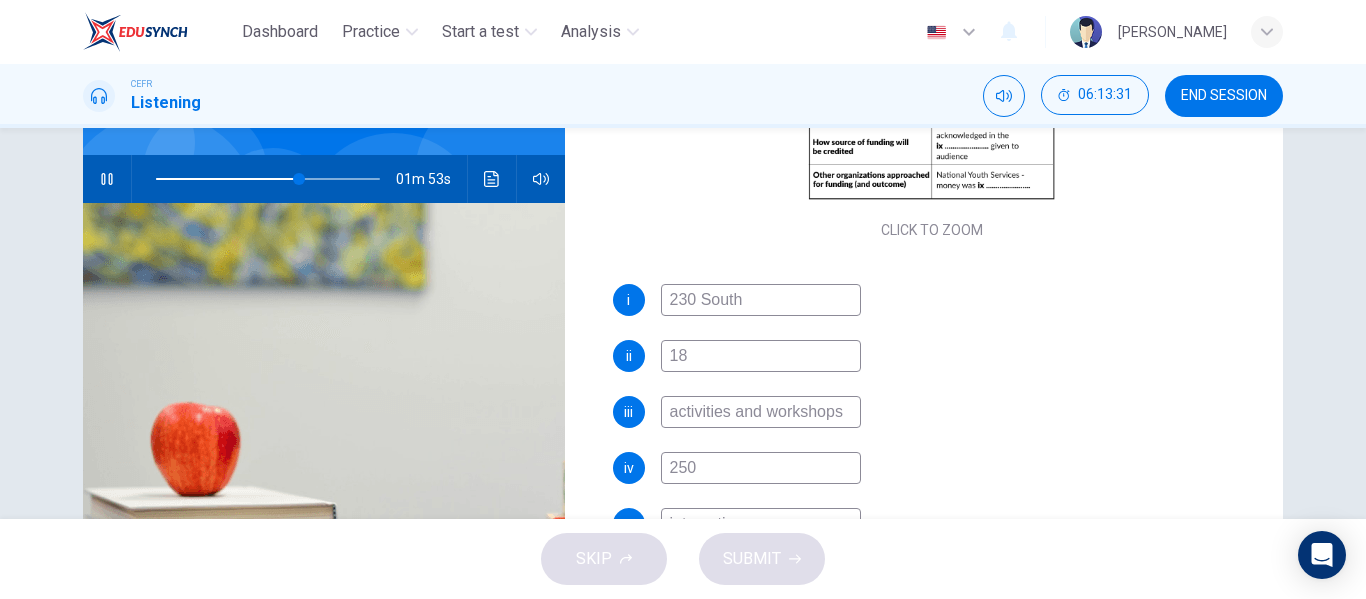 scroll, scrollTop: 422, scrollLeft: 0, axis: vertical 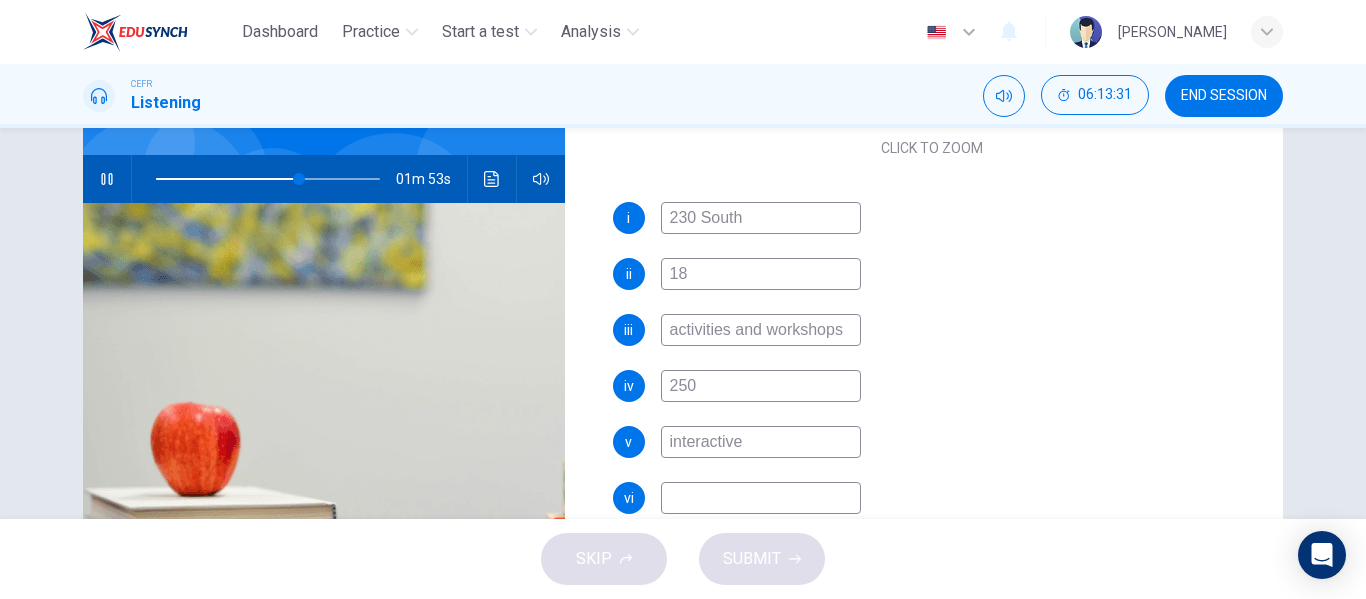 type on "interactive" 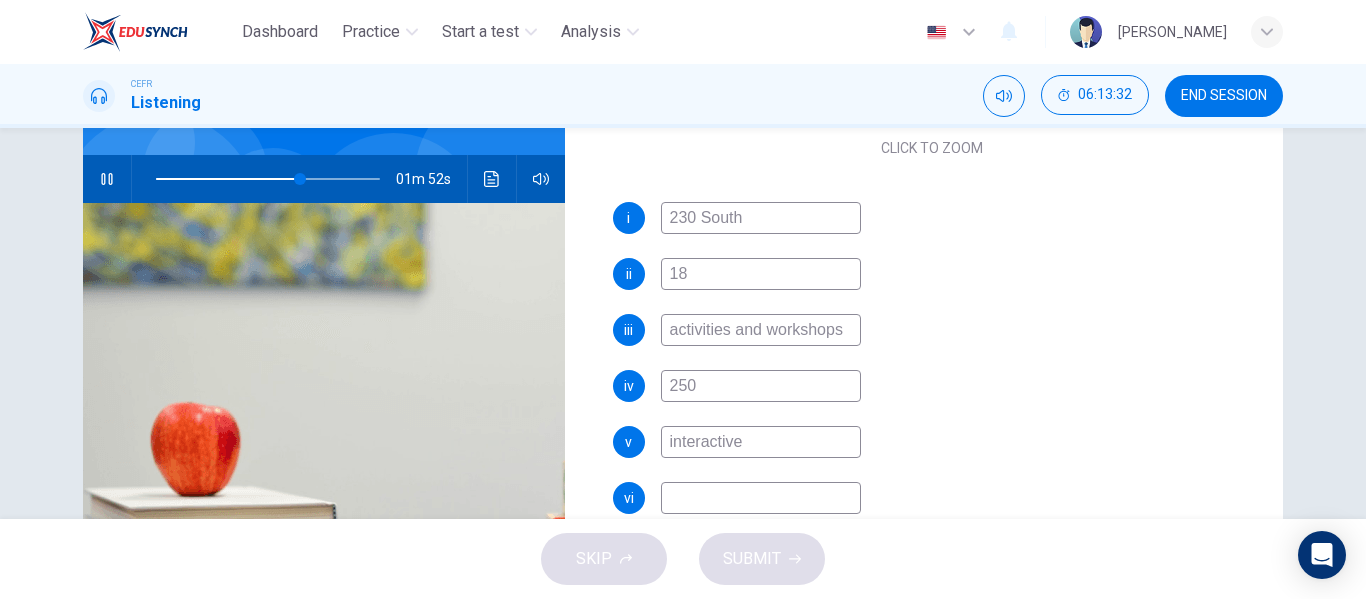 click at bounding box center [761, 498] 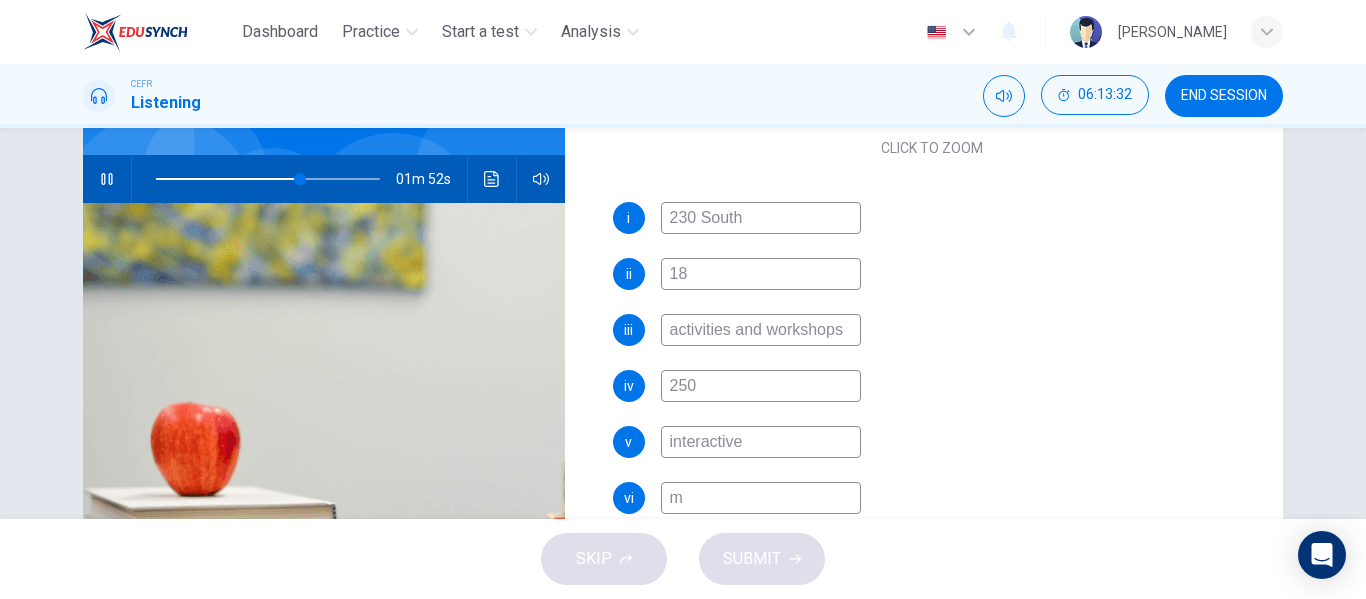 type on "ma" 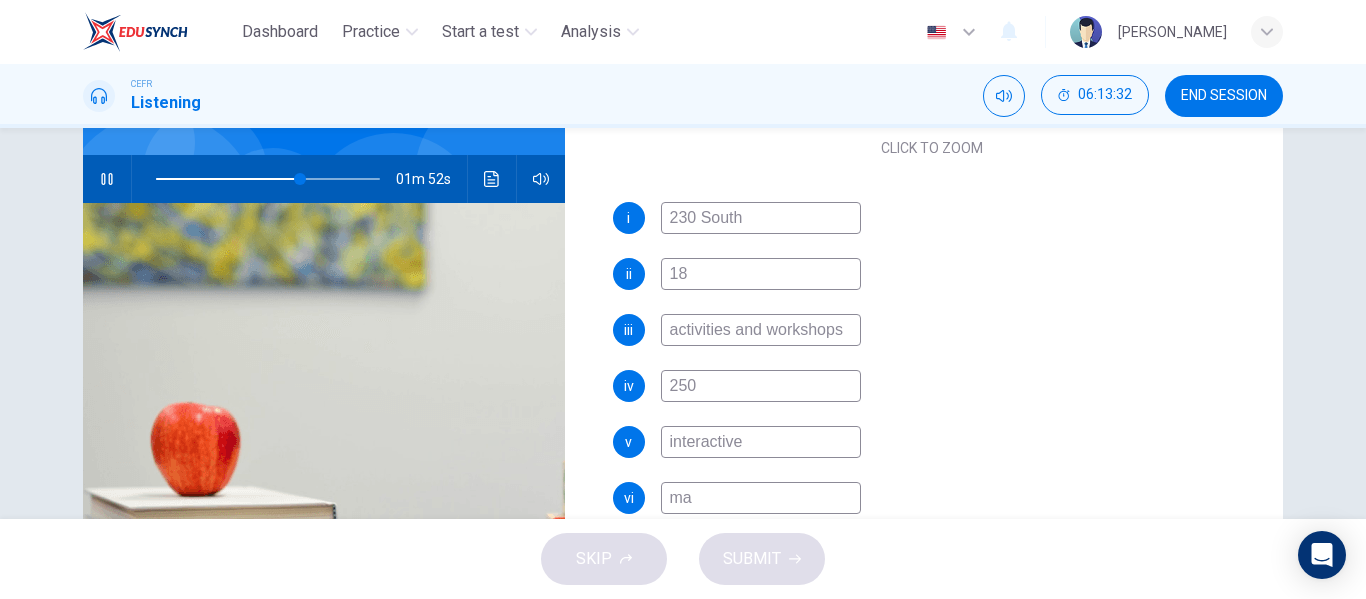 type on "65" 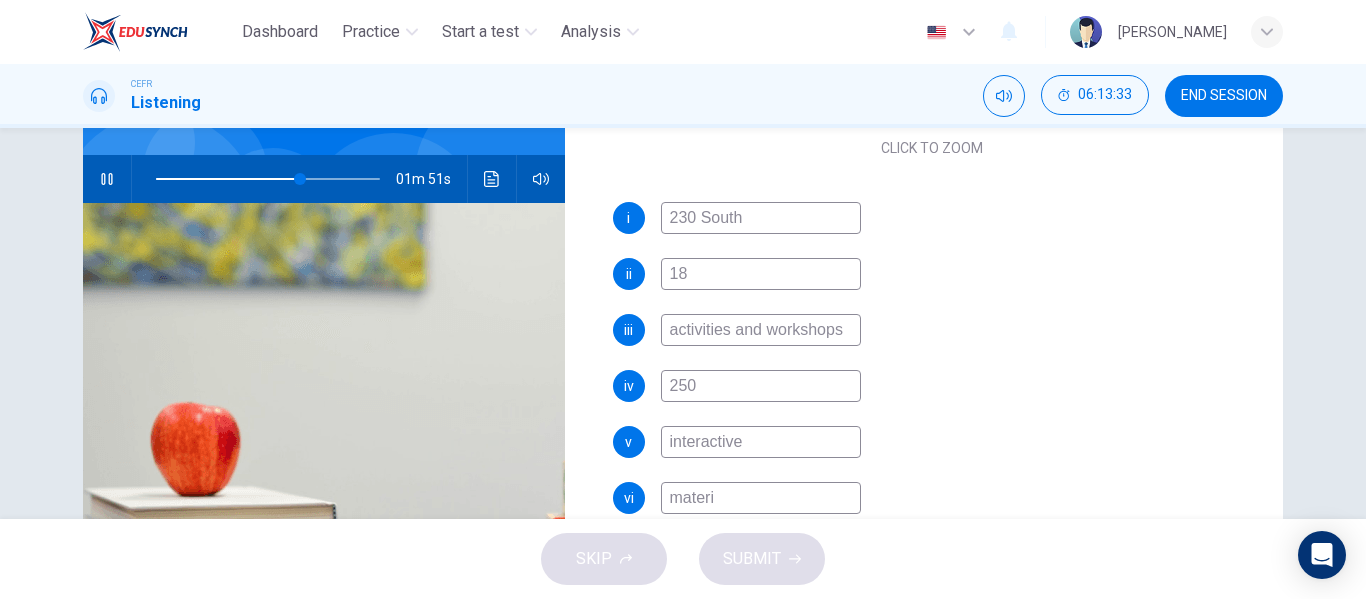 type on "materia" 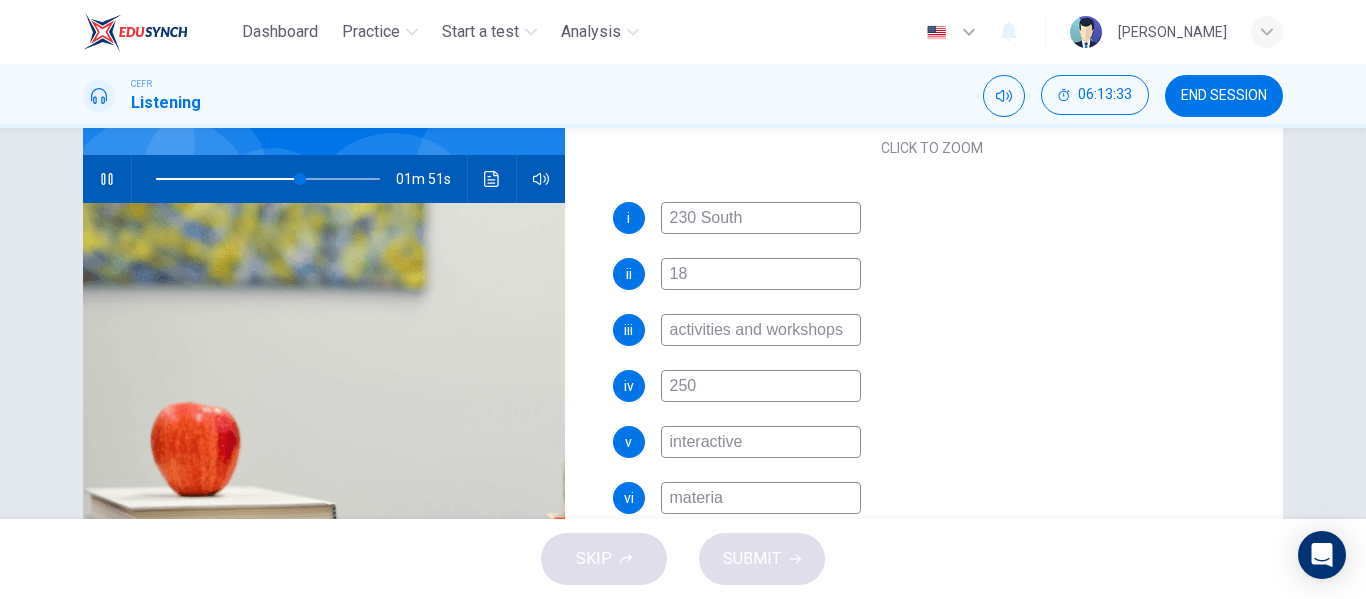 type on "65" 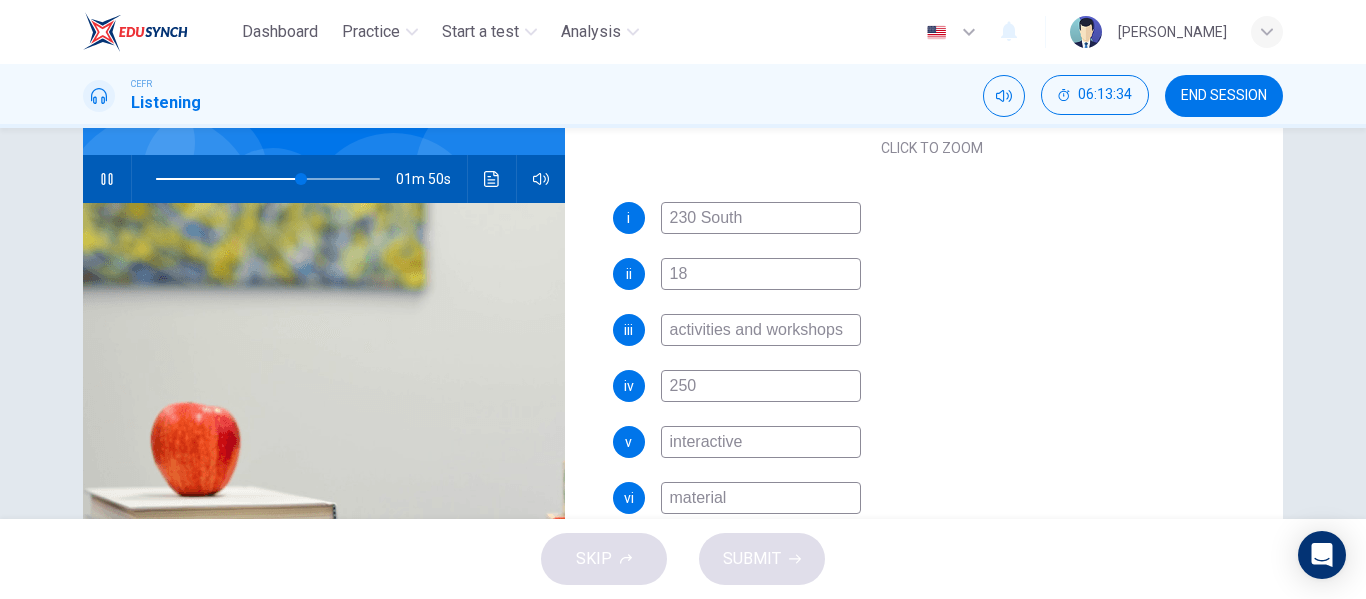 type on "materials" 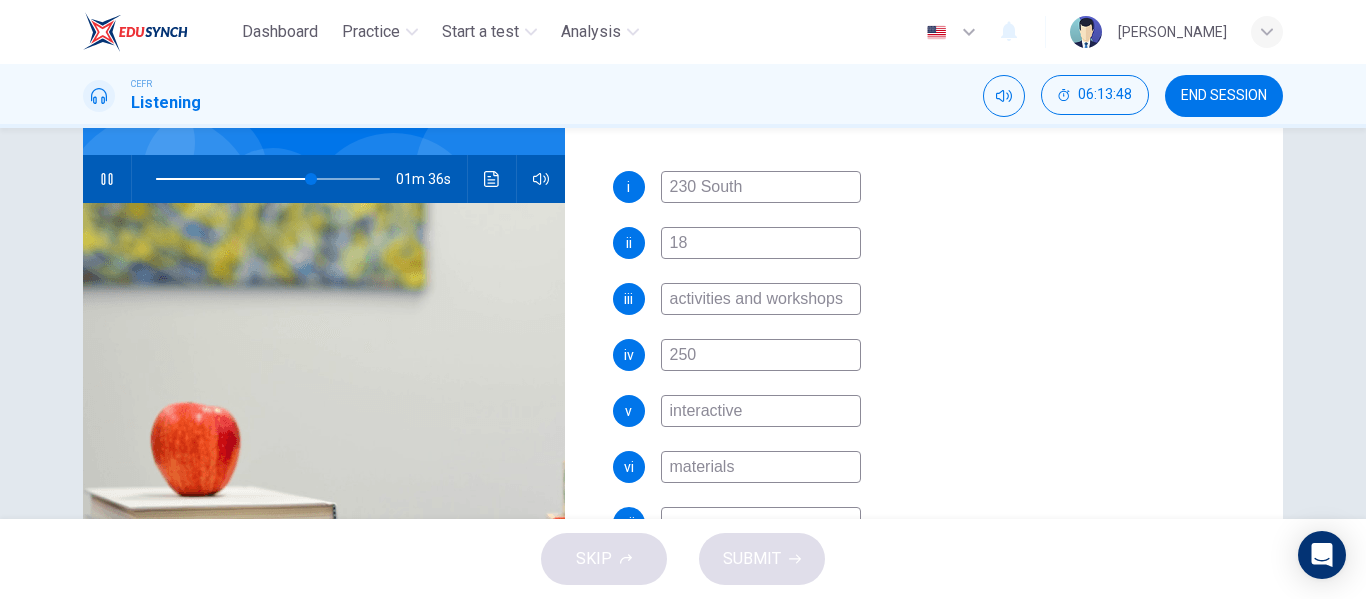 scroll, scrollTop: 457, scrollLeft: 0, axis: vertical 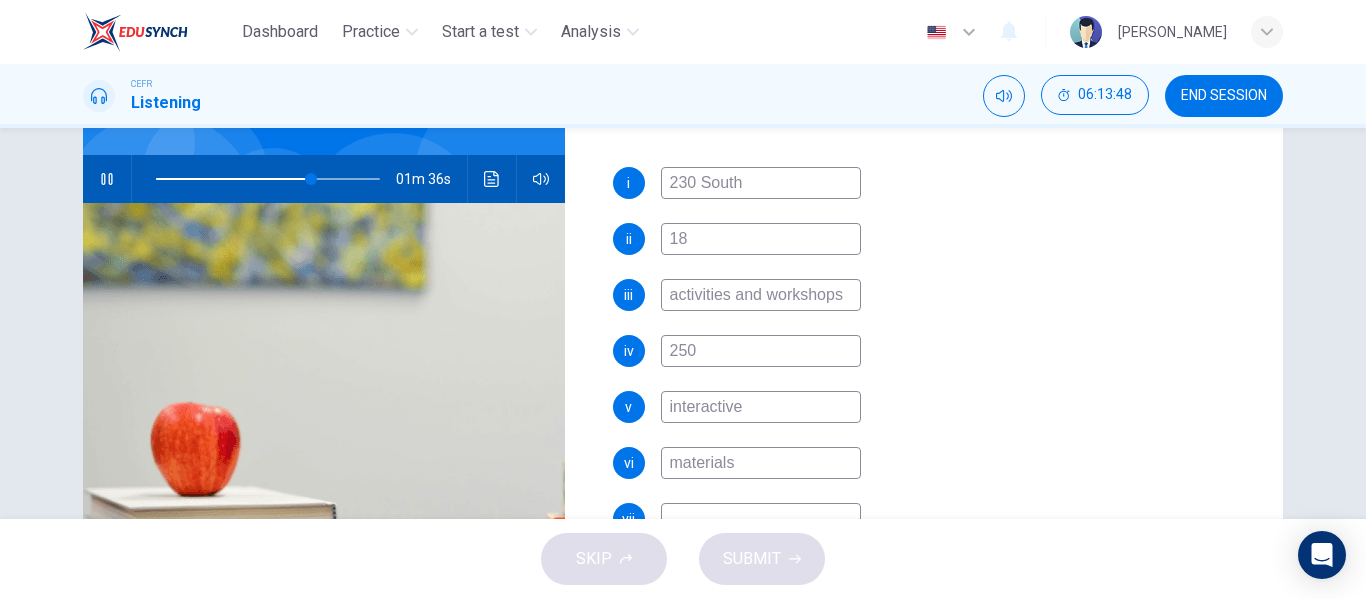 type on "70" 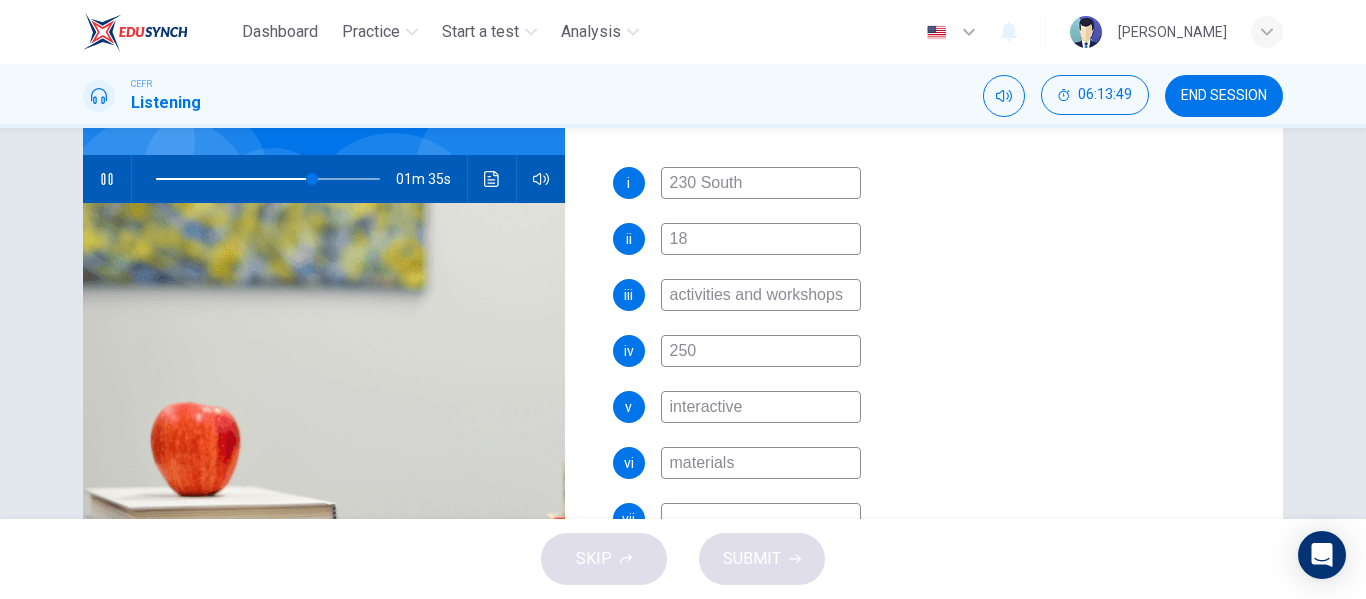 type on "materials" 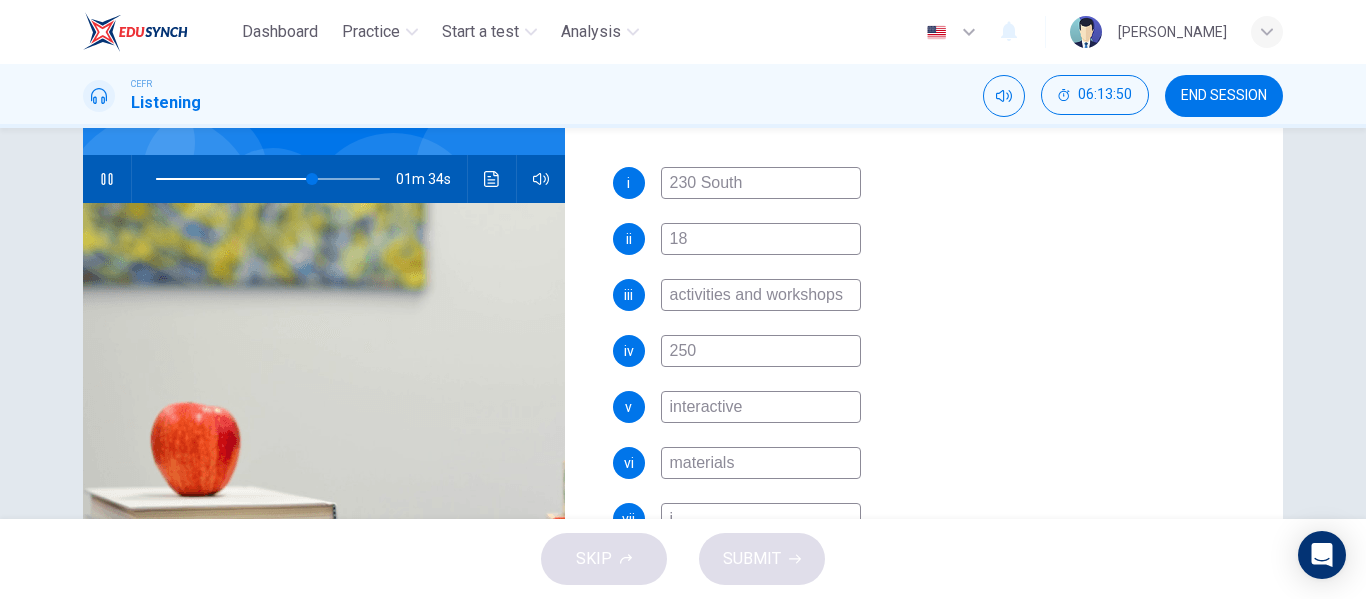 scroll, scrollTop: 181, scrollLeft: 0, axis: vertical 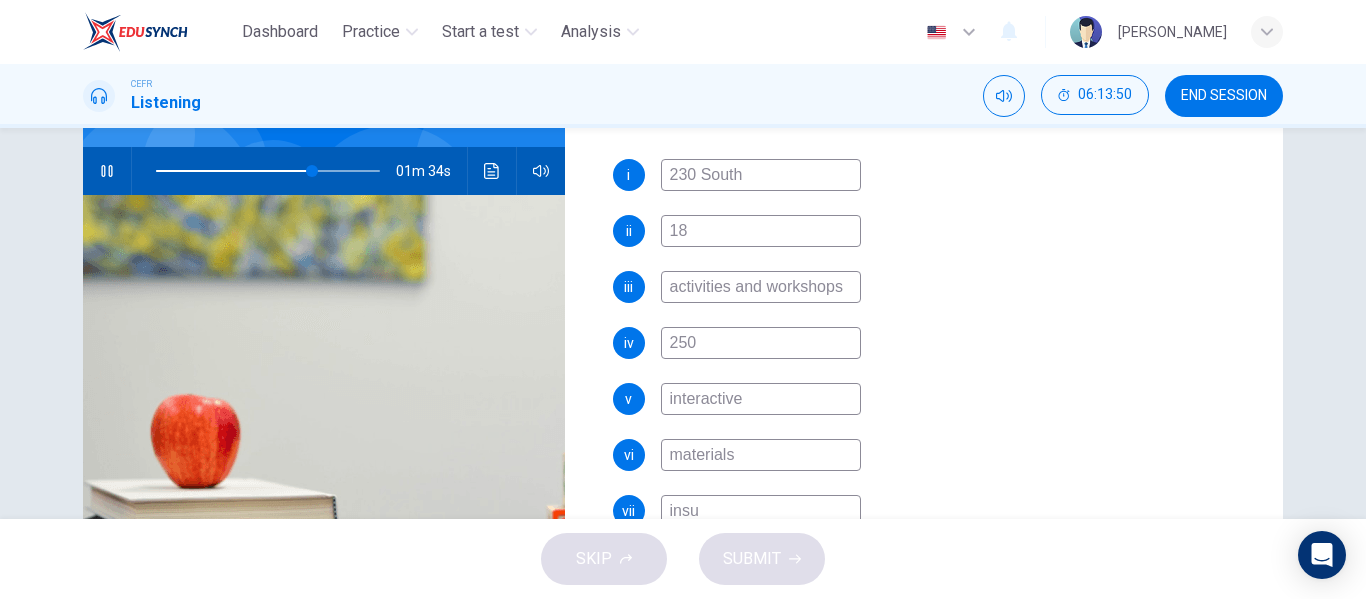 type on "insur" 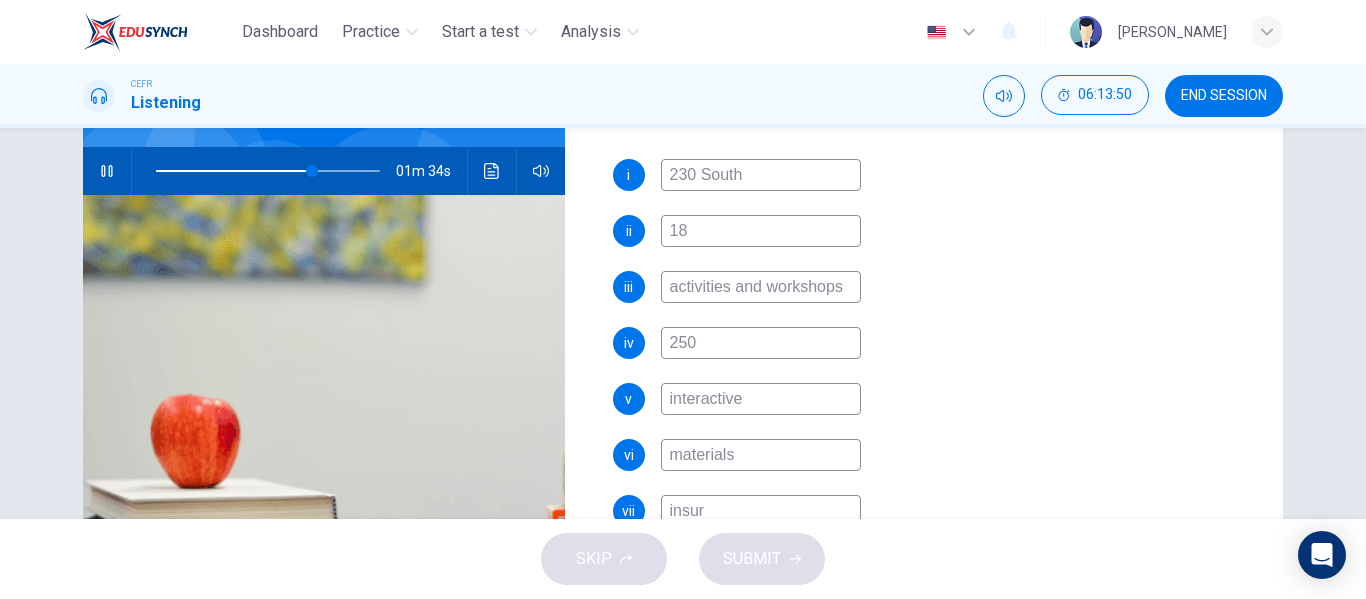 type on "70" 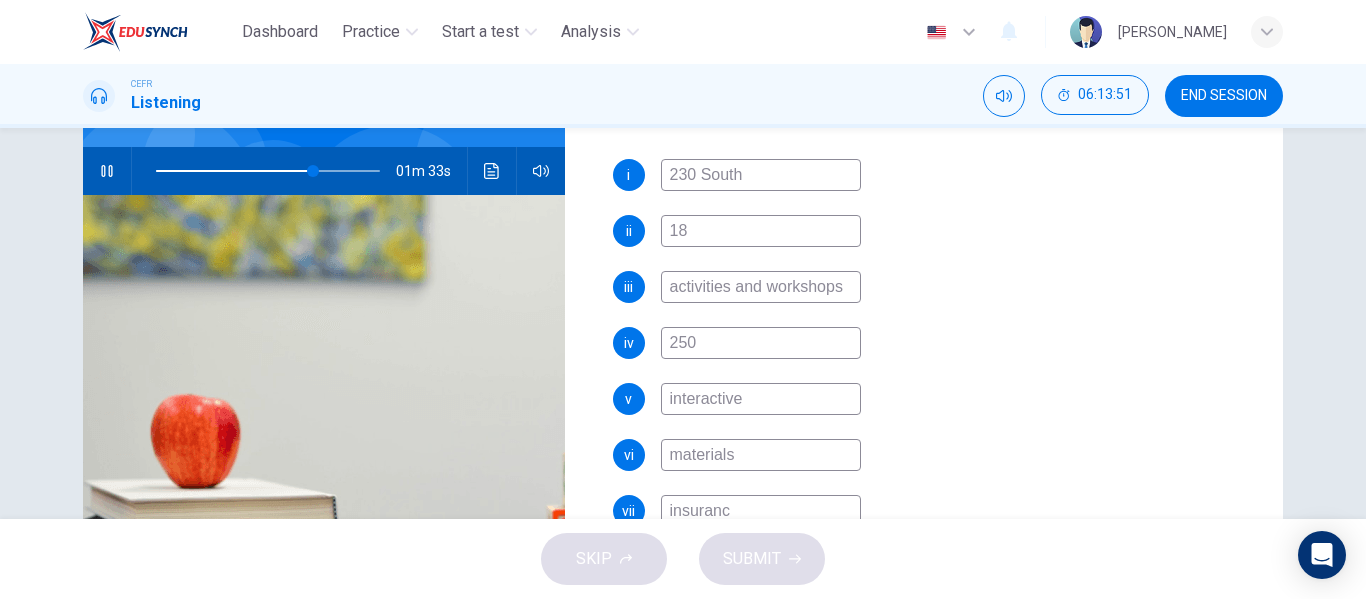 type on "insurance" 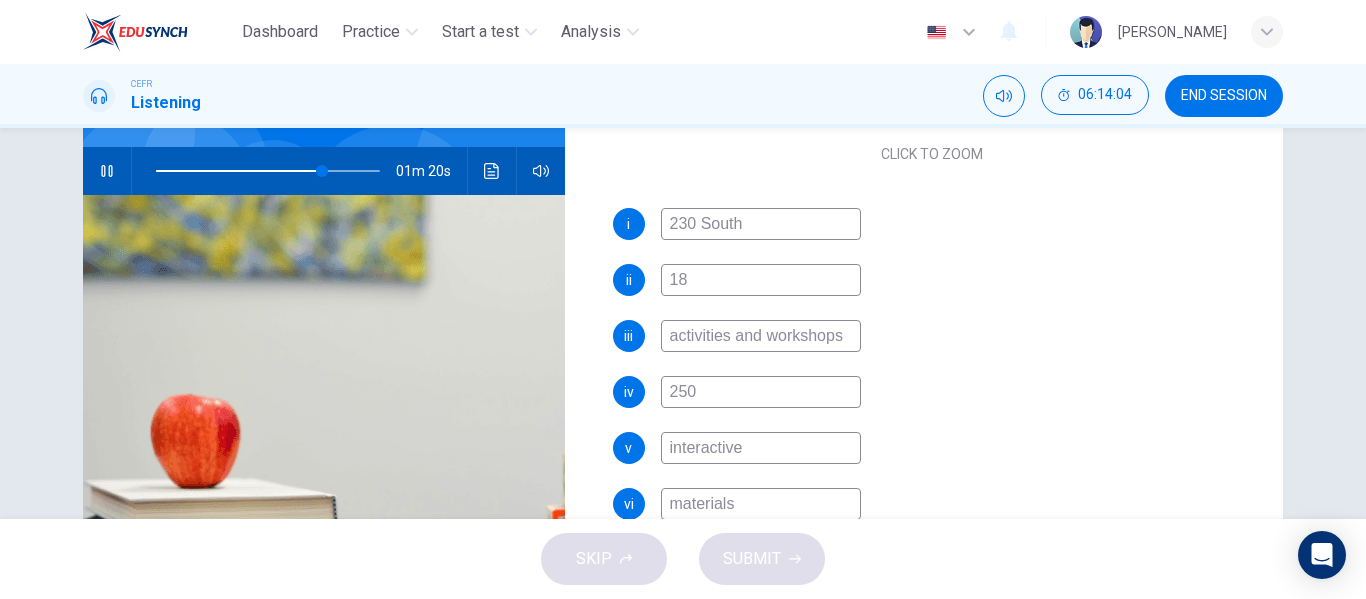 scroll, scrollTop: 510, scrollLeft: 0, axis: vertical 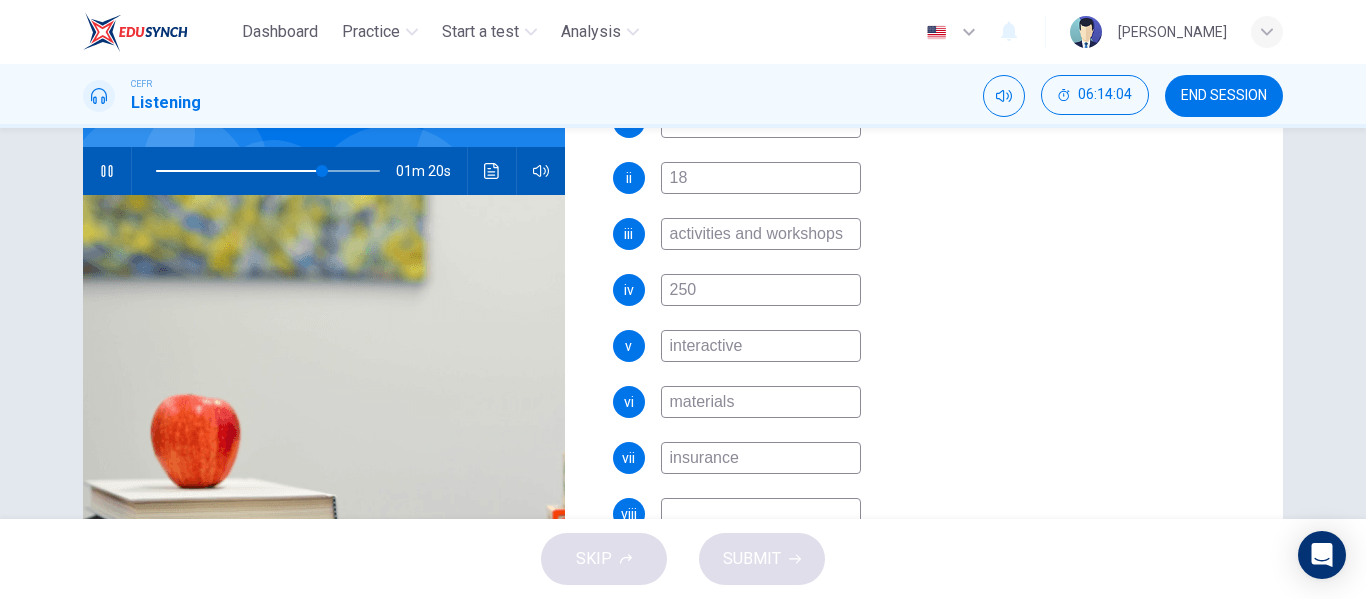 type on "75" 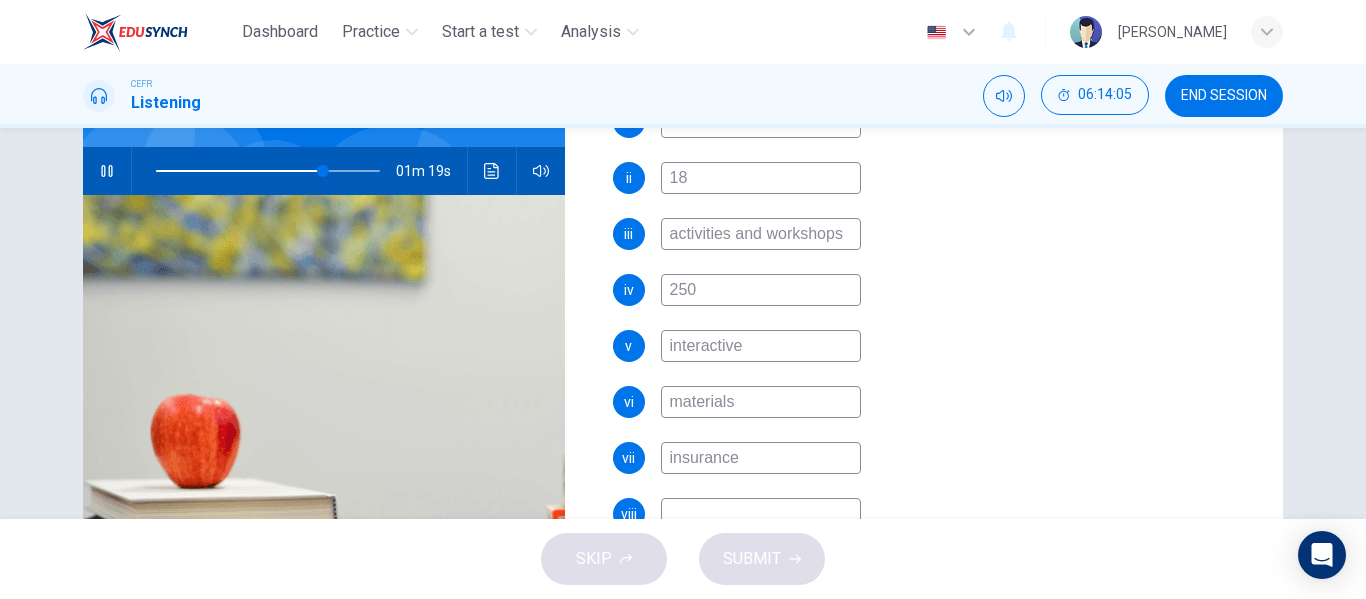 type on "insurance" 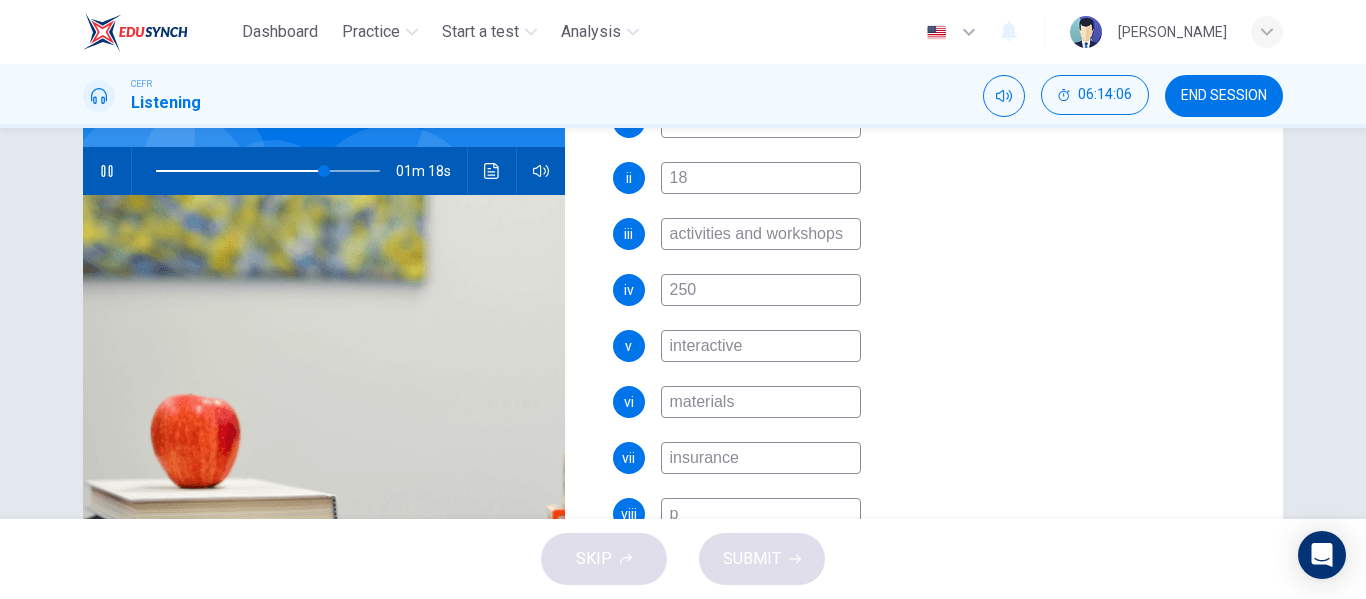 scroll, scrollTop: 184, scrollLeft: 0, axis: vertical 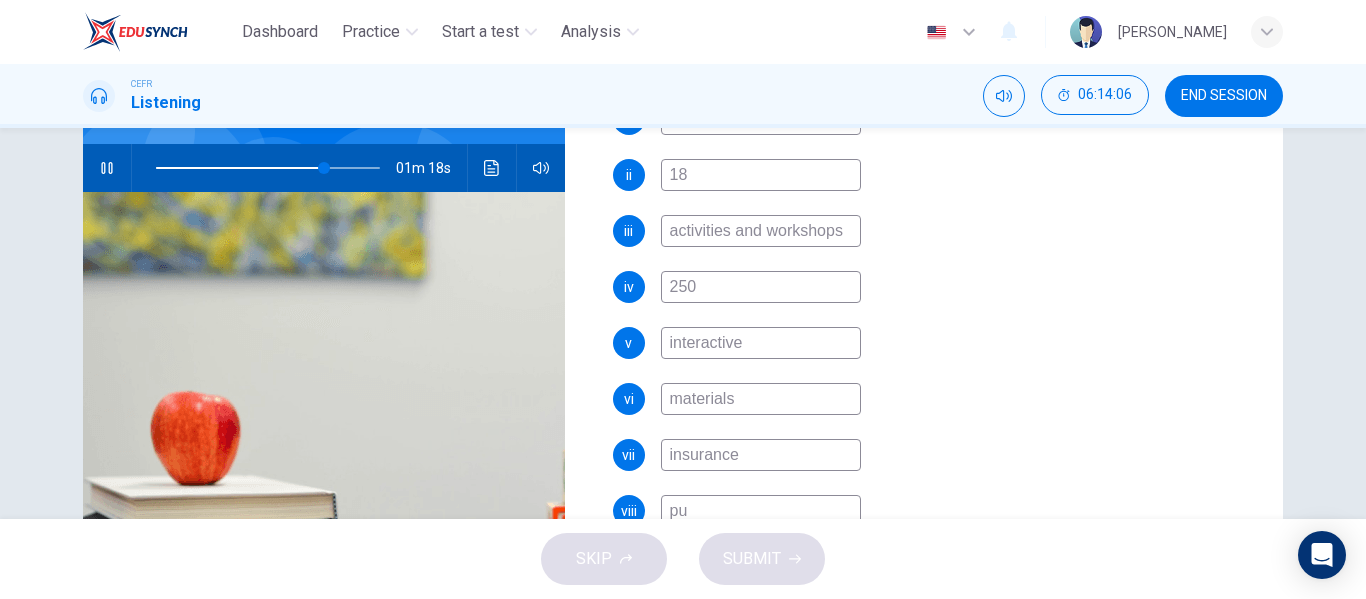 type on "pub" 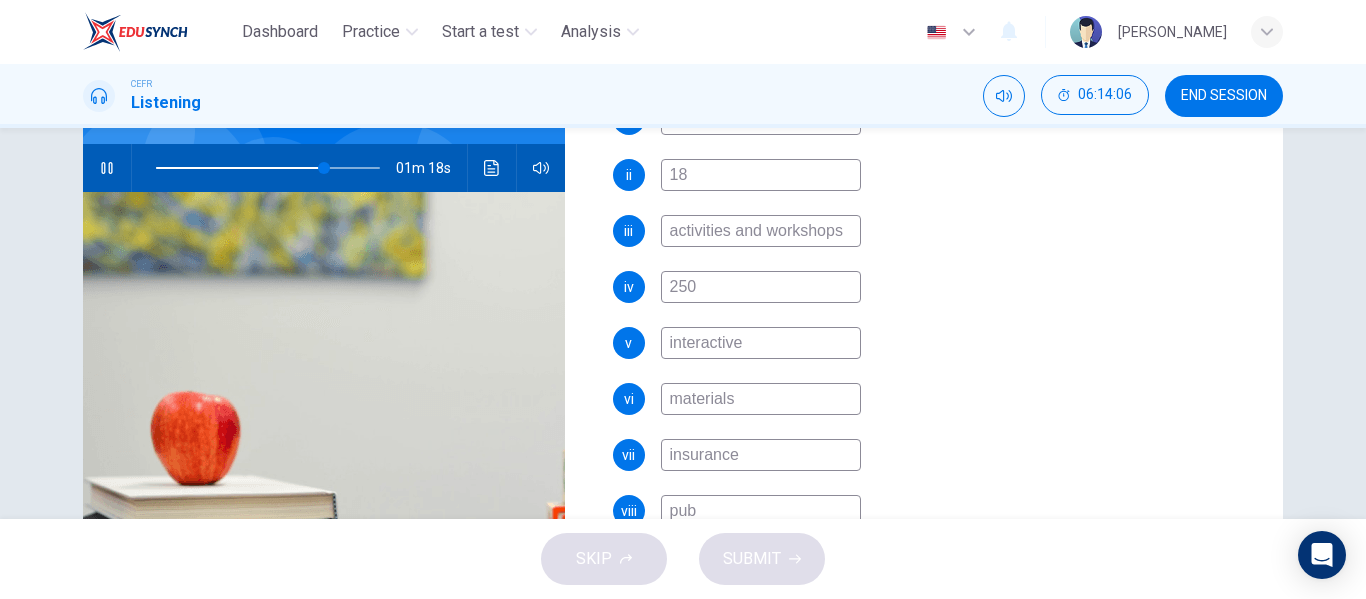 type on "75" 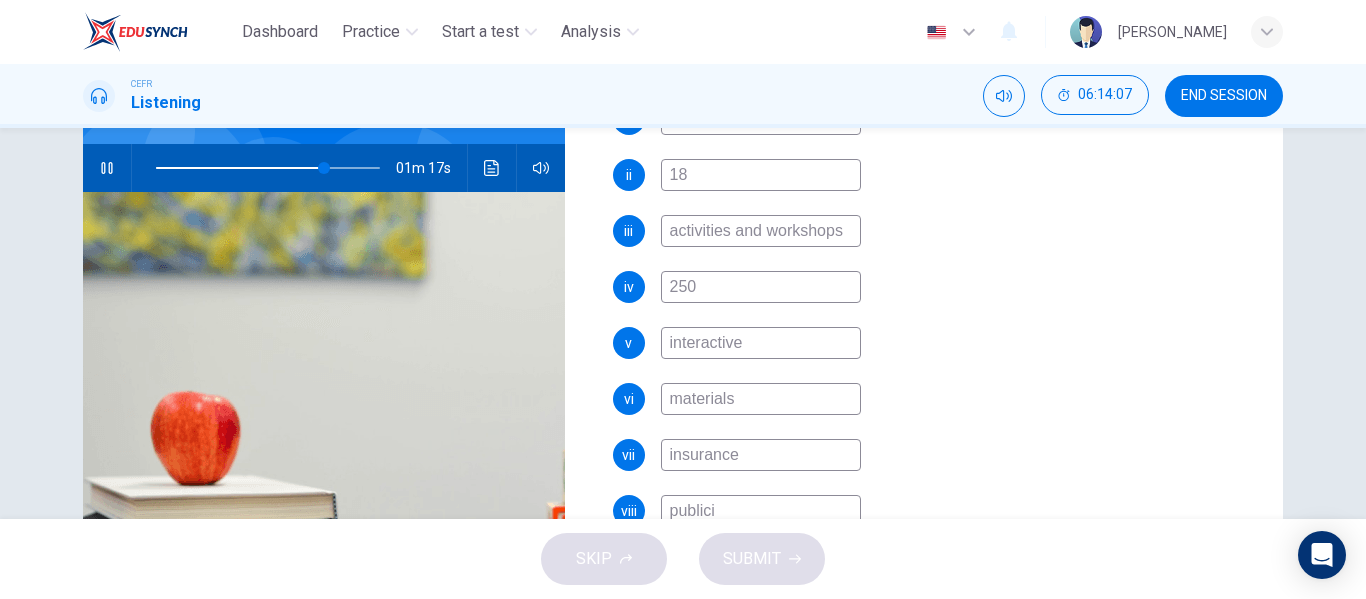 type on "publicit" 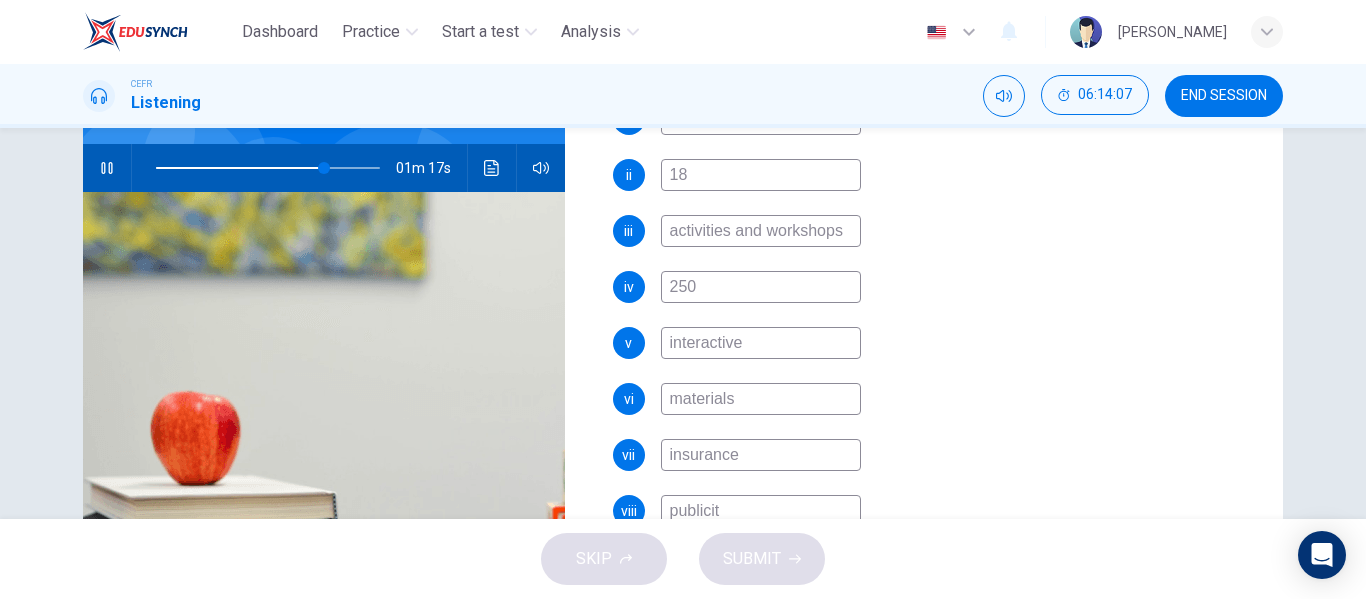 type on "75" 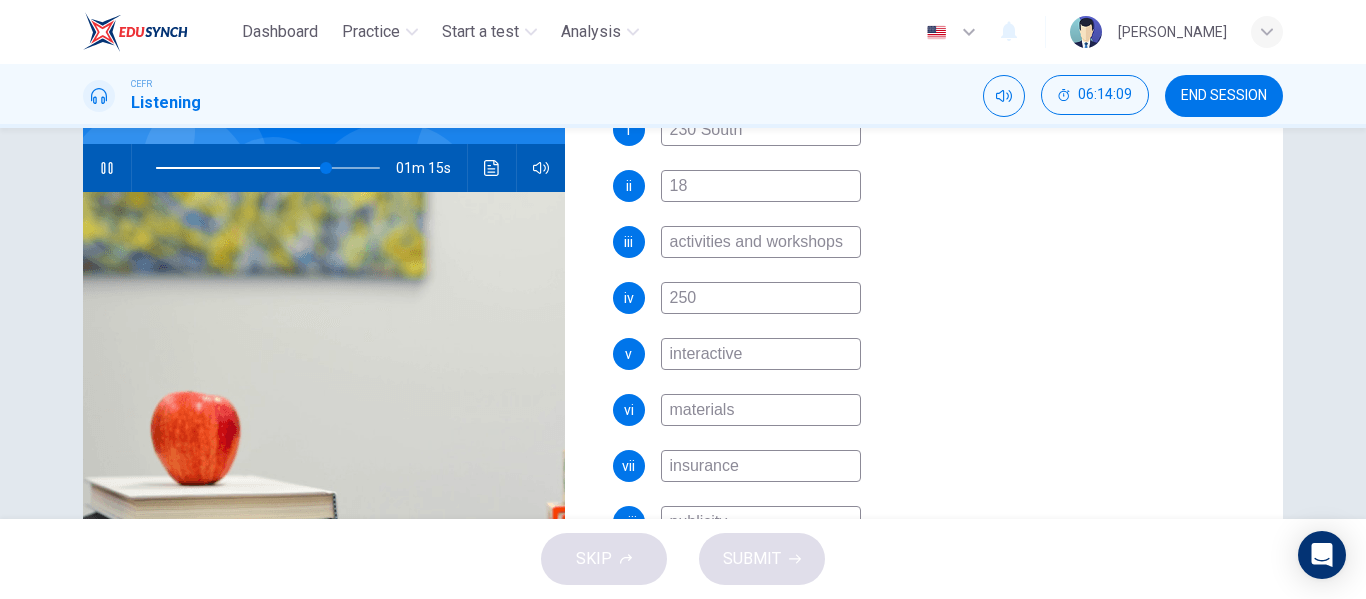 scroll, scrollTop: 510, scrollLeft: 0, axis: vertical 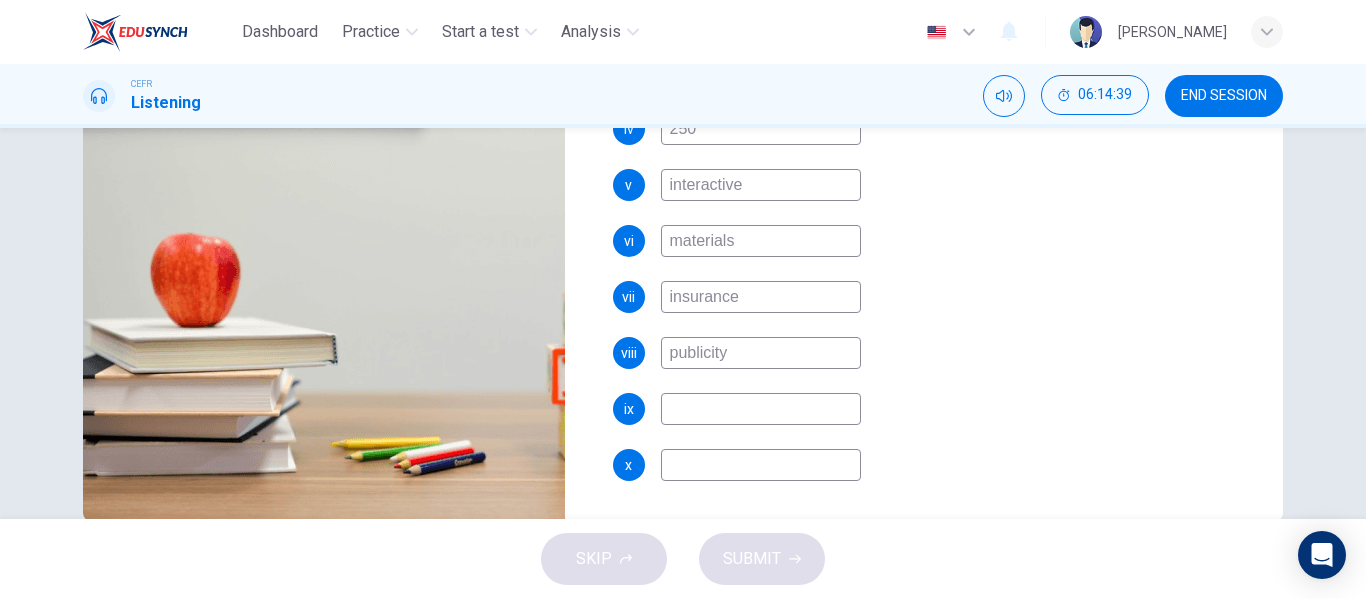 type on "86" 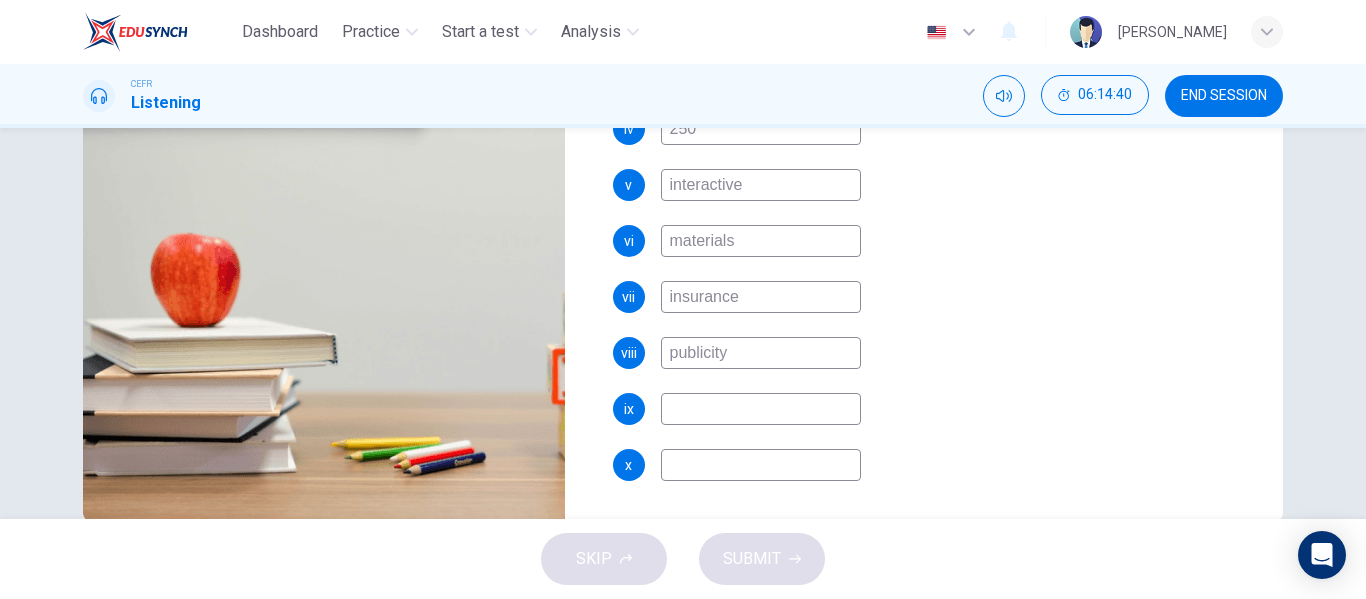 type on "publicity" 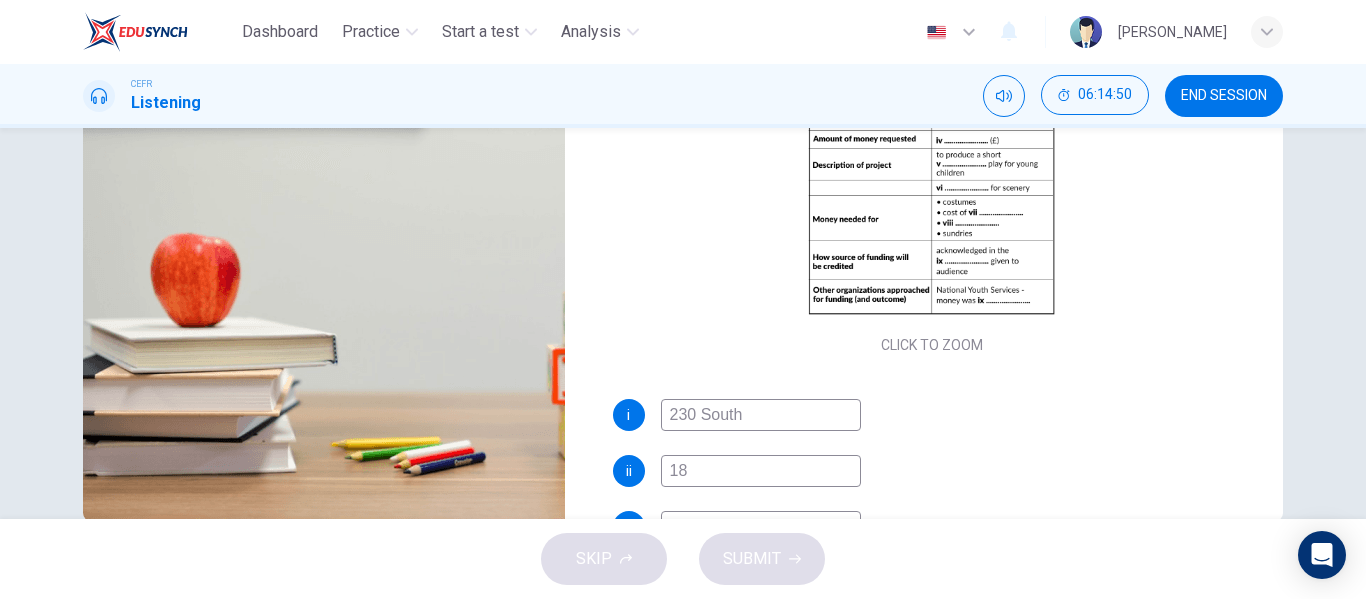 scroll, scrollTop: 0, scrollLeft: 0, axis: both 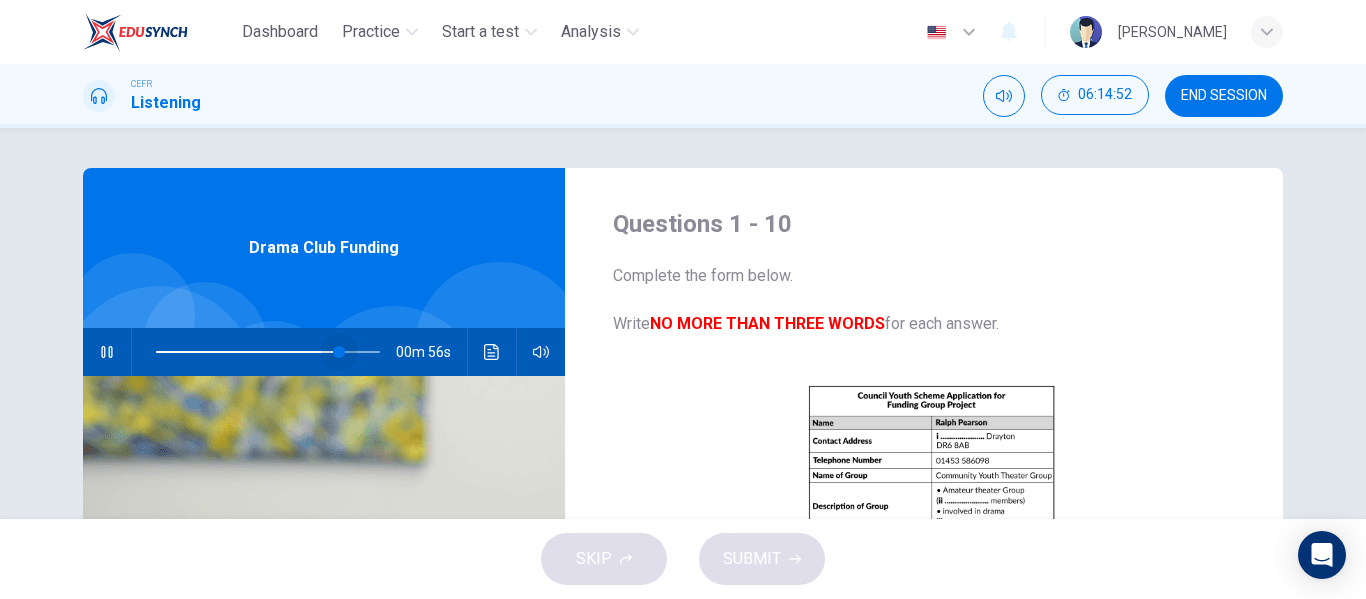 click at bounding box center (339, 352) 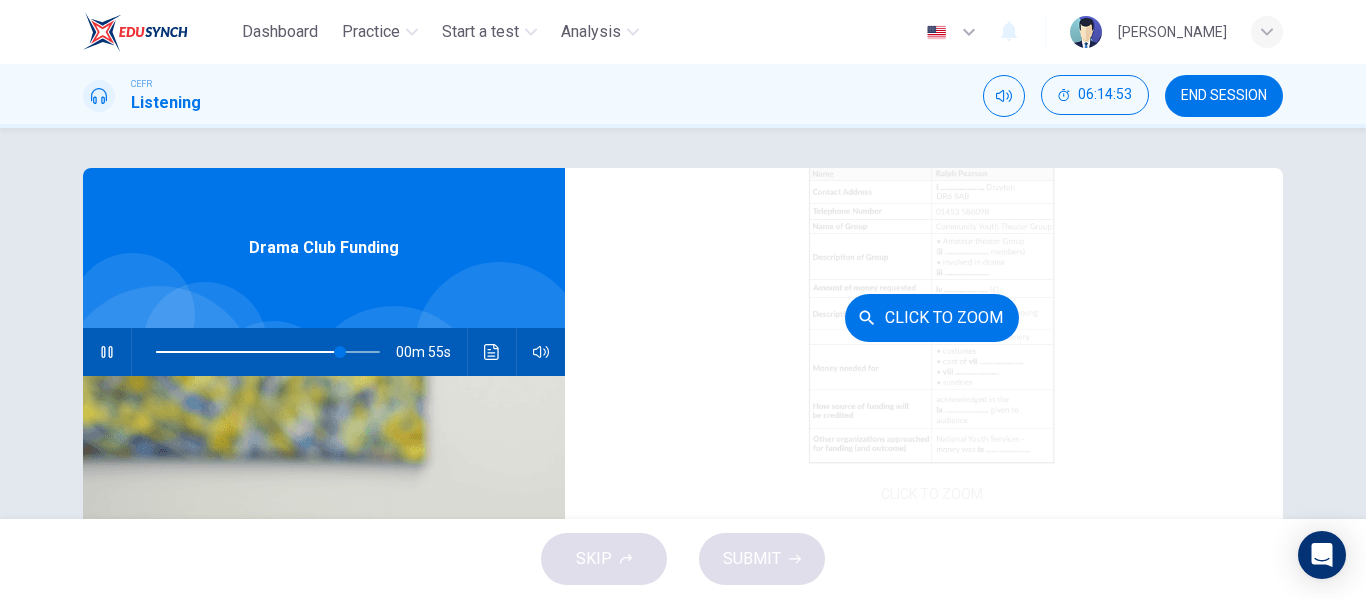 scroll, scrollTop: 510, scrollLeft: 0, axis: vertical 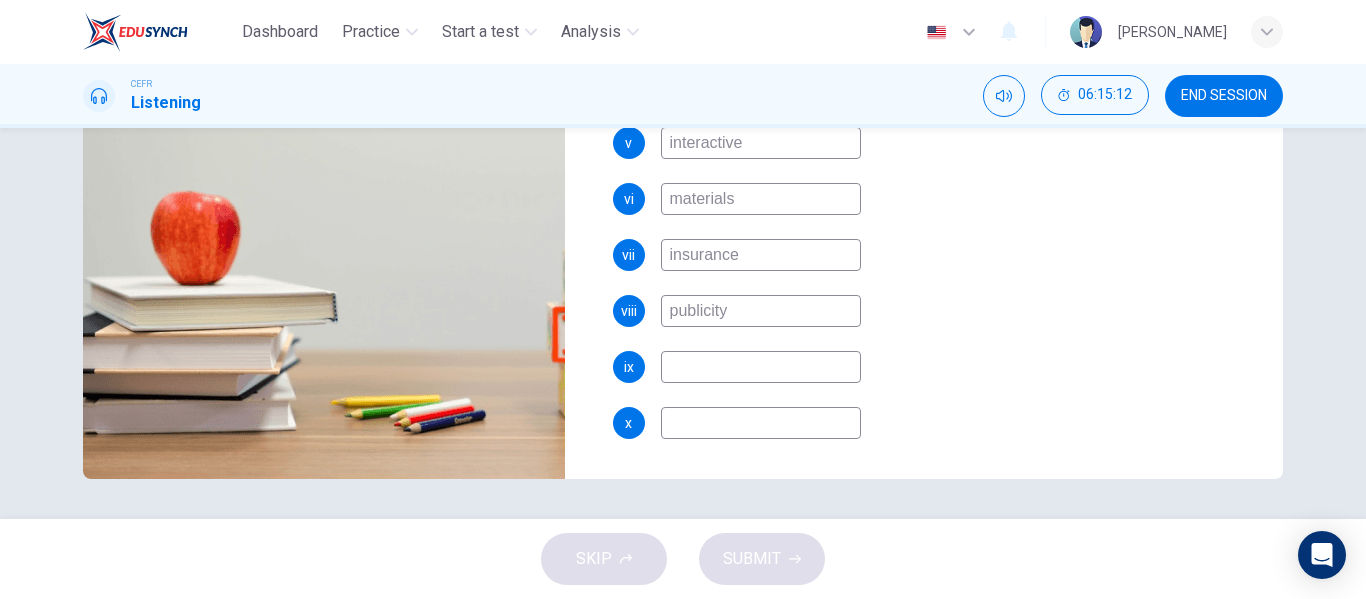 type on "89" 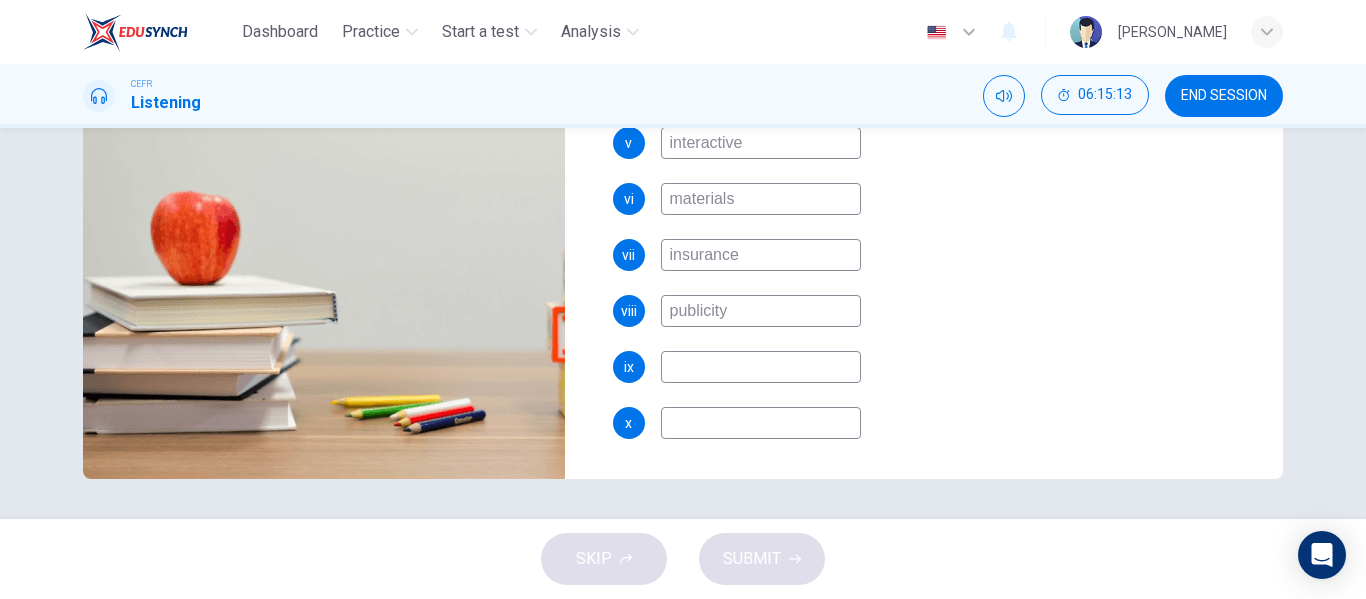 click at bounding box center (761, 367) 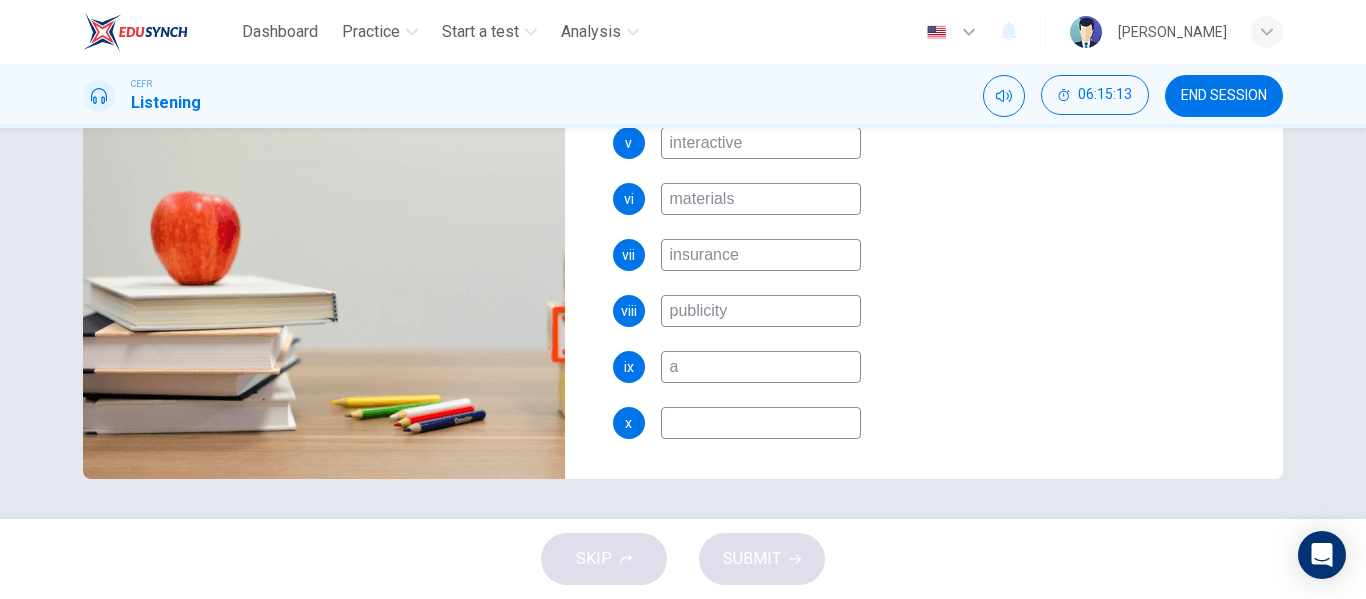 type on "89" 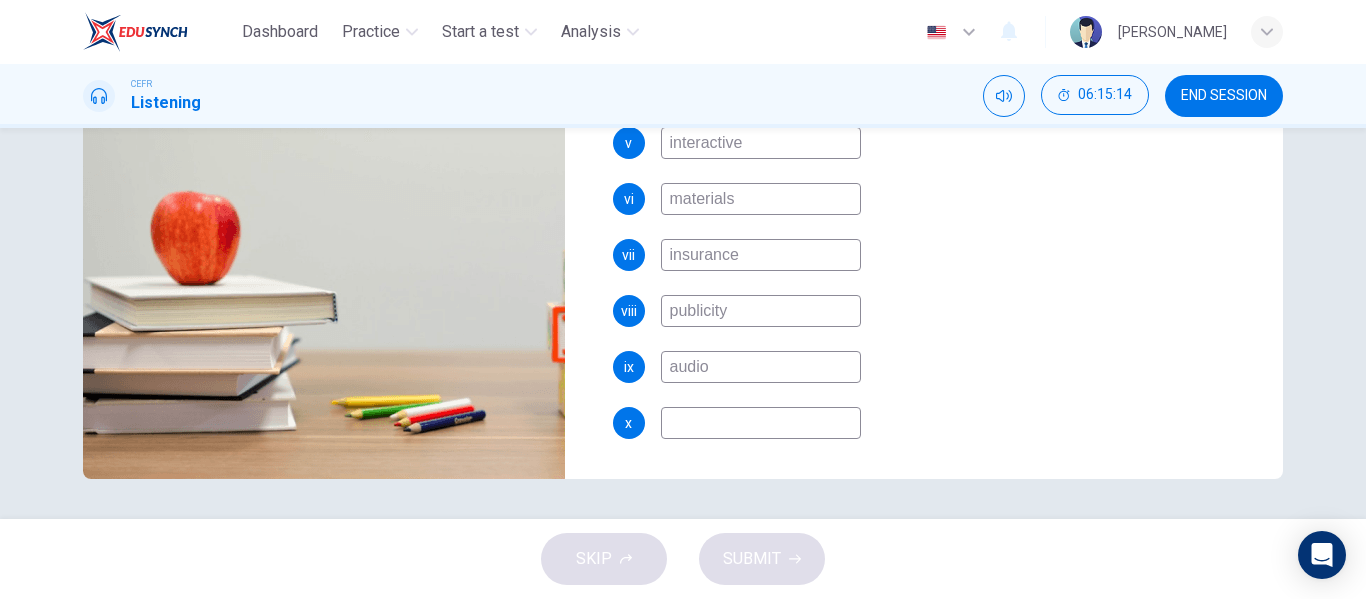type on "audio" 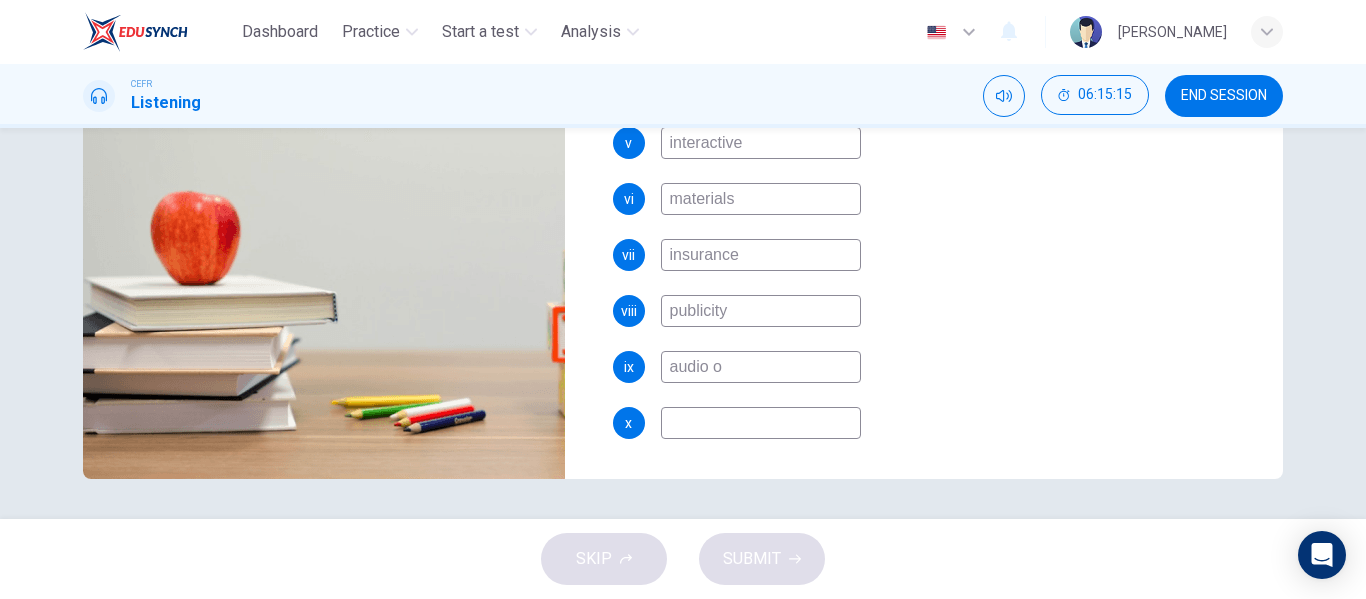 type on "audio og" 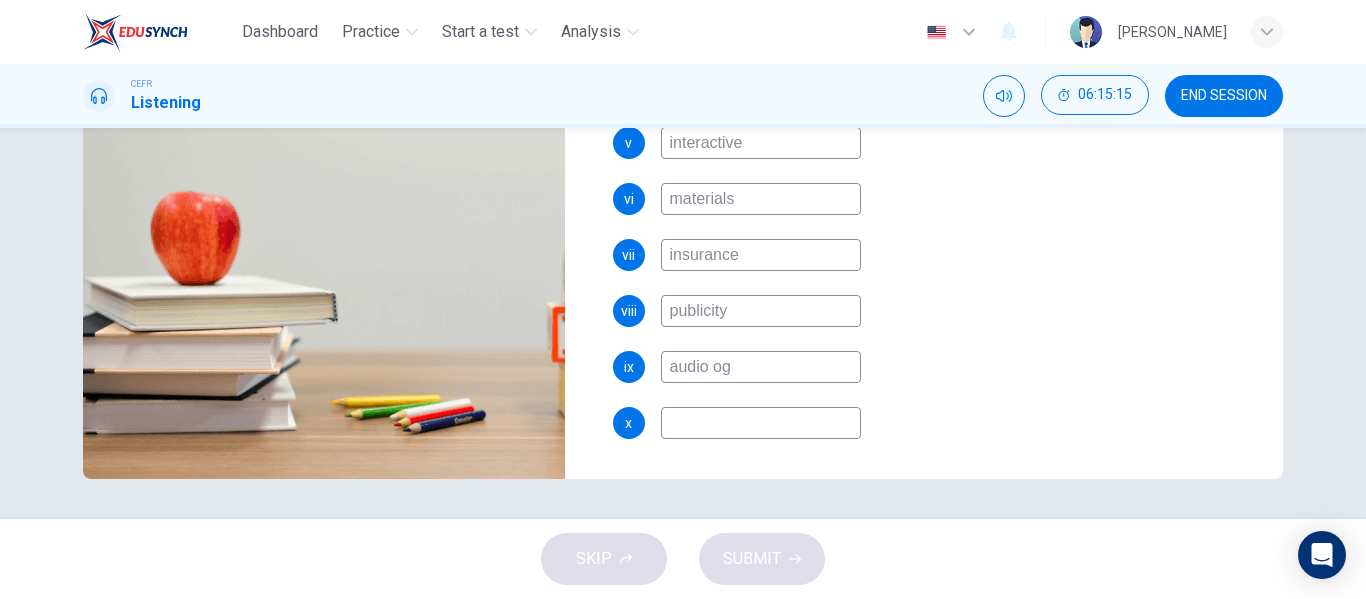 type on "90" 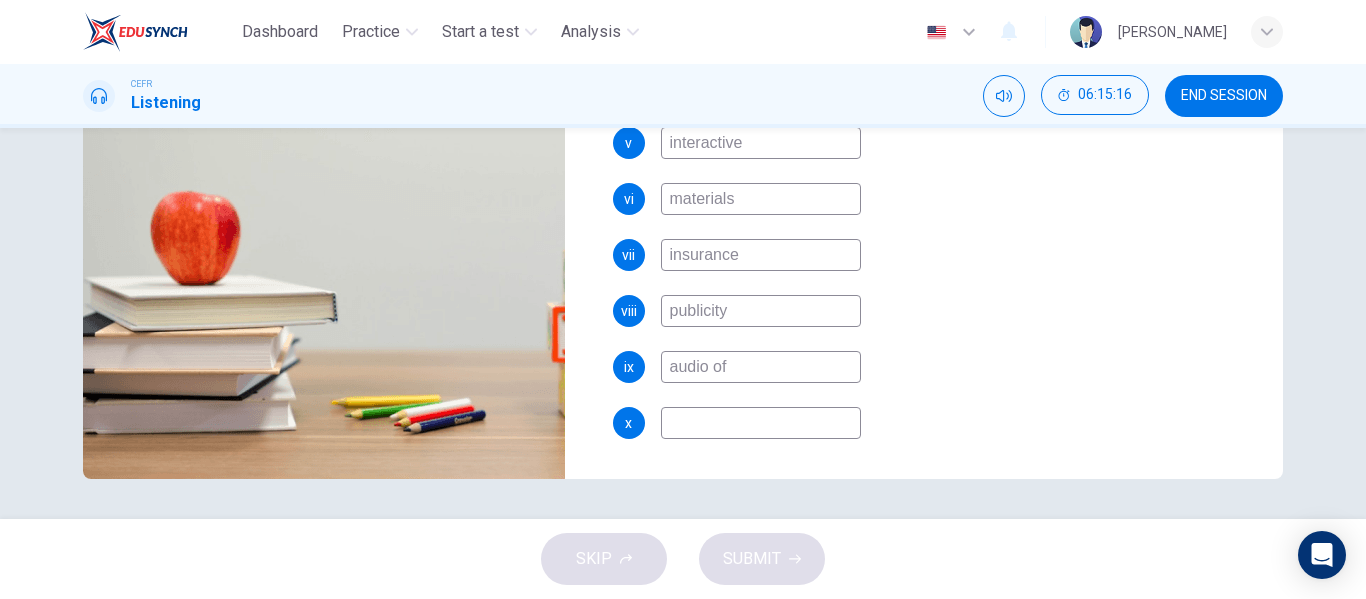 type on "audio of p" 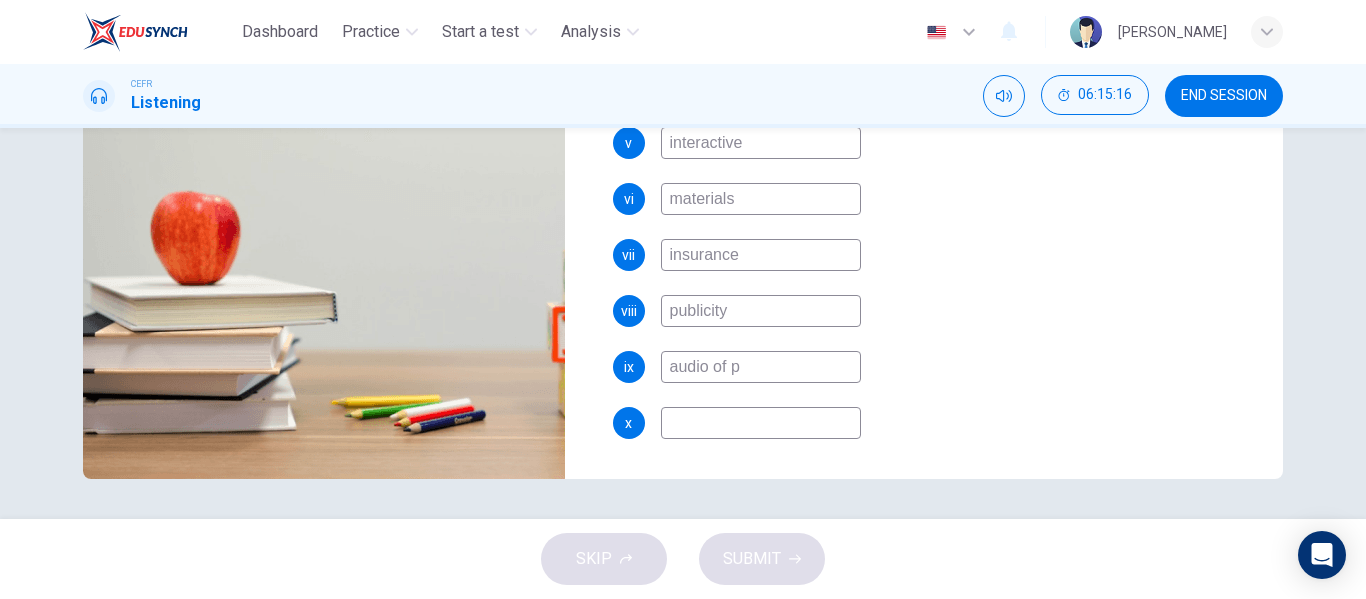 type on "90" 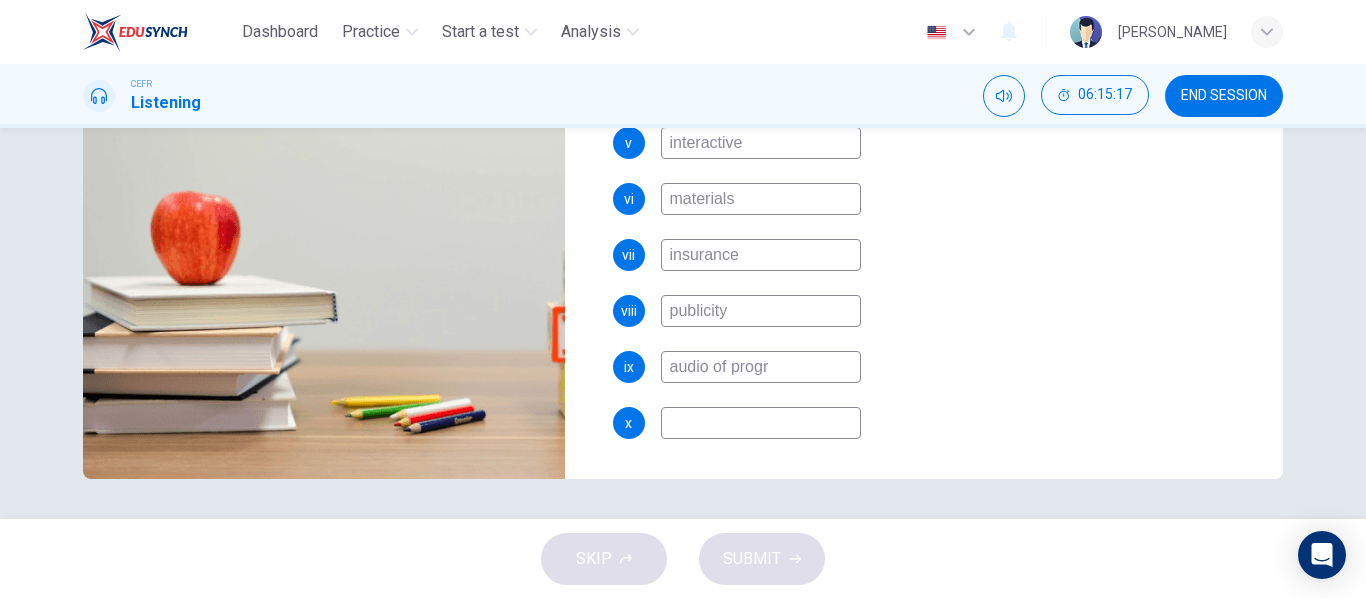type on "audio of progra" 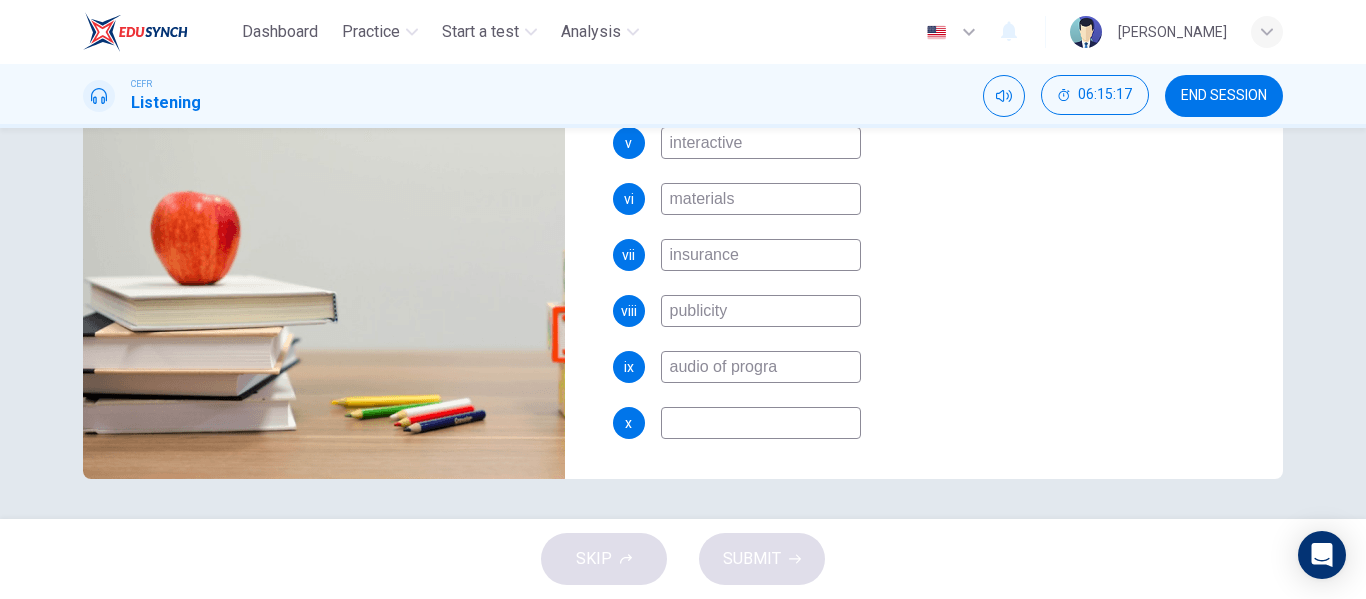 type on "90" 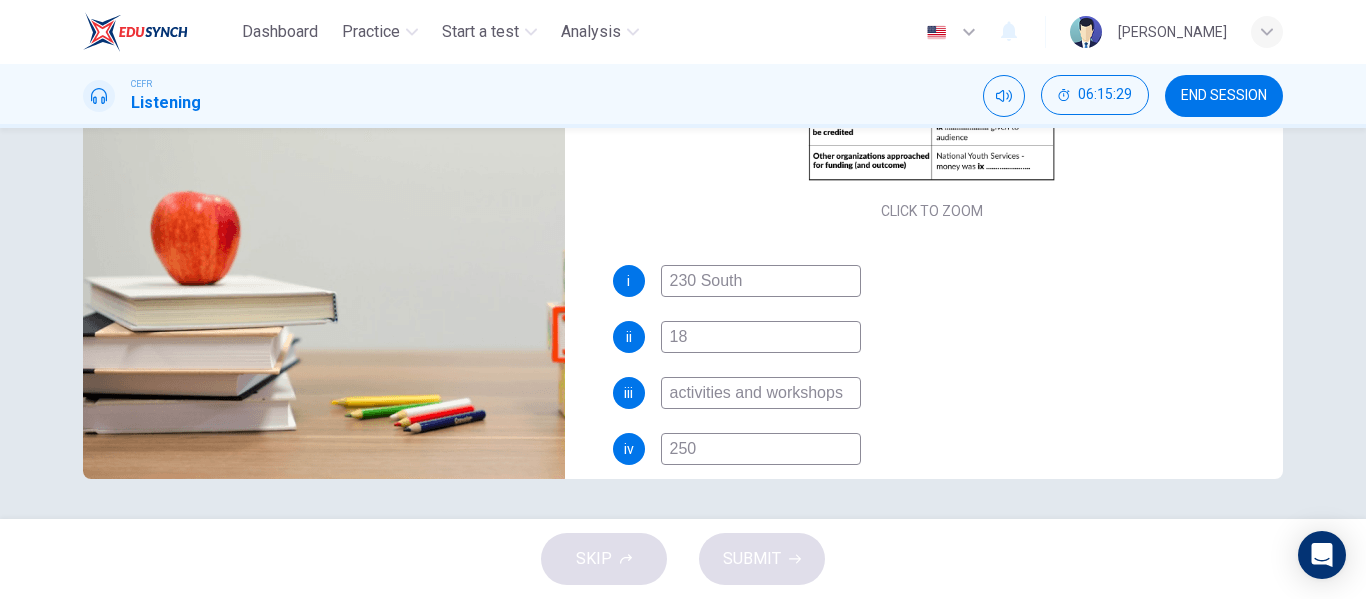 scroll, scrollTop: 510, scrollLeft: 0, axis: vertical 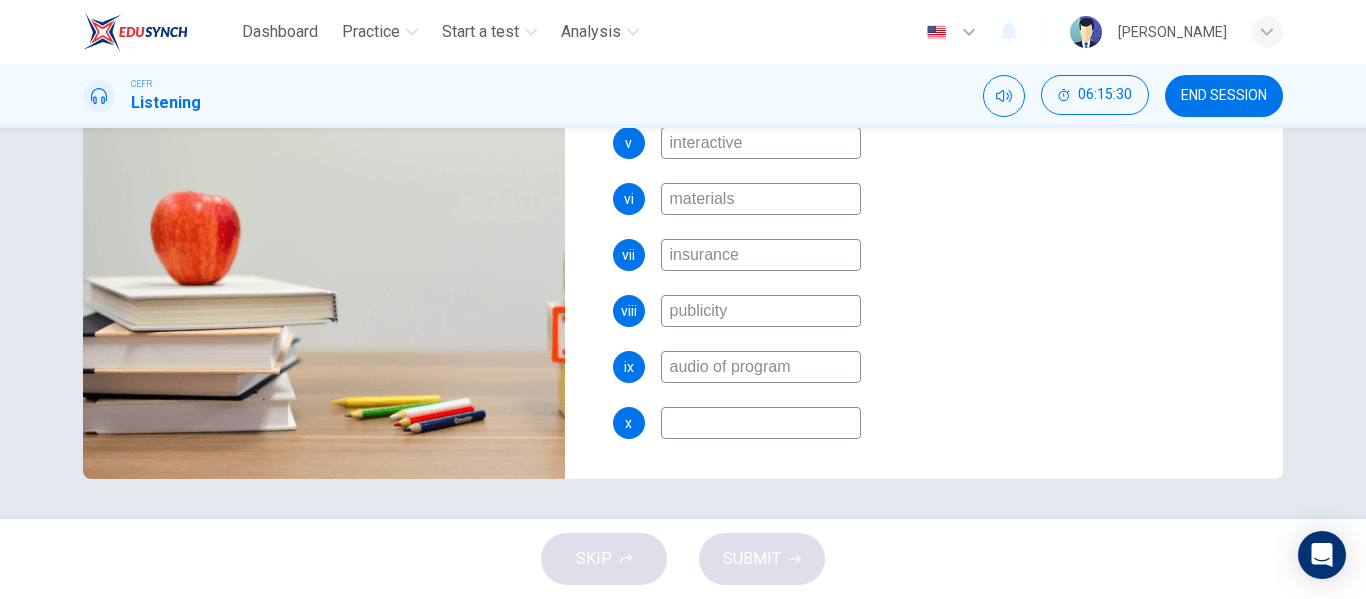 type on "94" 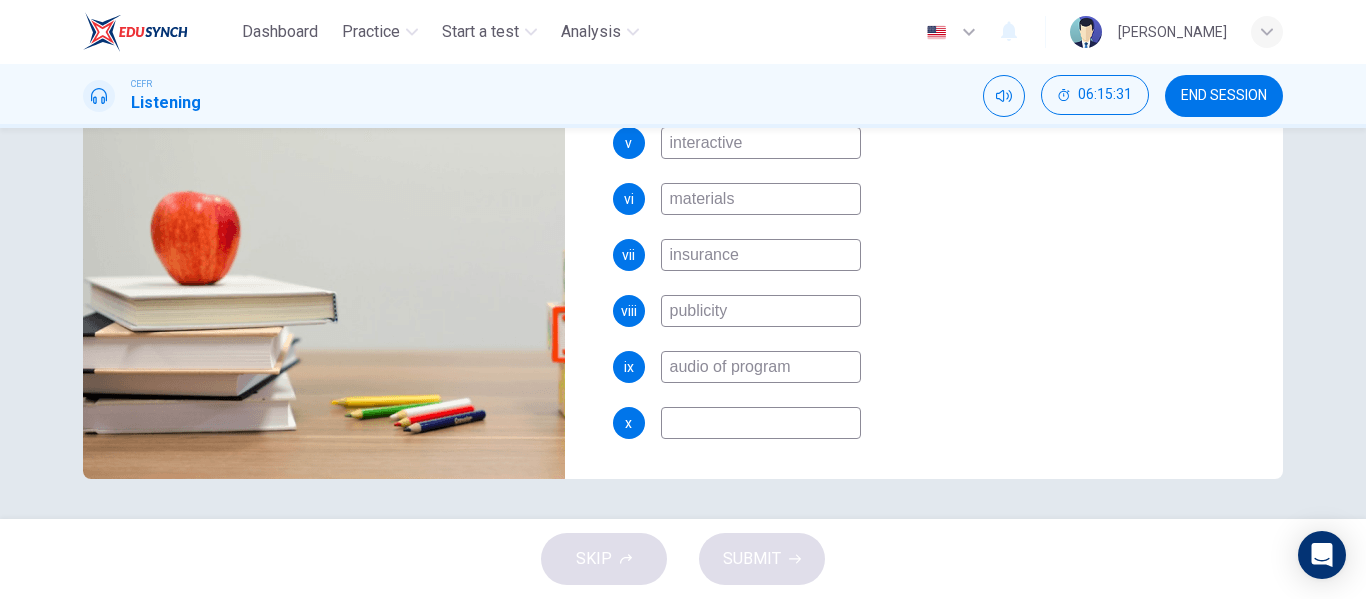 type on "audio of program" 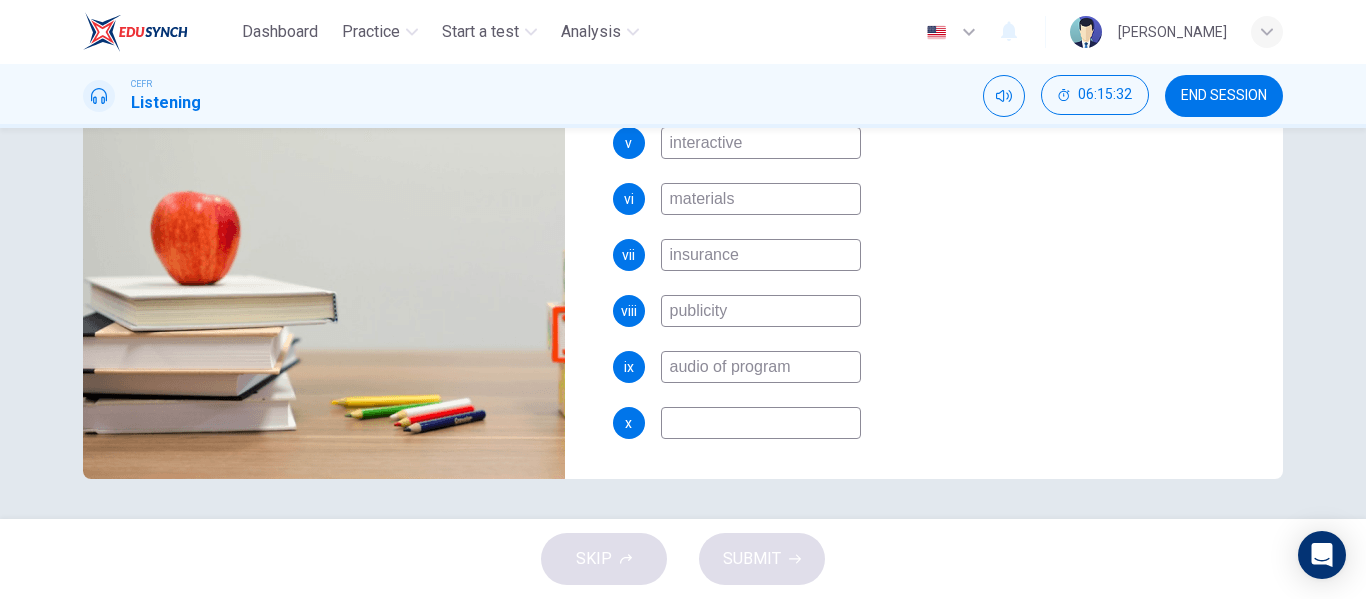 type on "n" 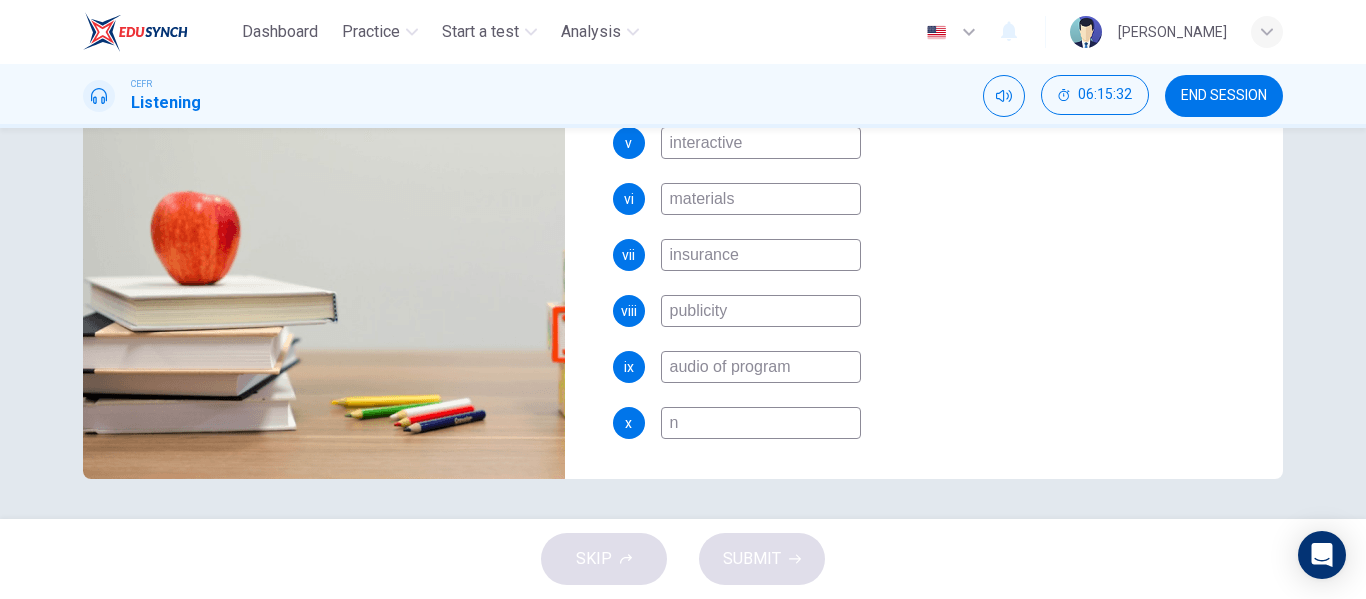 type on "95" 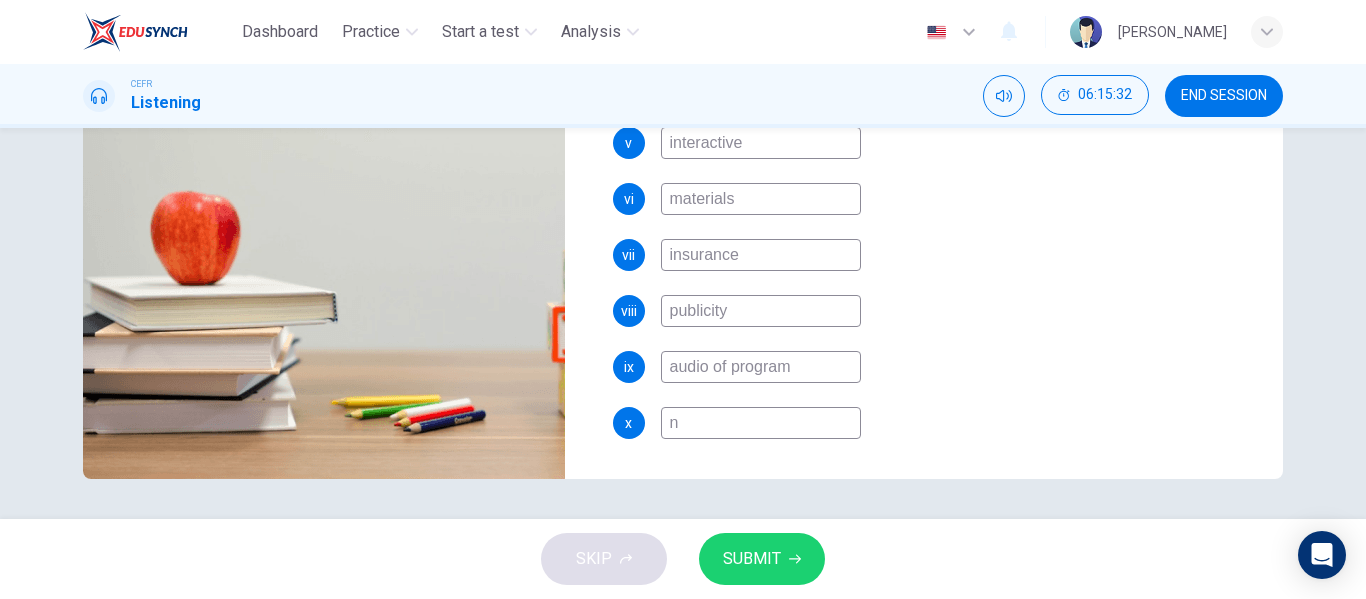 type on "no" 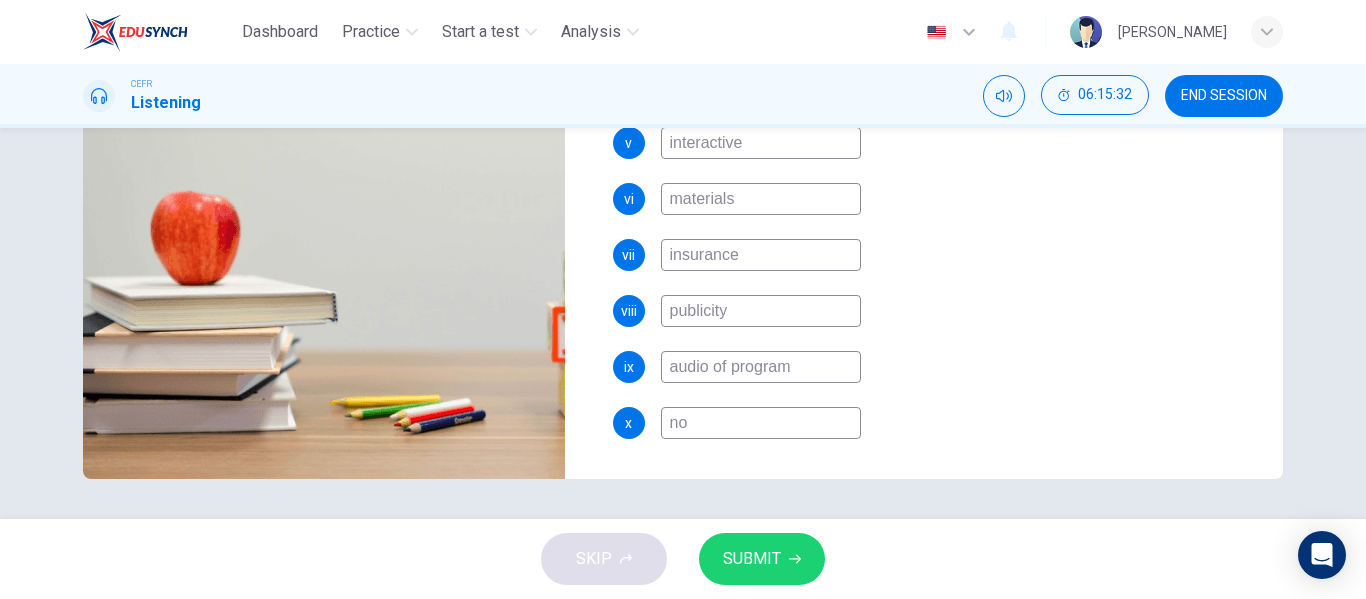 type on "95" 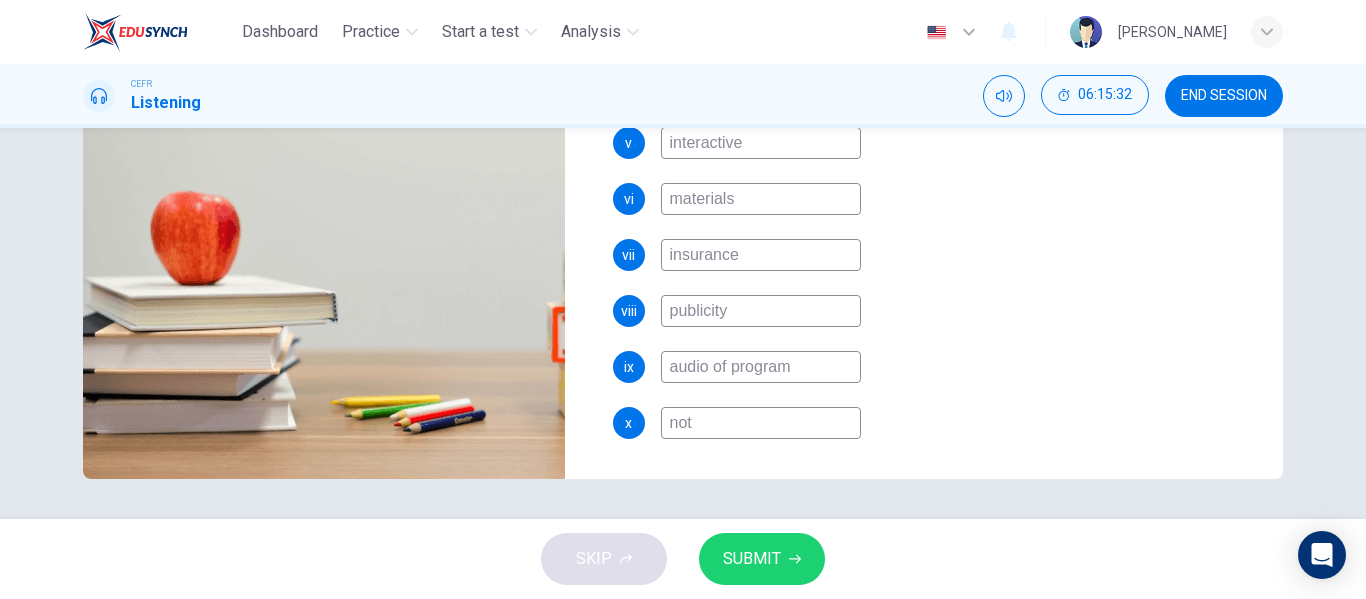type on "95" 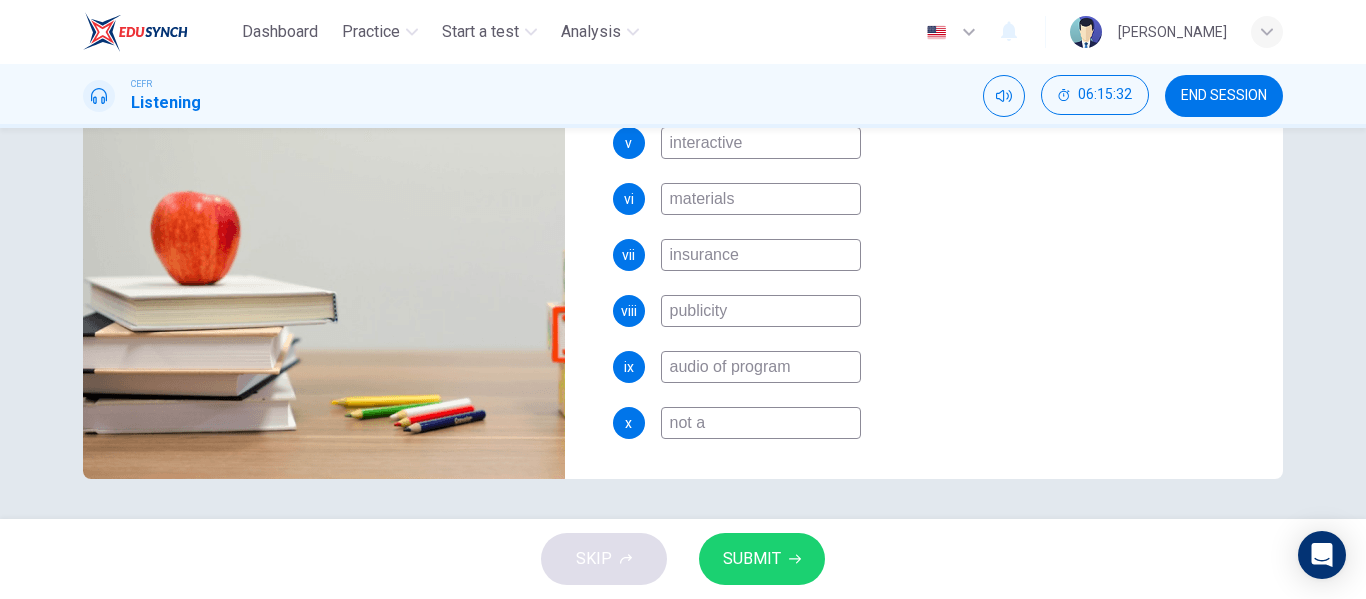 type on "95" 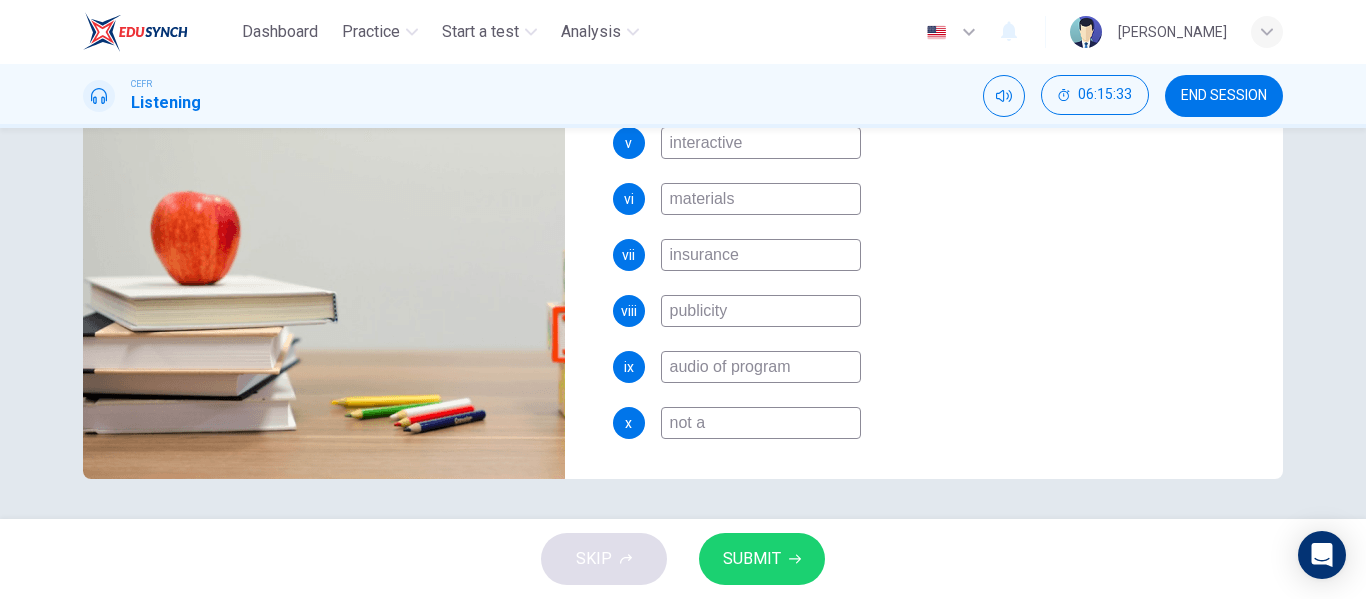 type on "not ab" 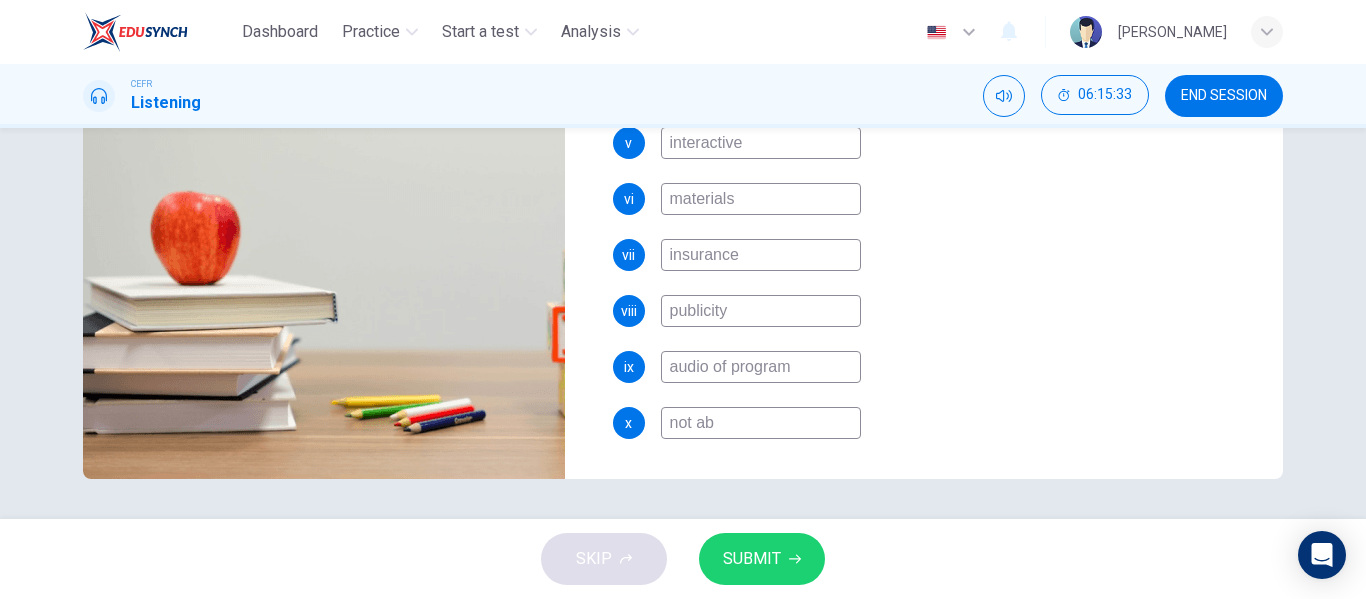 type on "95" 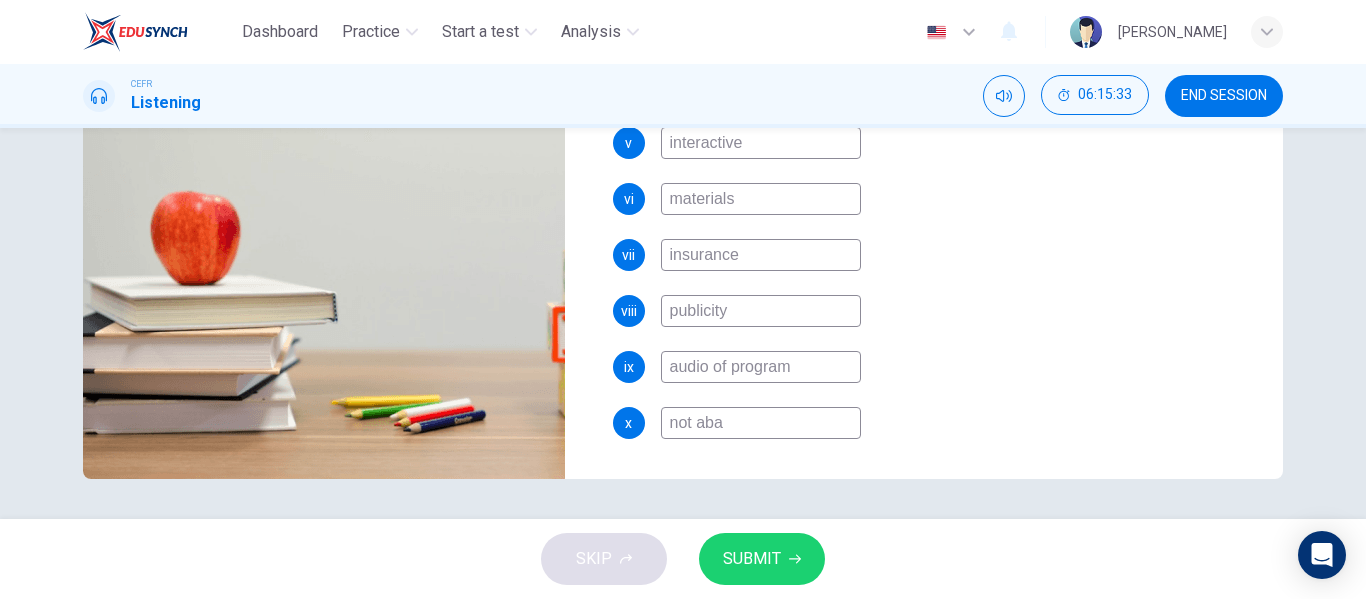 type on "95" 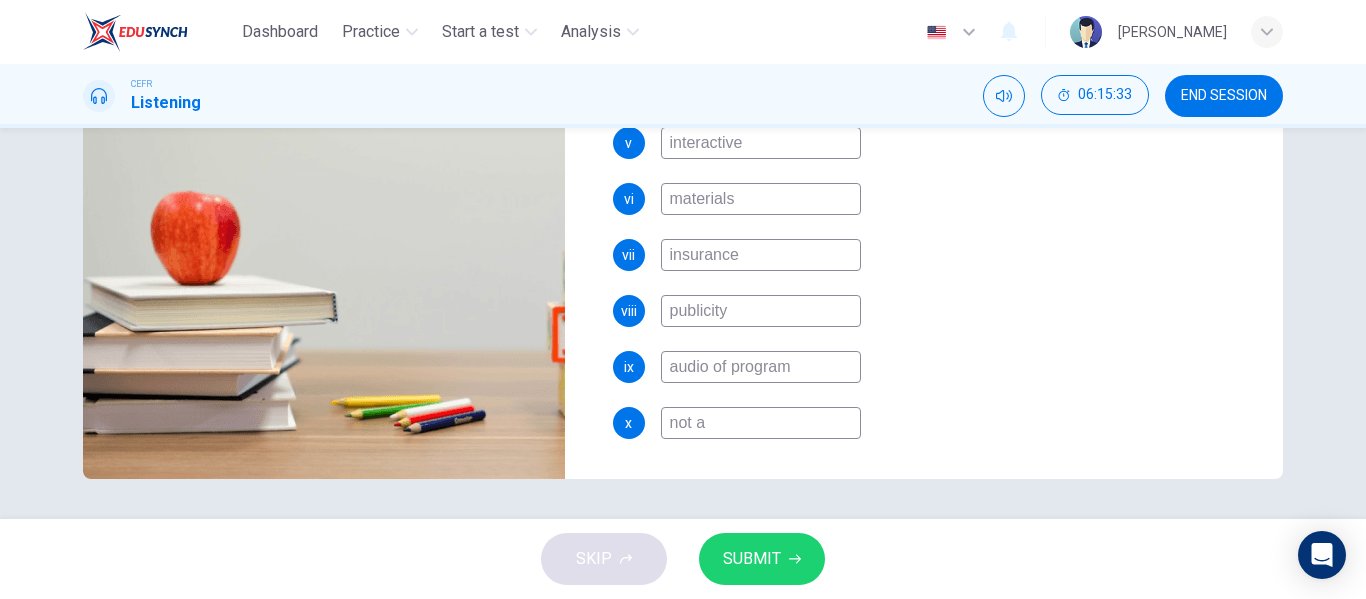 type on "not" 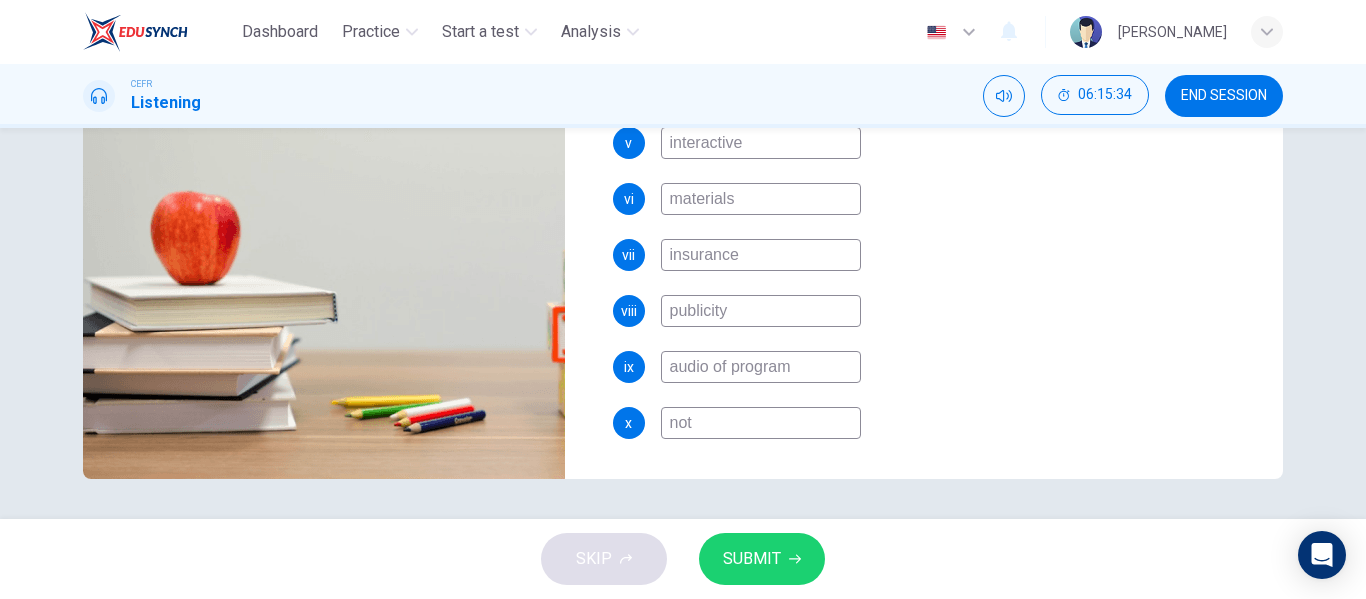 type on "95" 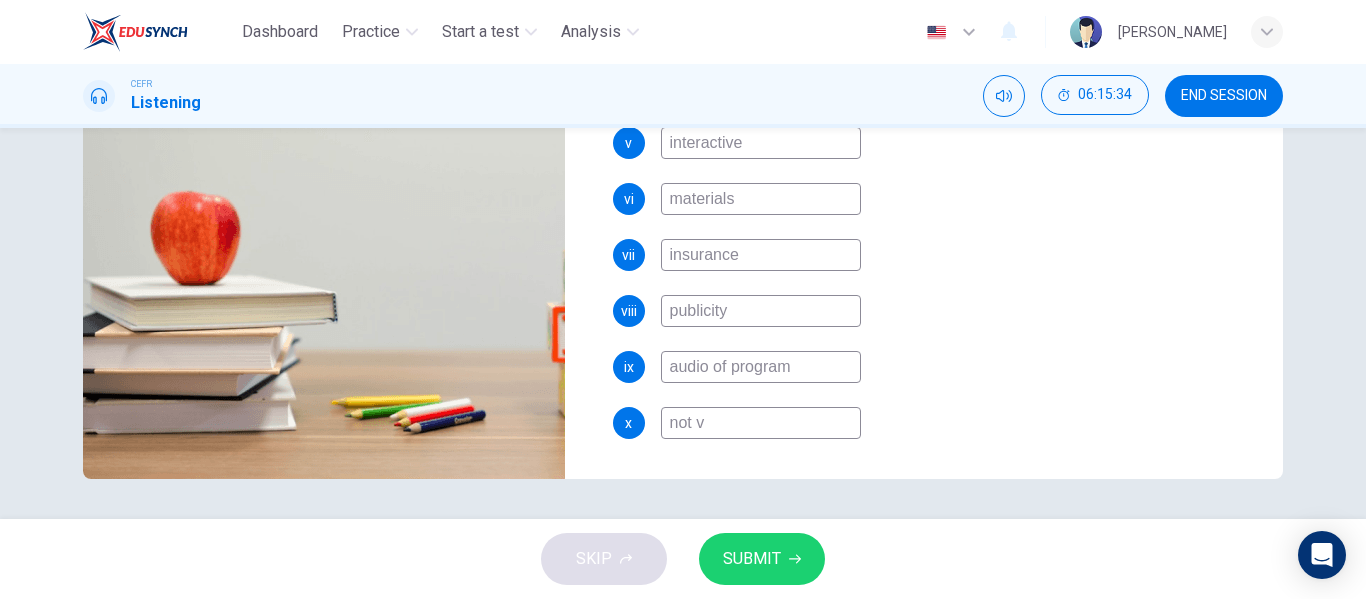 type on "95" 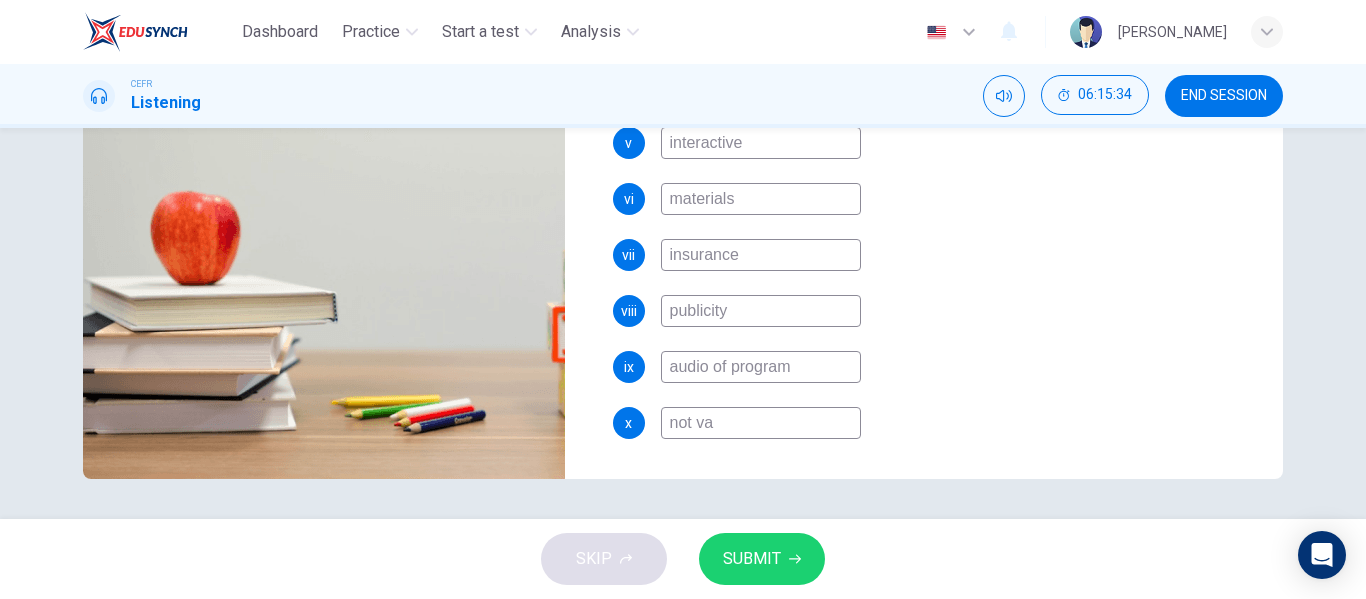 type on "not vai" 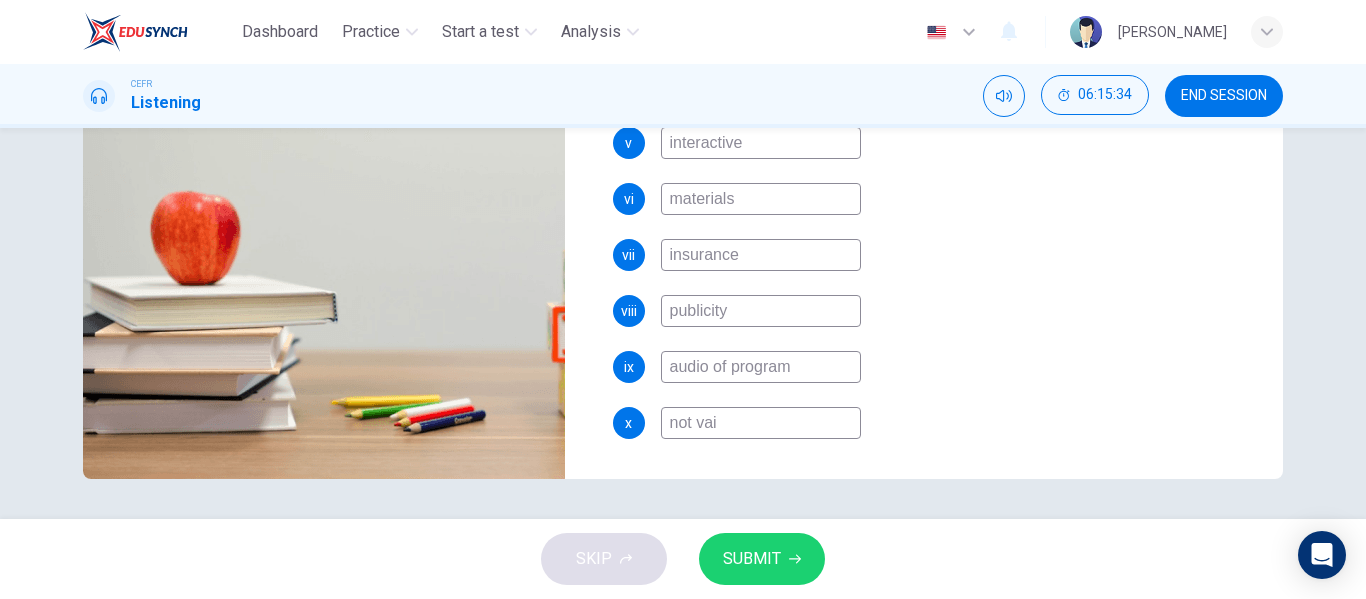 type on "95" 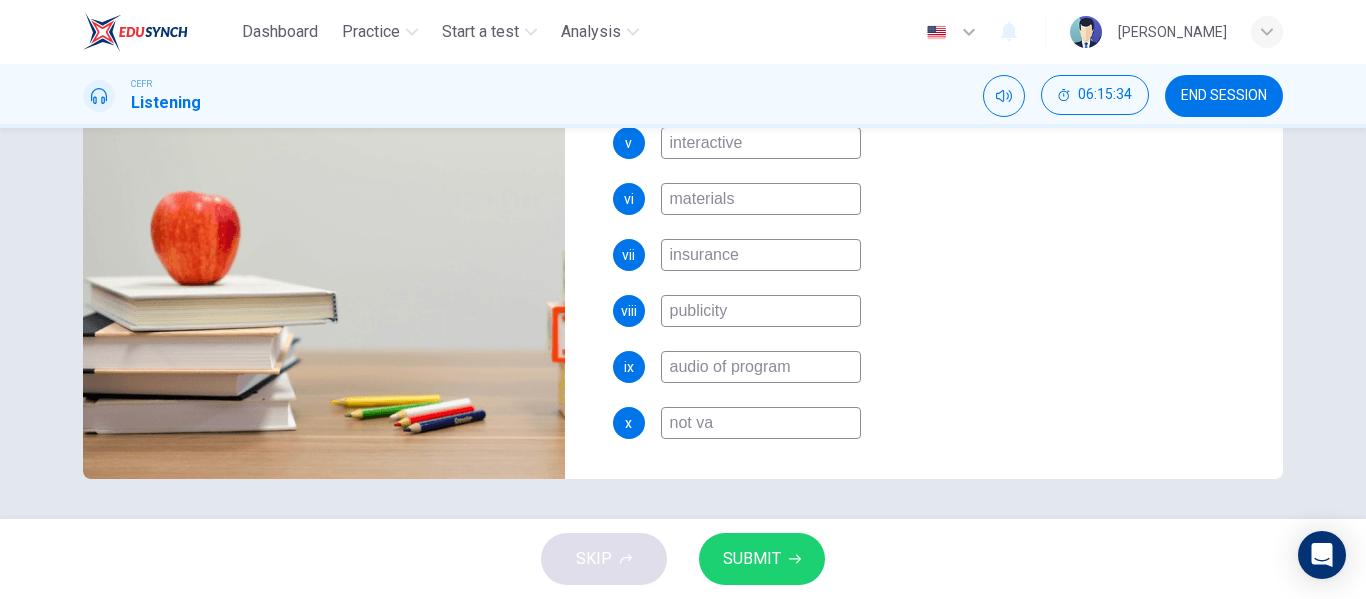 type on "95" 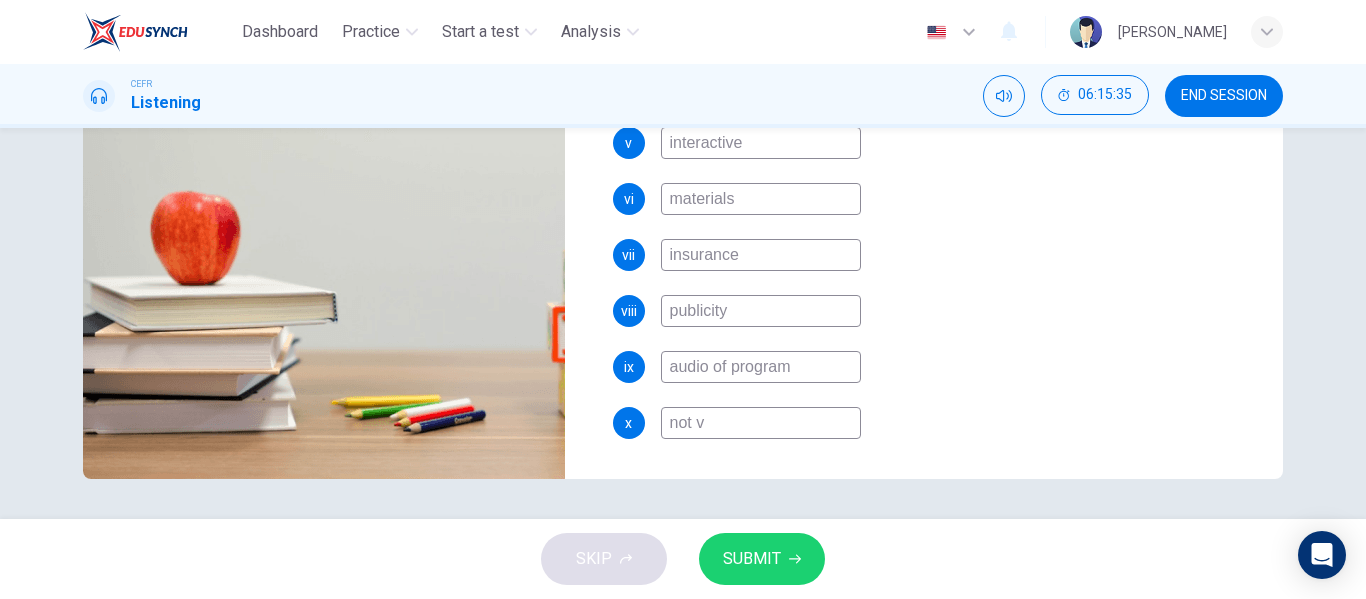 type on "96" 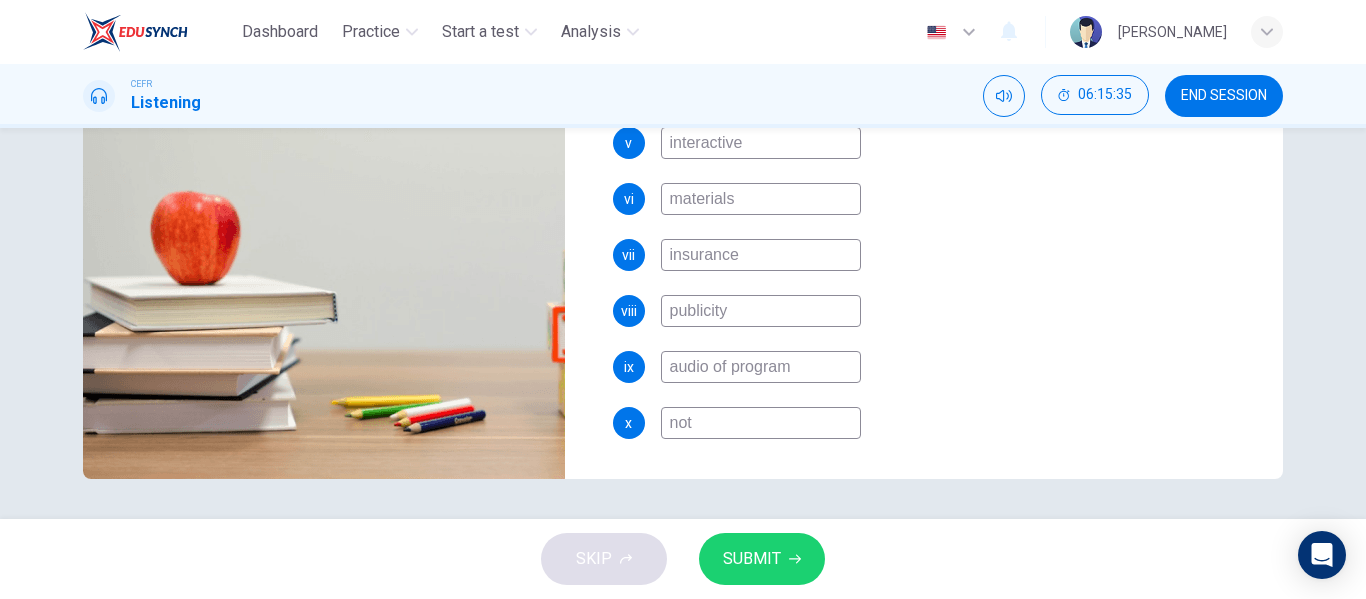 type on "96" 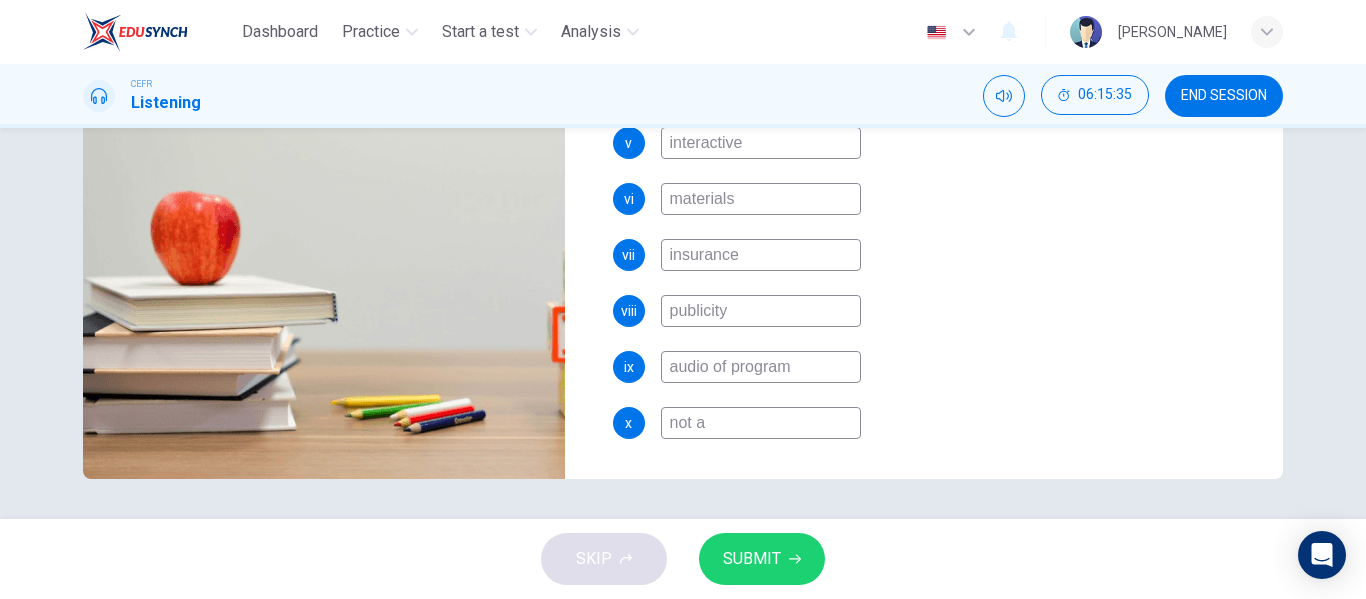 type on "96" 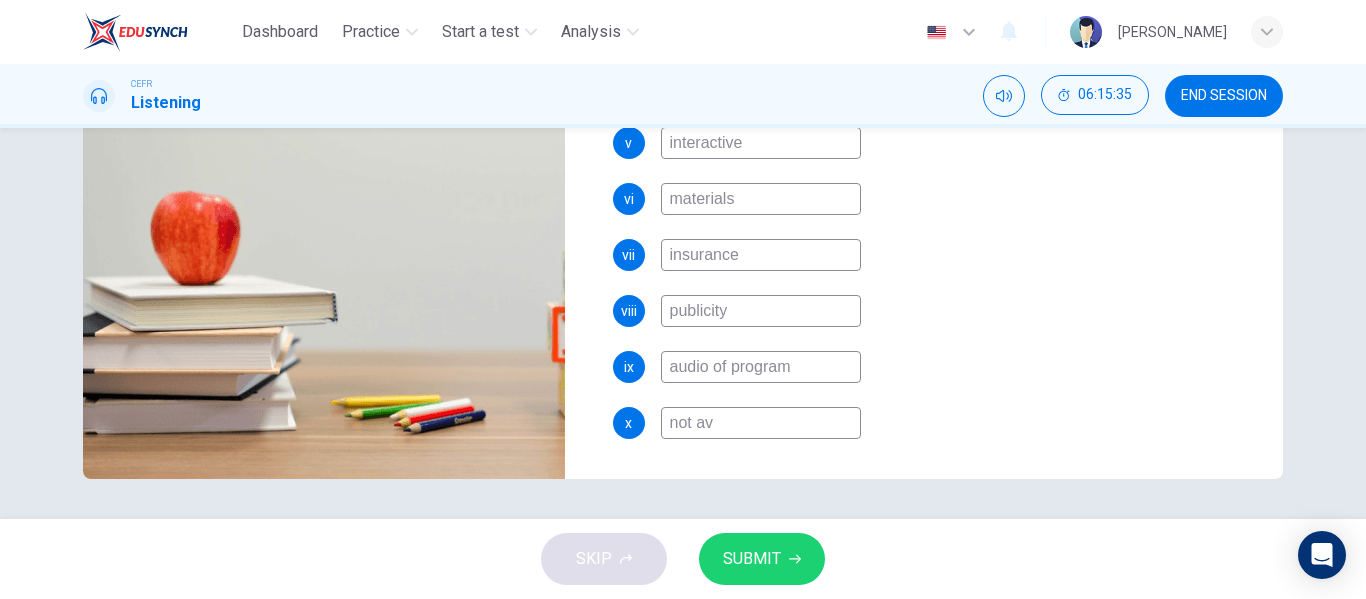 type on "96" 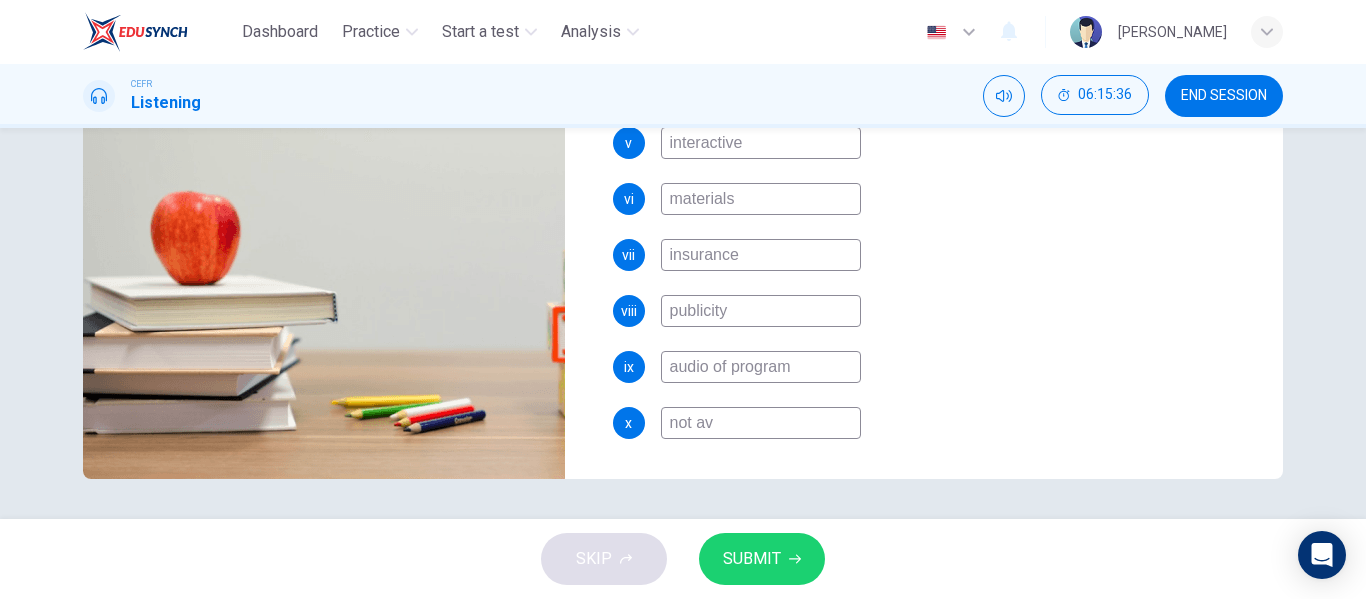 type on "not ava" 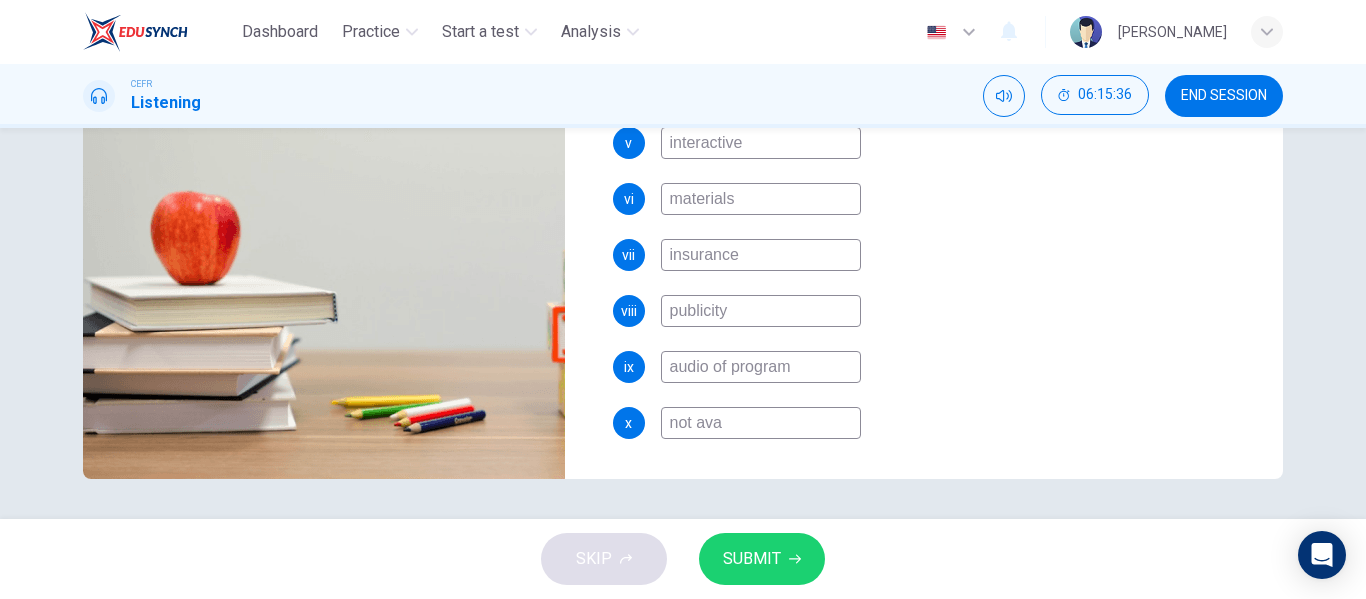 type on "96" 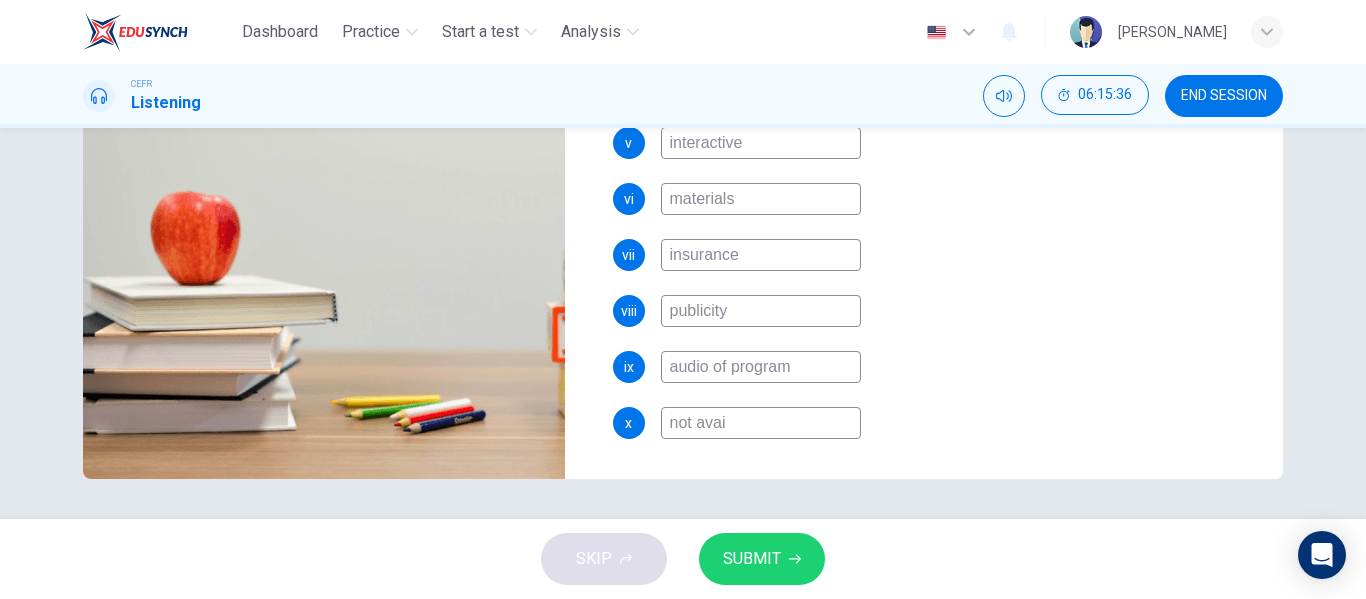 type on "96" 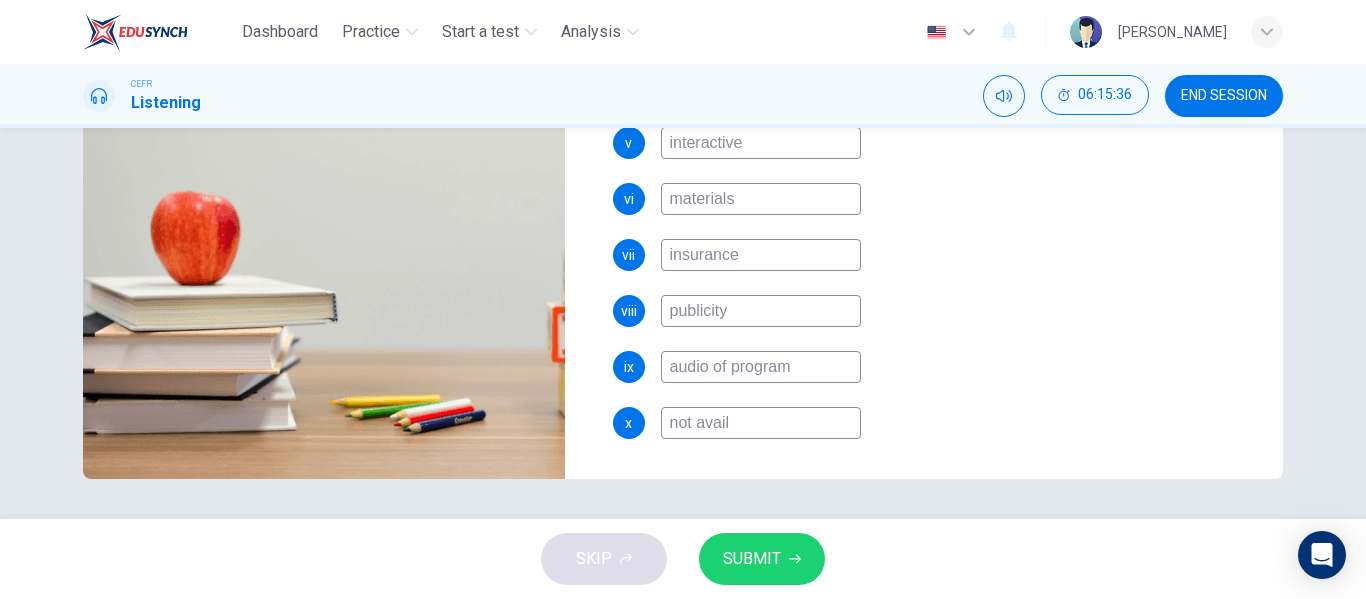 type on "96" 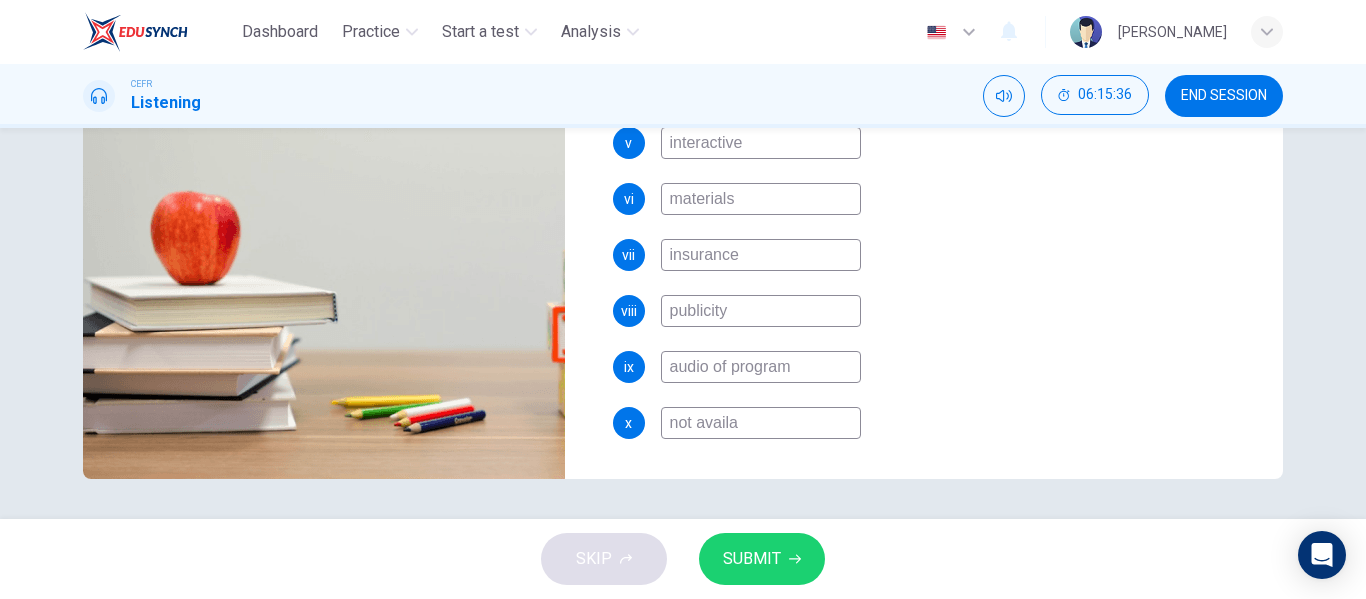 type on "not availab" 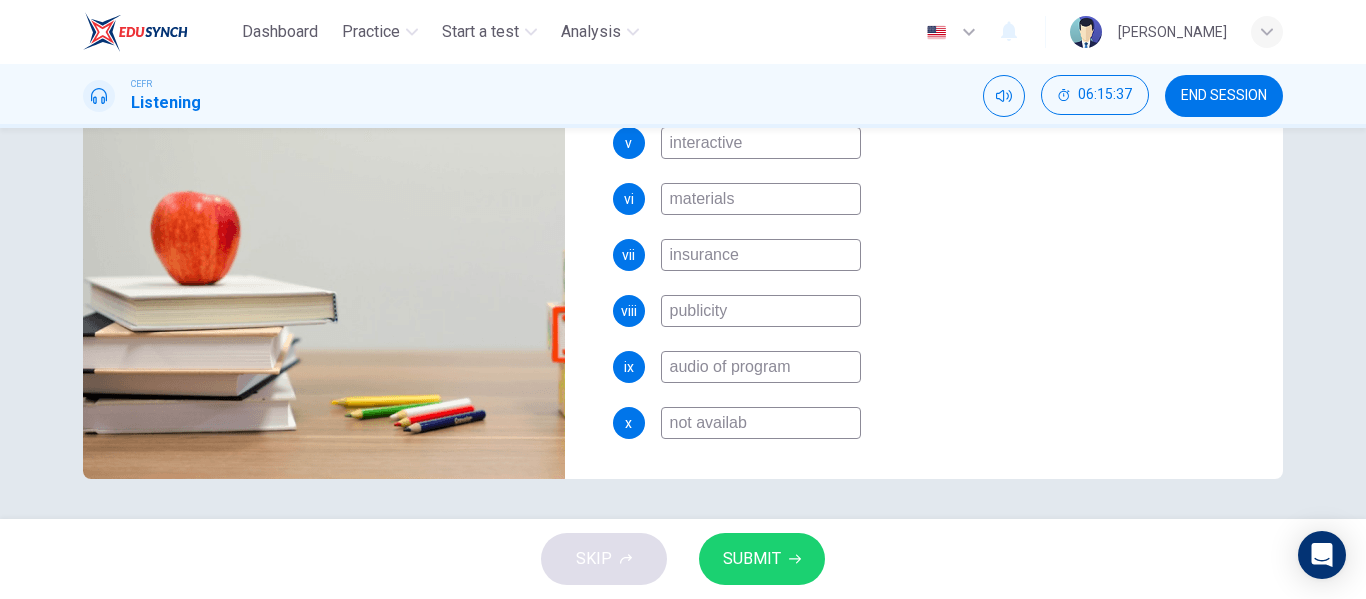 type on "96" 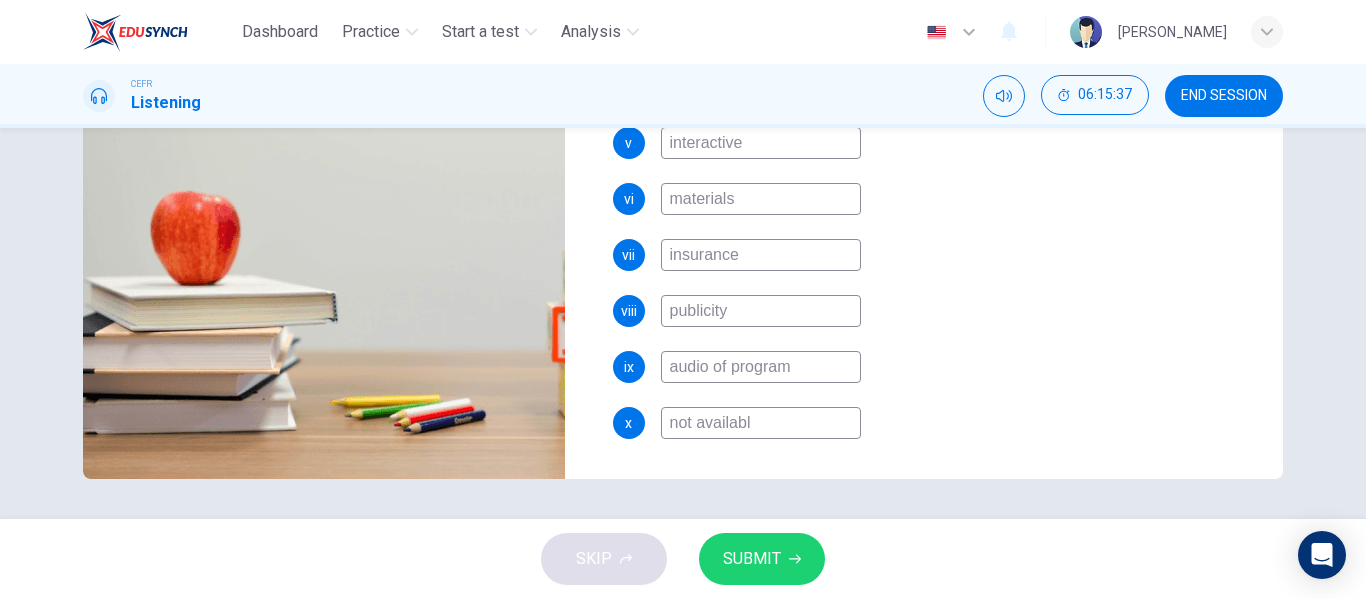 type on "96" 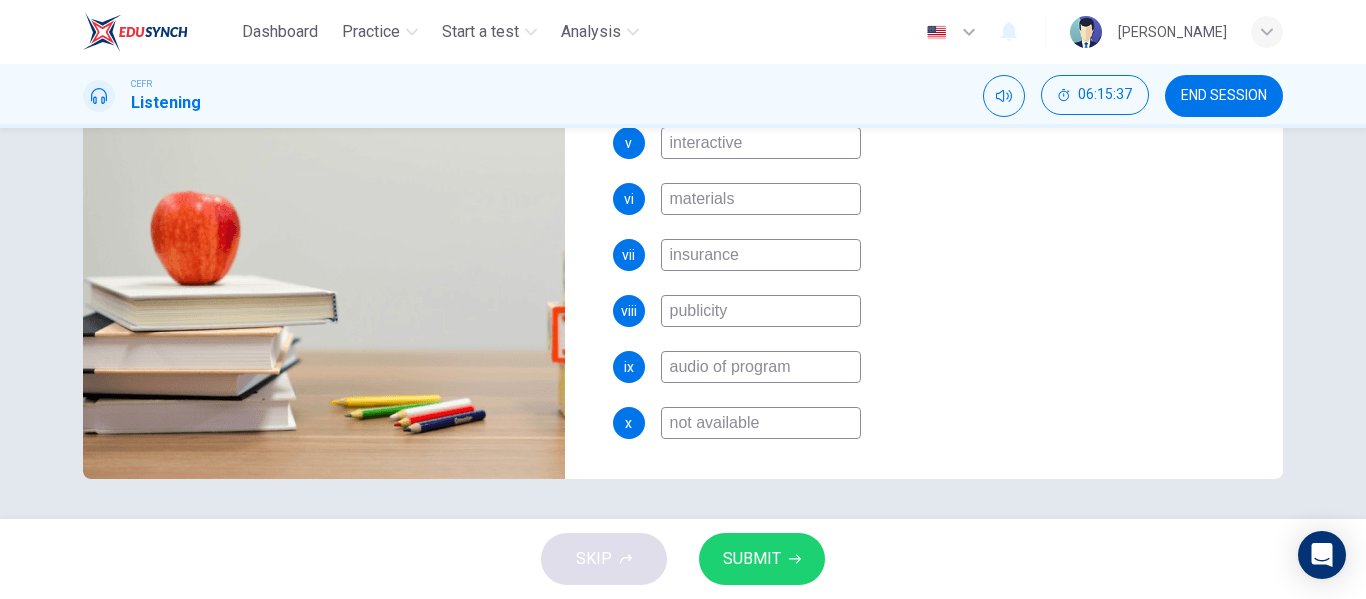 type on "97" 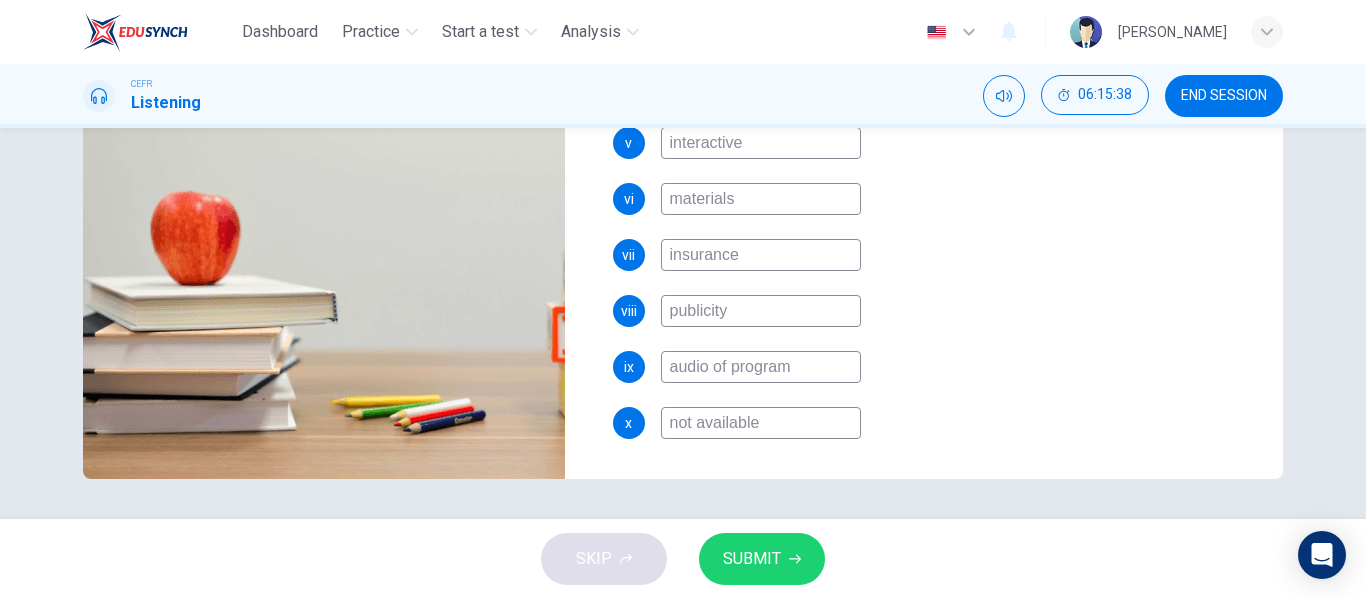 type on "not available" 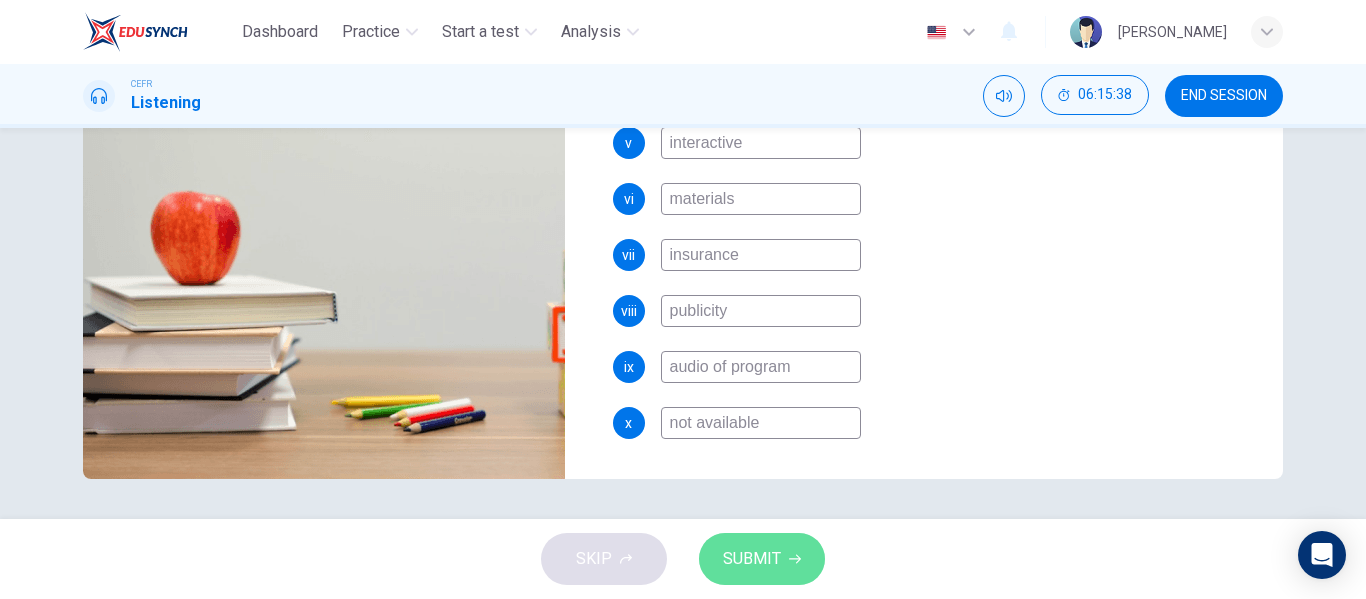 click on "SUBMIT" at bounding box center (762, 559) 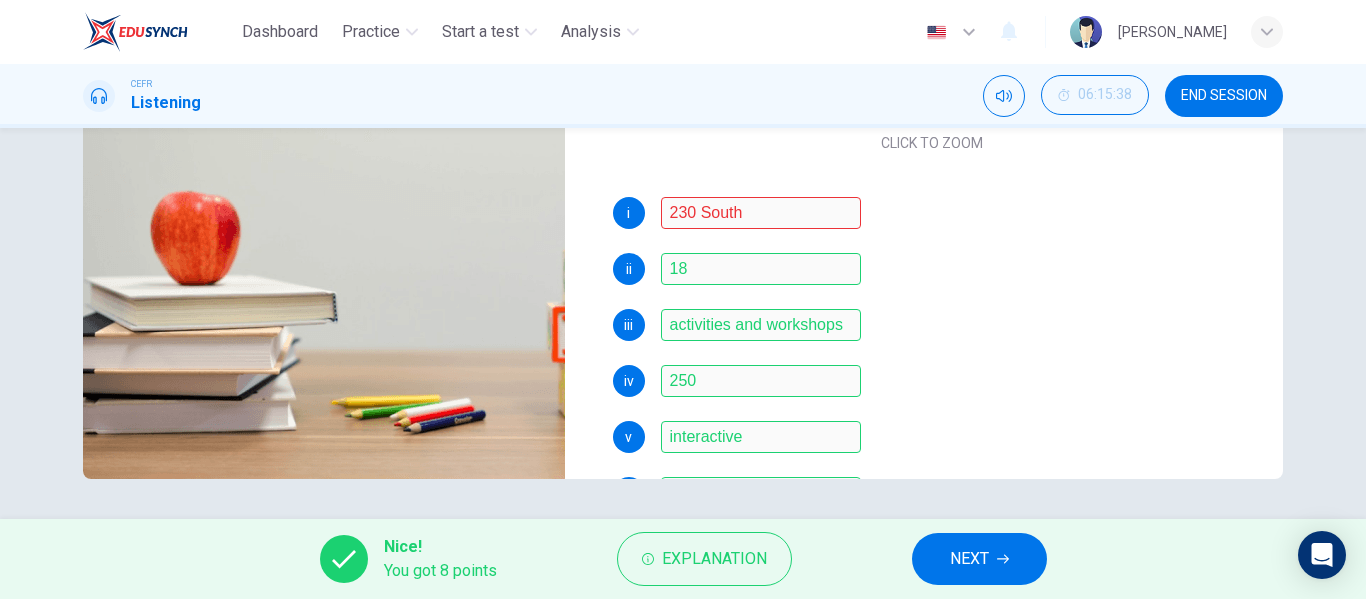 scroll, scrollTop: 215, scrollLeft: 0, axis: vertical 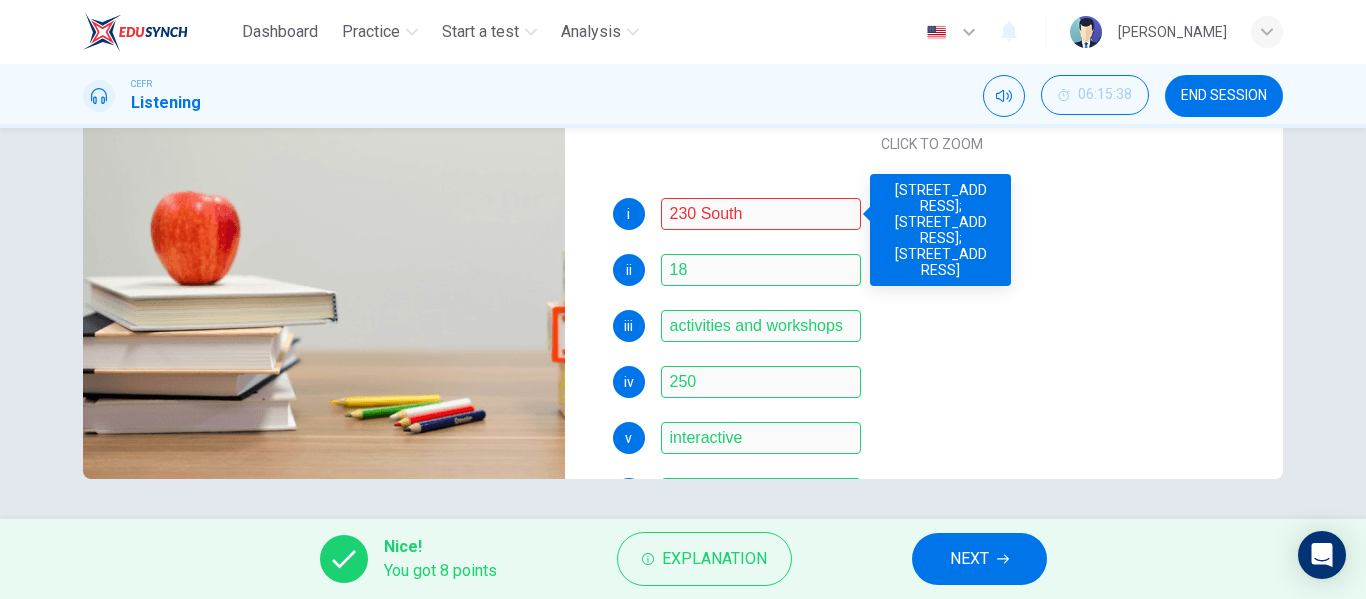 type on "0" 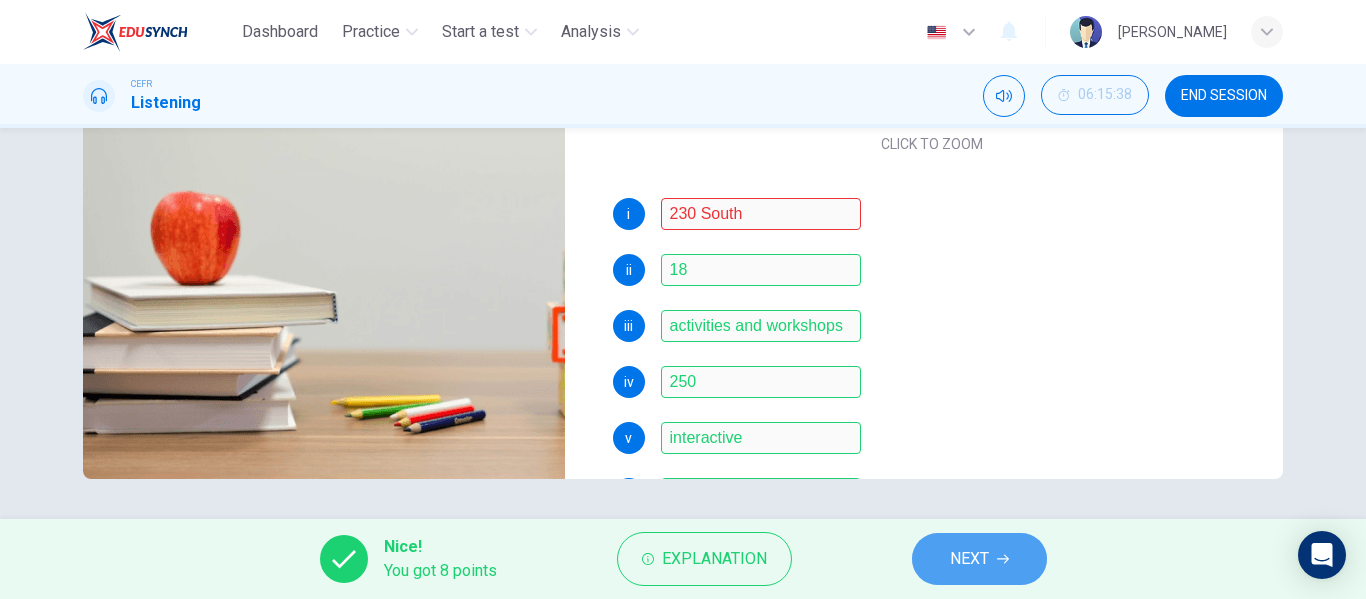 click on "NEXT" at bounding box center (969, 559) 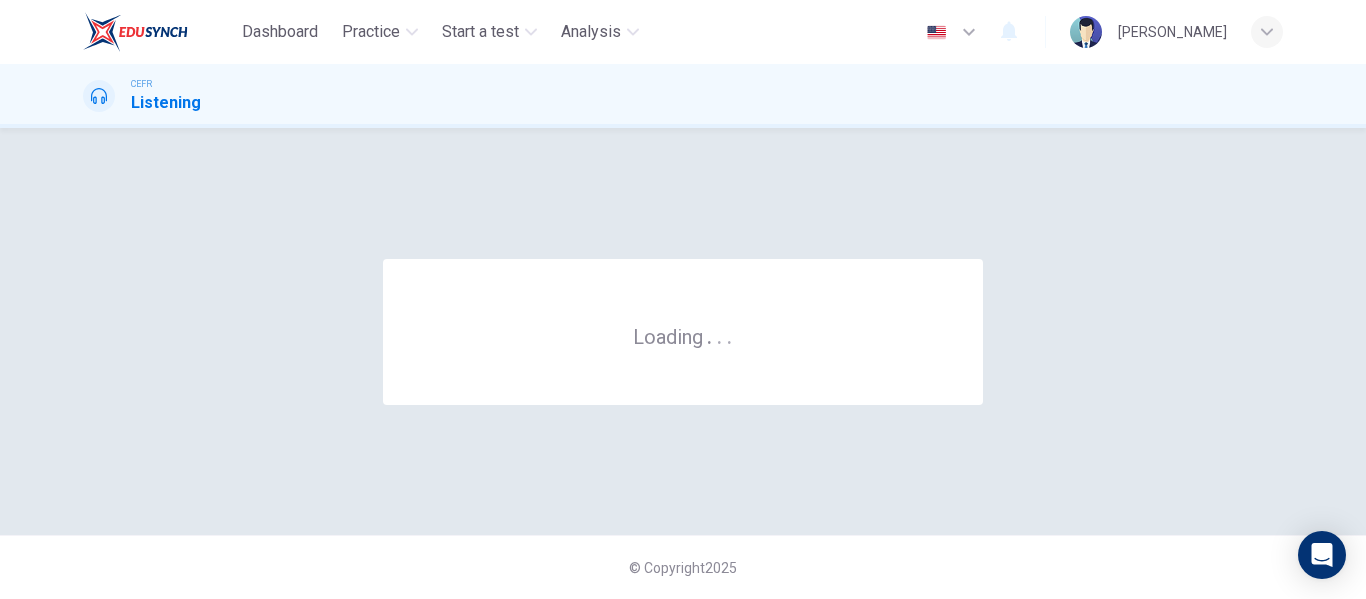 scroll, scrollTop: 0, scrollLeft: 0, axis: both 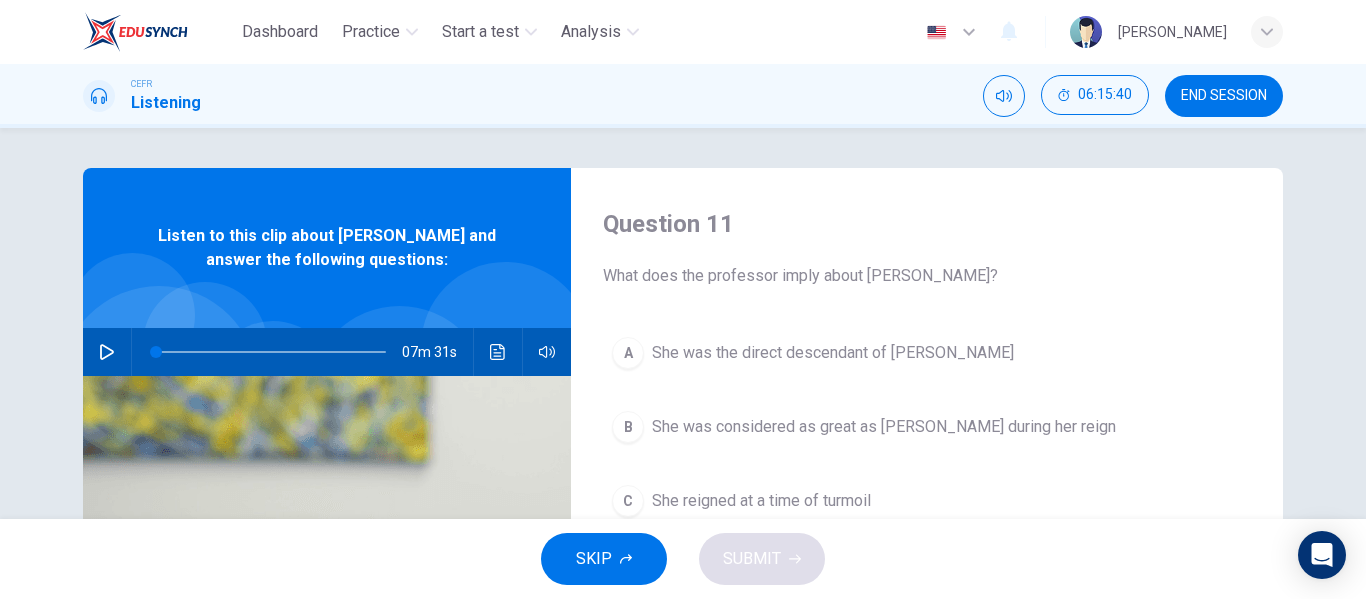click on "07m 31s" at bounding box center [327, 352] 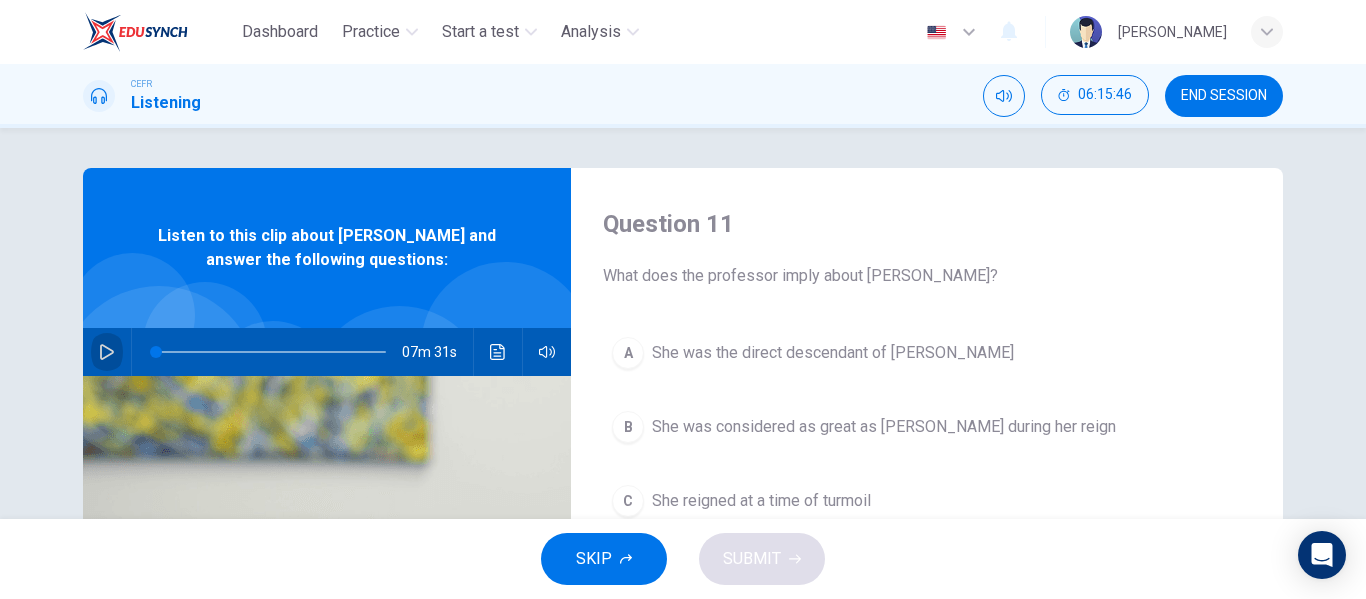 click at bounding box center [107, 352] 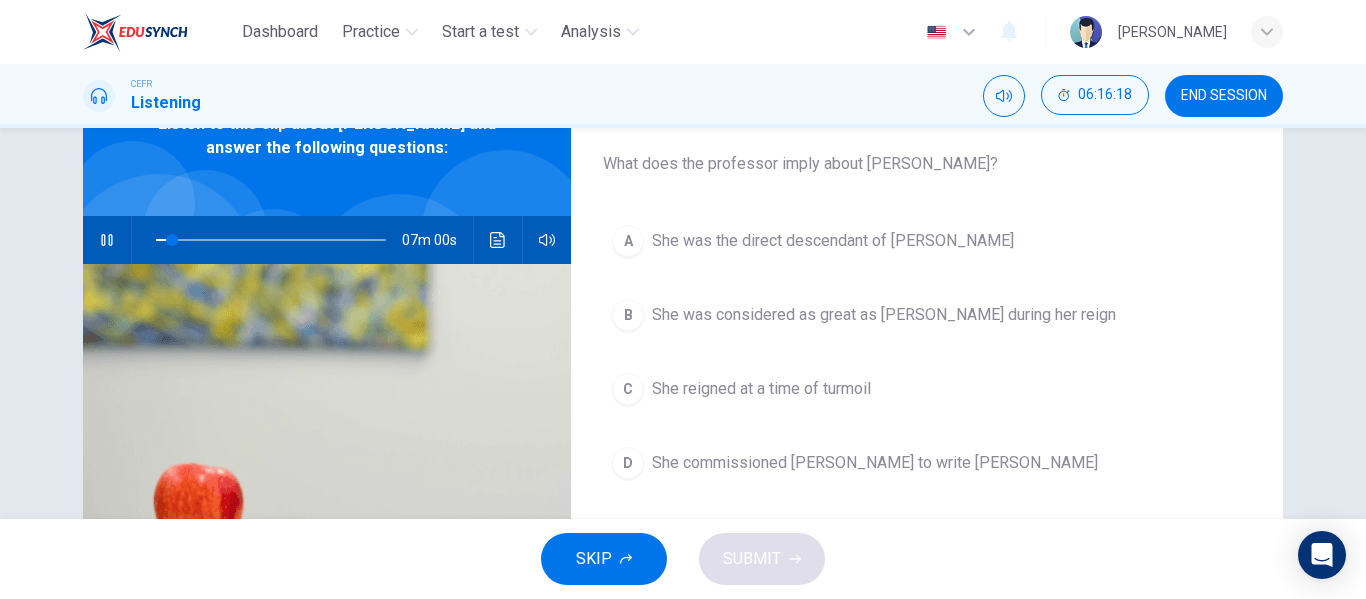 scroll, scrollTop: 113, scrollLeft: 0, axis: vertical 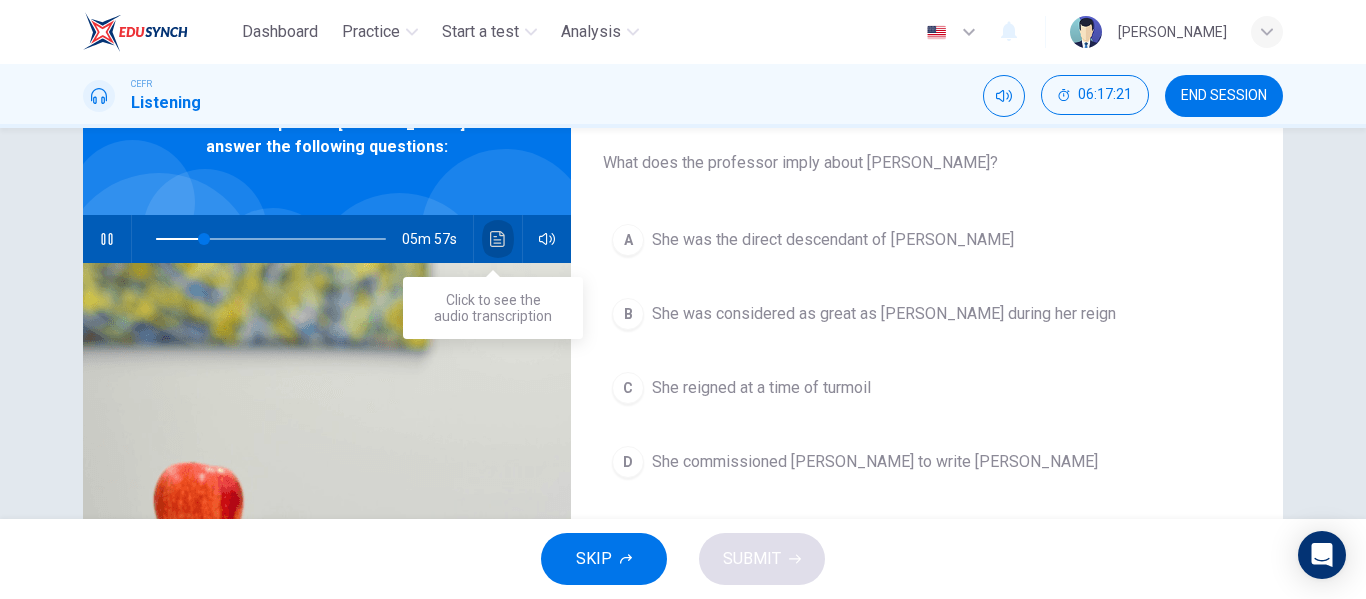 click at bounding box center (498, 239) 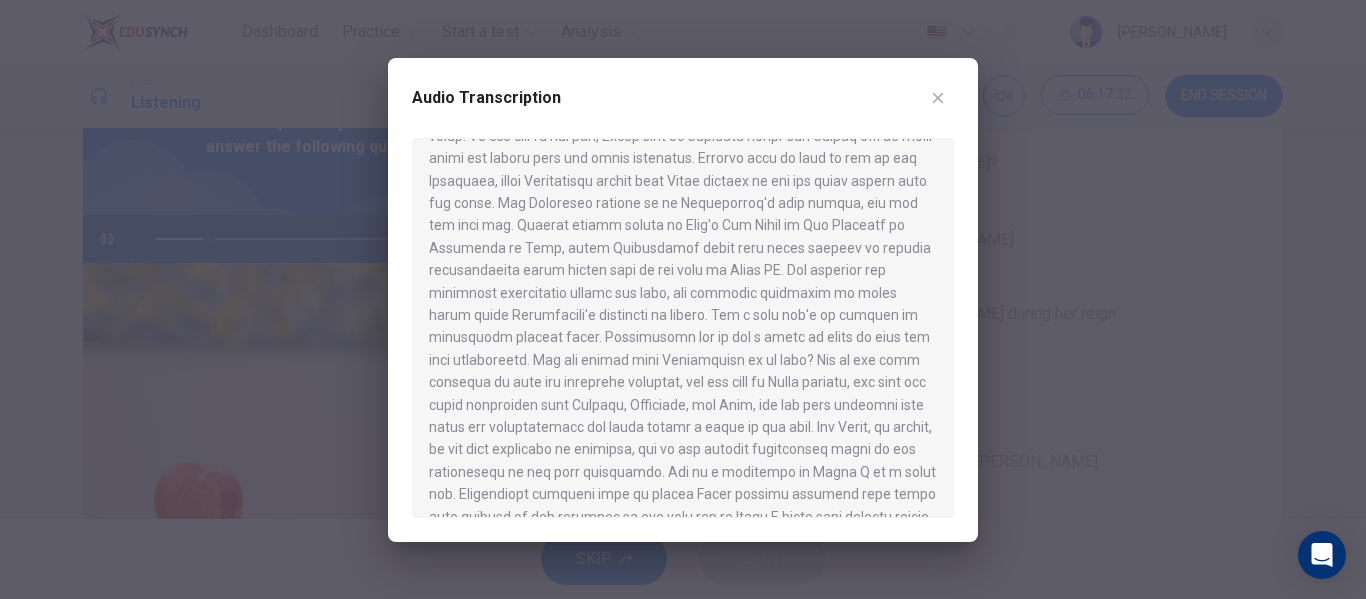 scroll, scrollTop: 1467, scrollLeft: 0, axis: vertical 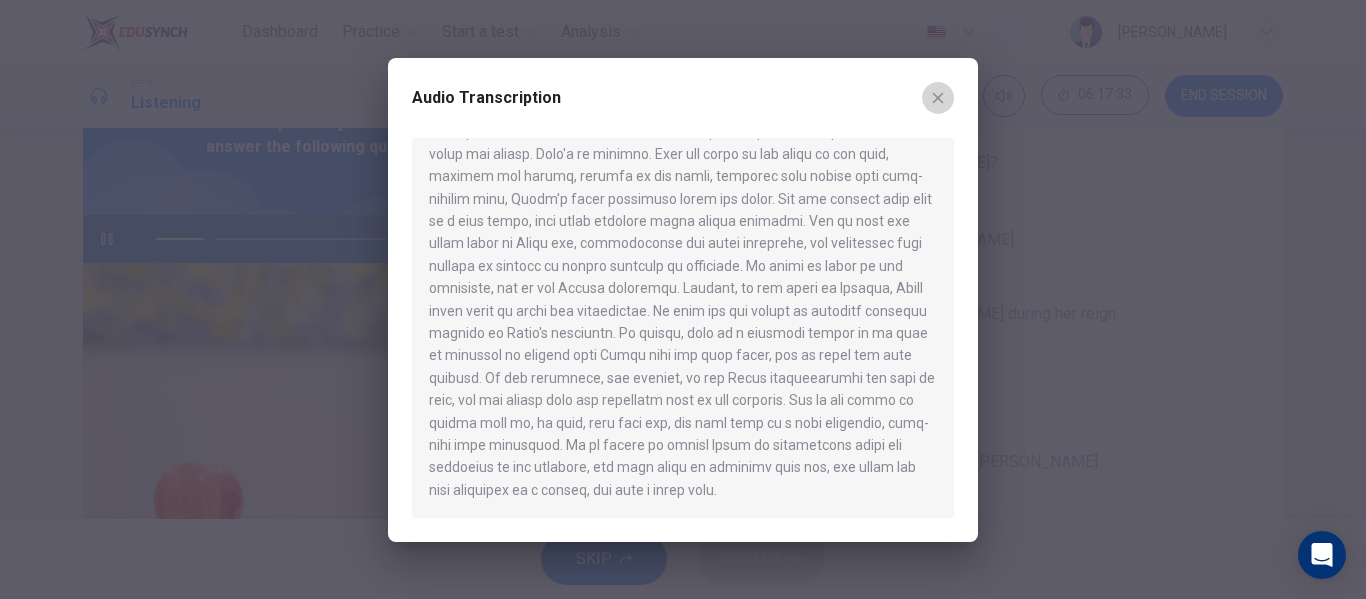 click at bounding box center (938, 98) 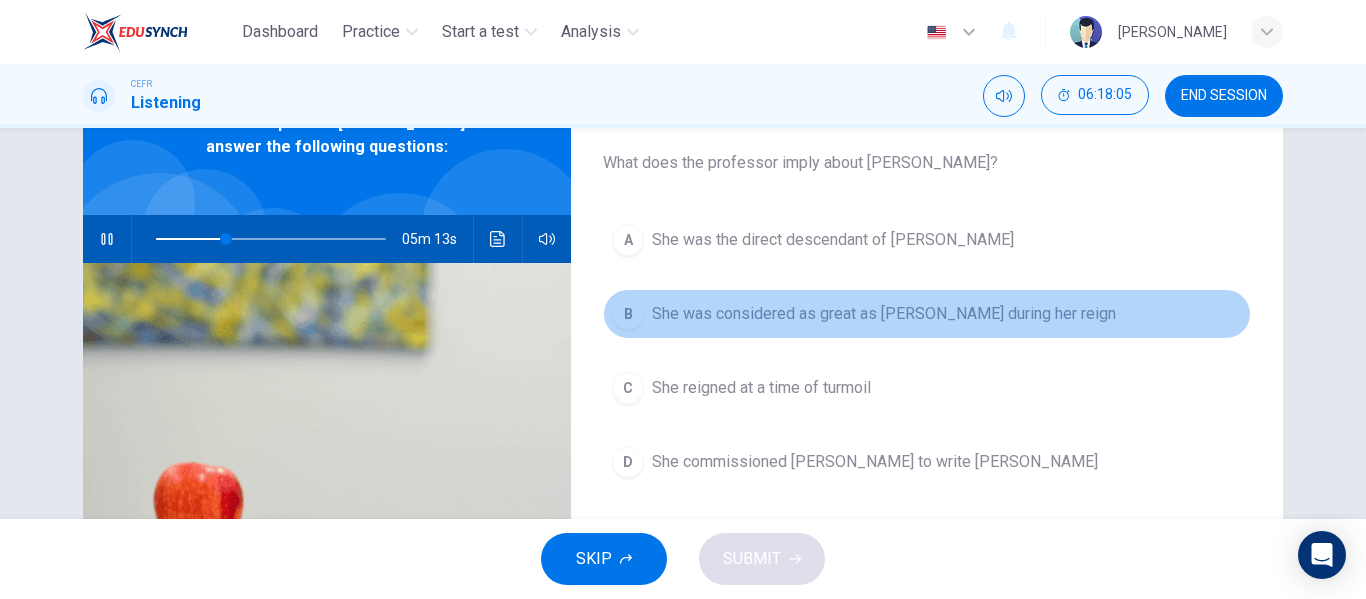 click on "B She was considered as great as Henry during her reign" at bounding box center [927, 314] 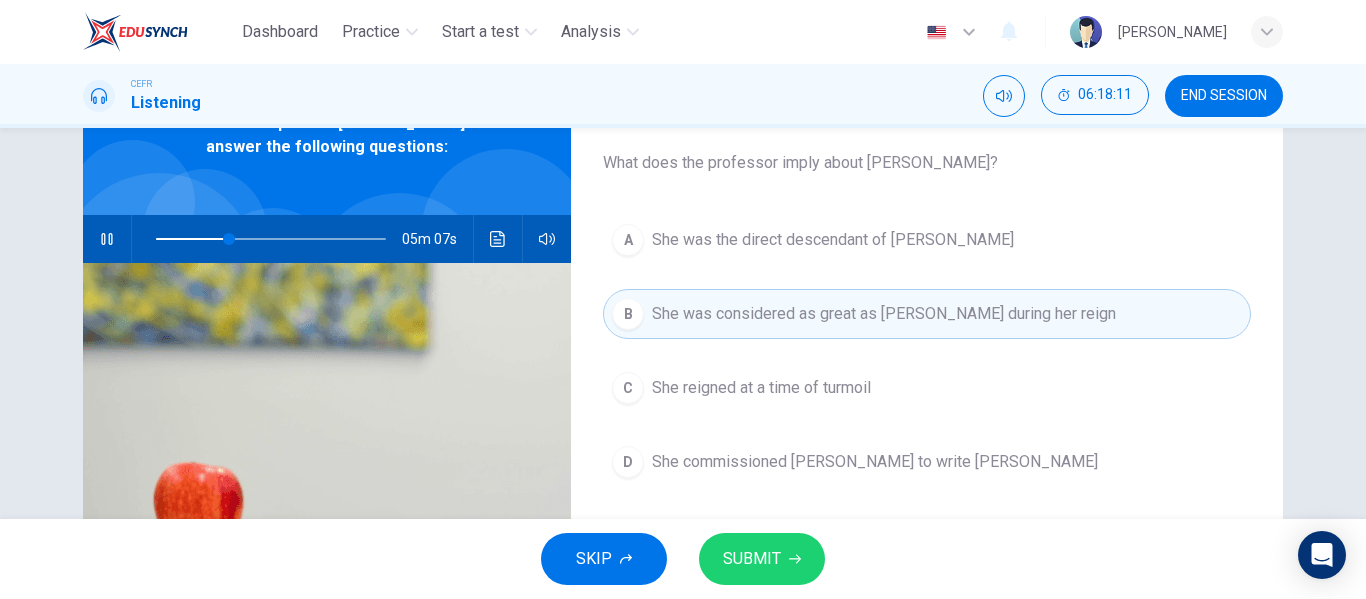 click on "SUBMIT" at bounding box center (752, 559) 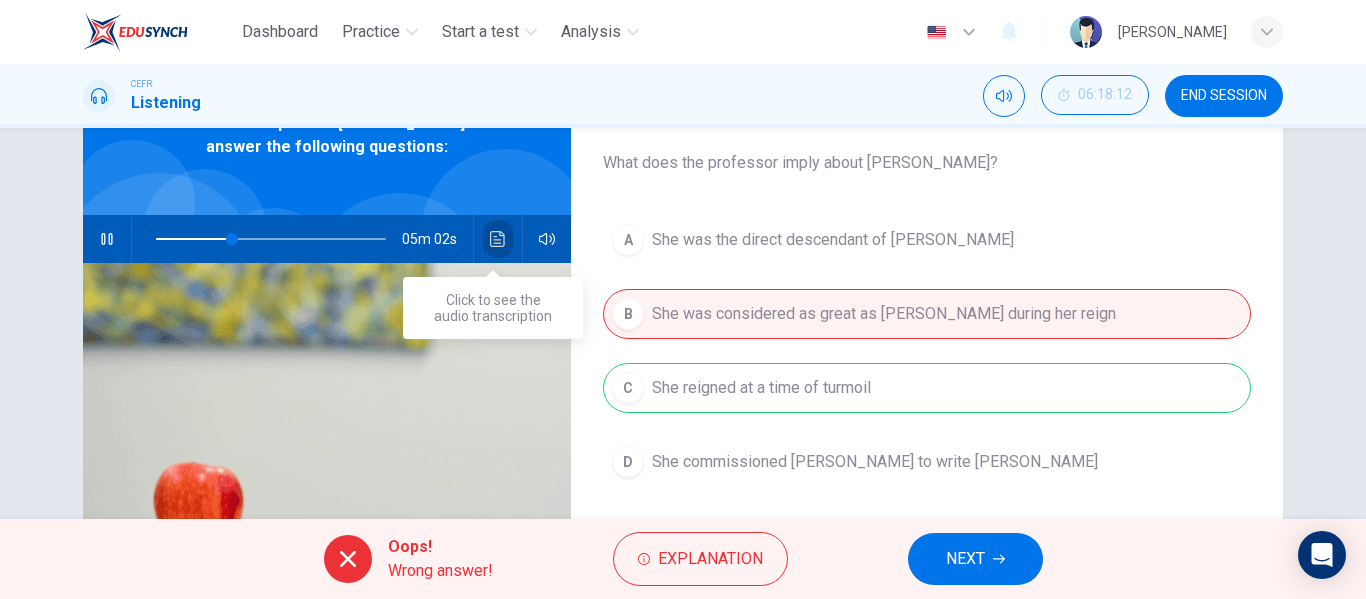 click at bounding box center (498, 239) 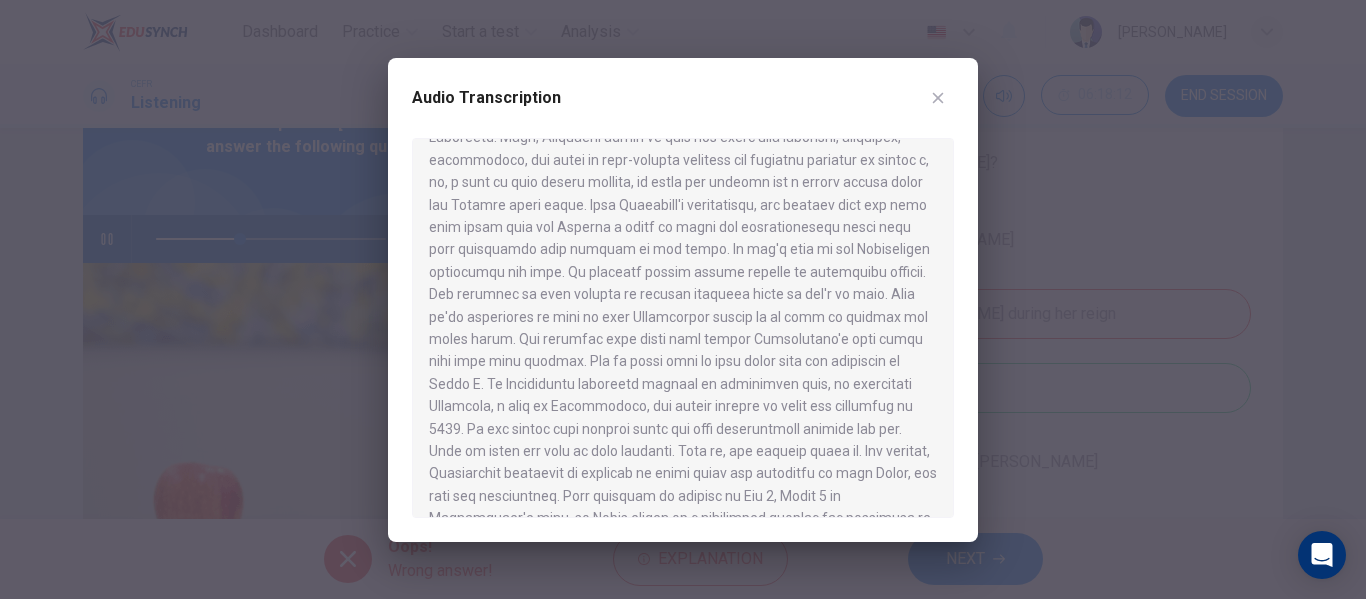scroll, scrollTop: 544, scrollLeft: 0, axis: vertical 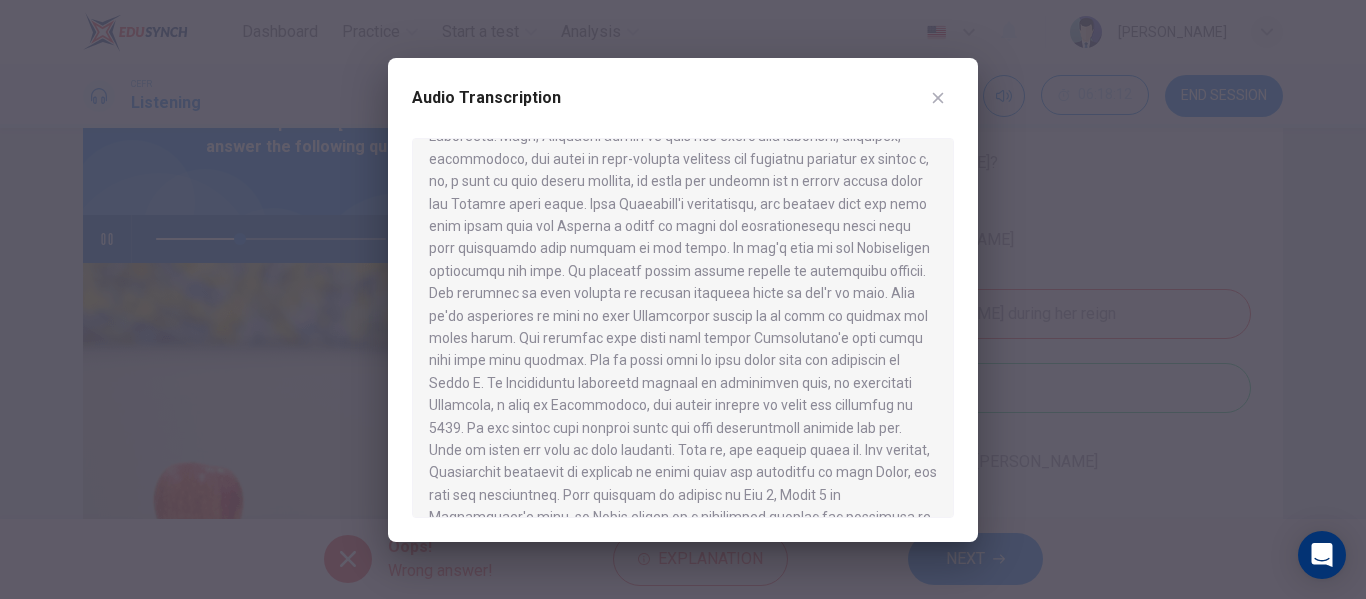 click at bounding box center (683, 299) 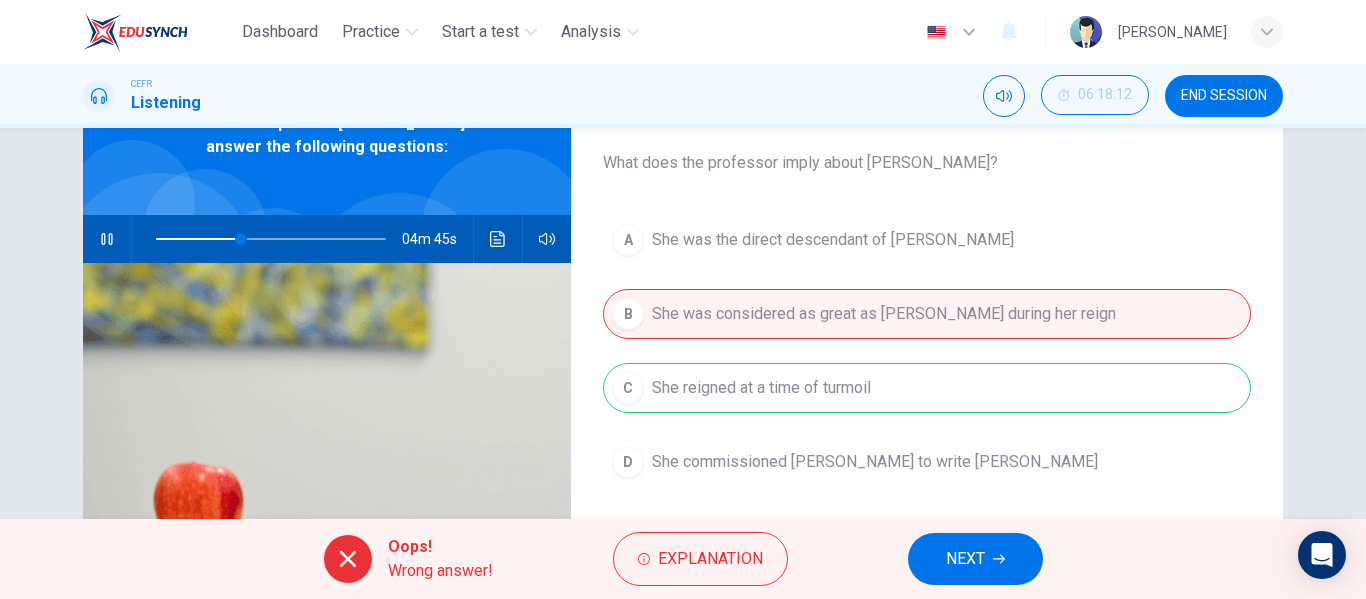 click 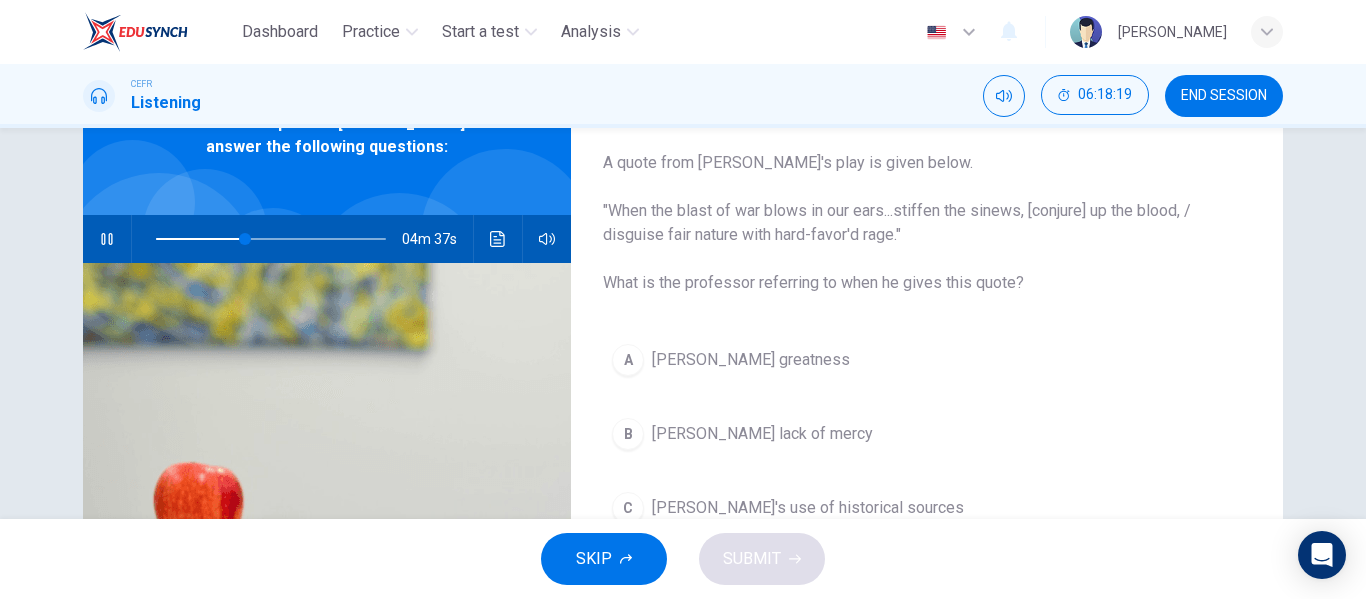 type on "39" 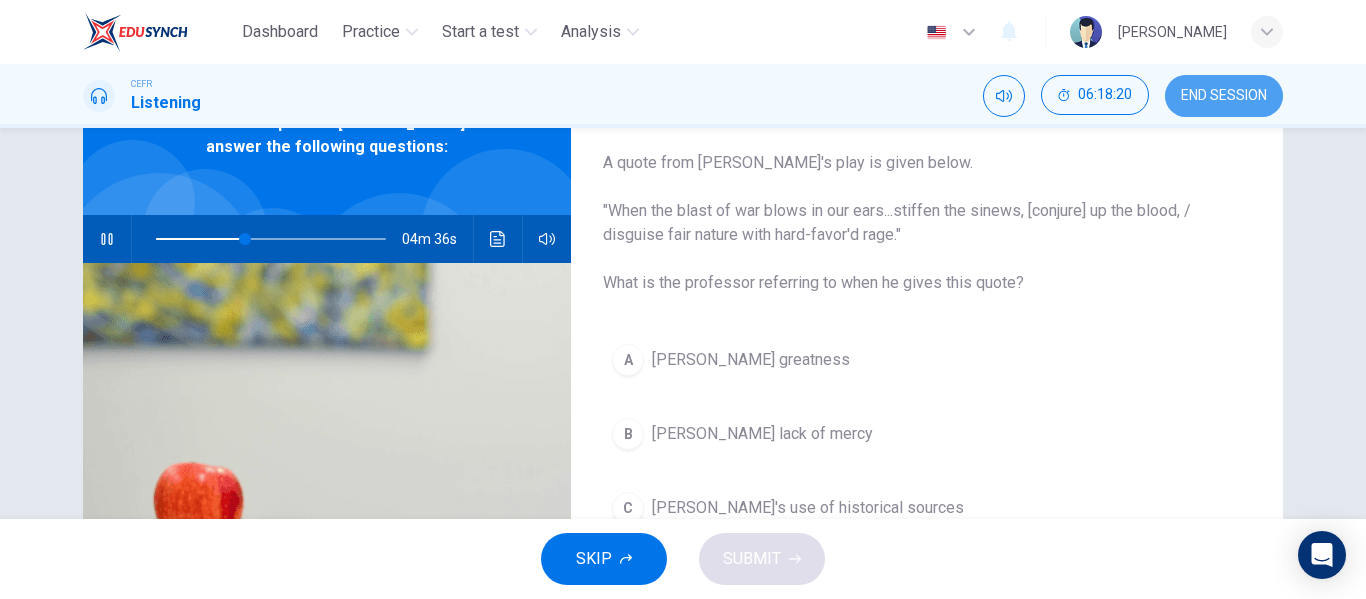 click on "END SESSION" at bounding box center [1224, 96] 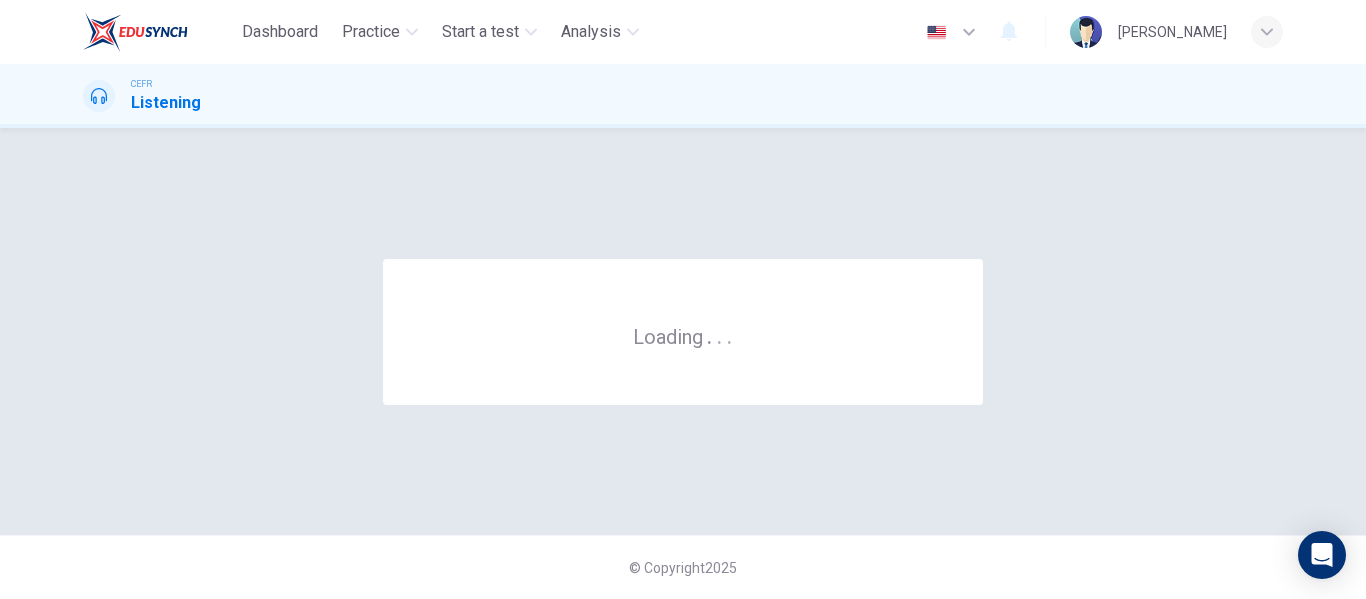 scroll, scrollTop: 0, scrollLeft: 0, axis: both 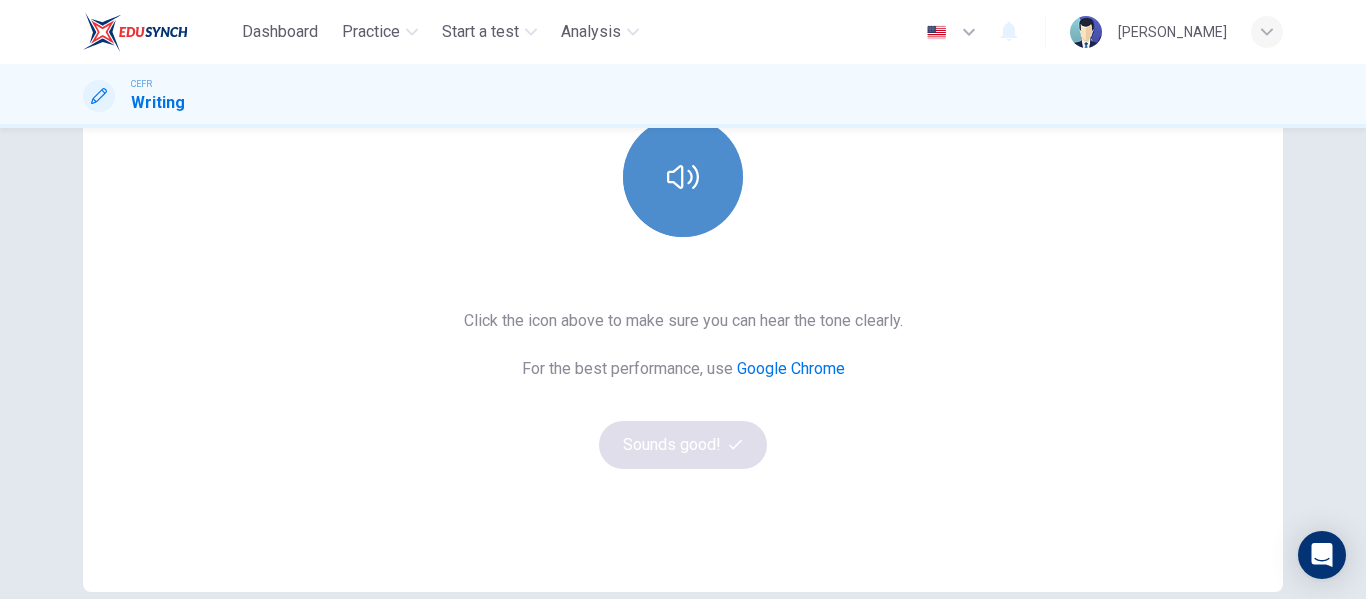 click at bounding box center (683, 177) 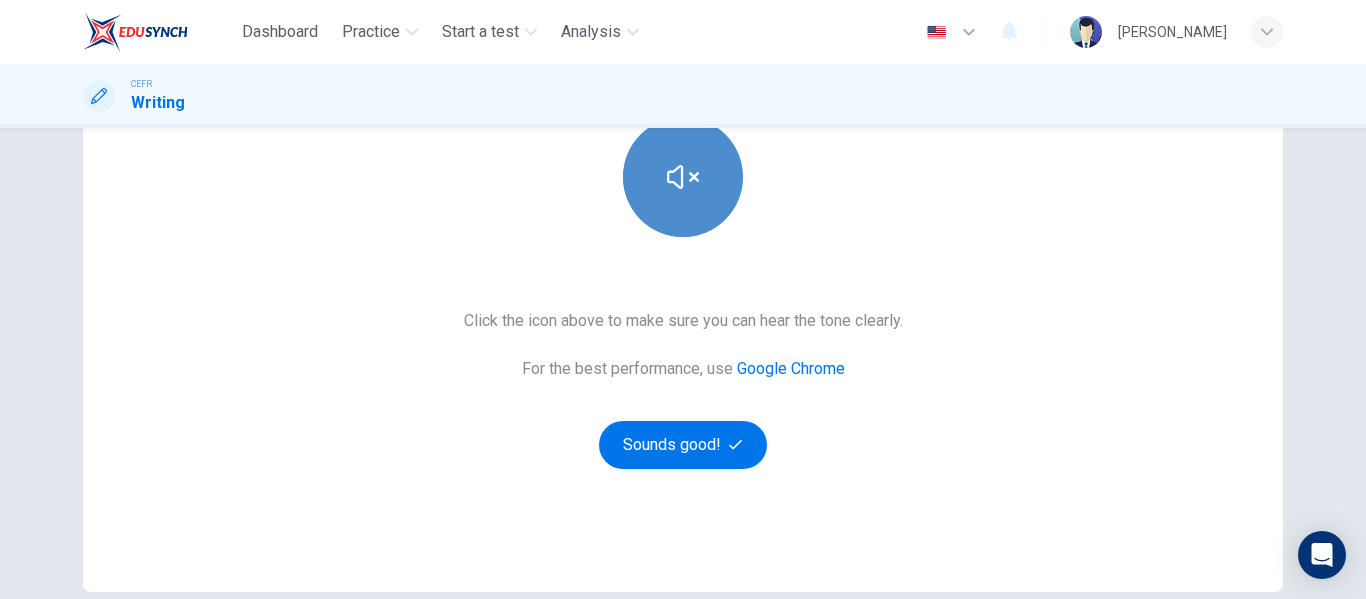 click at bounding box center [683, 177] 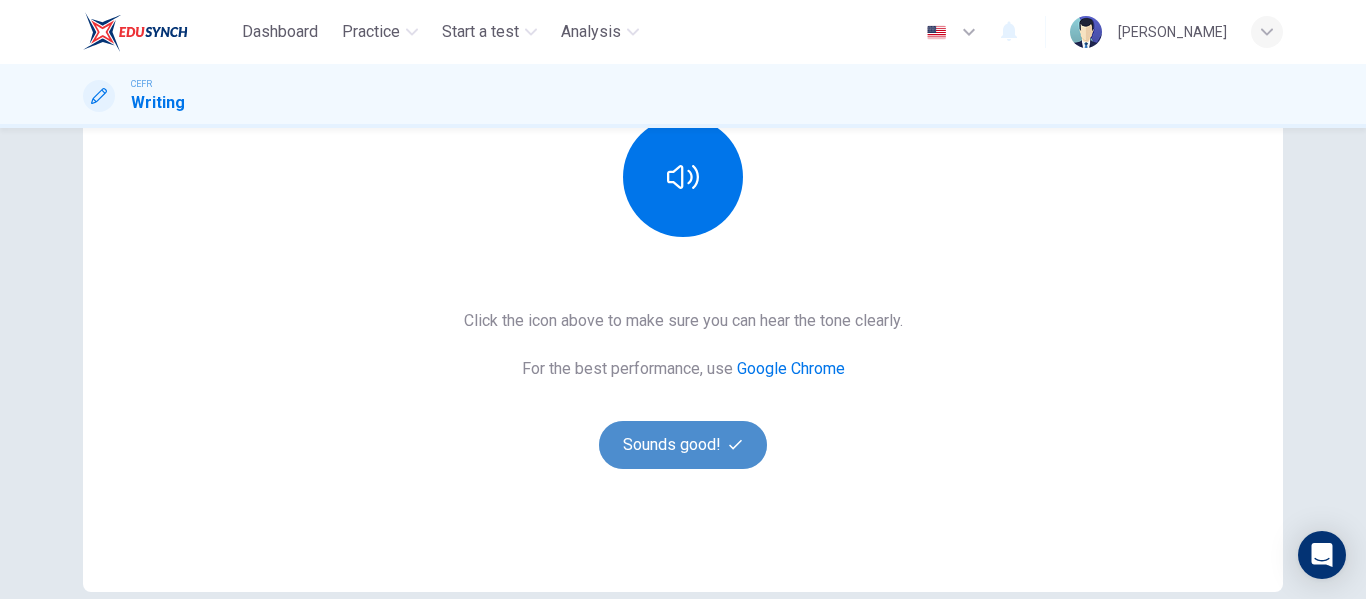 click on "Sounds good!" at bounding box center (683, 445) 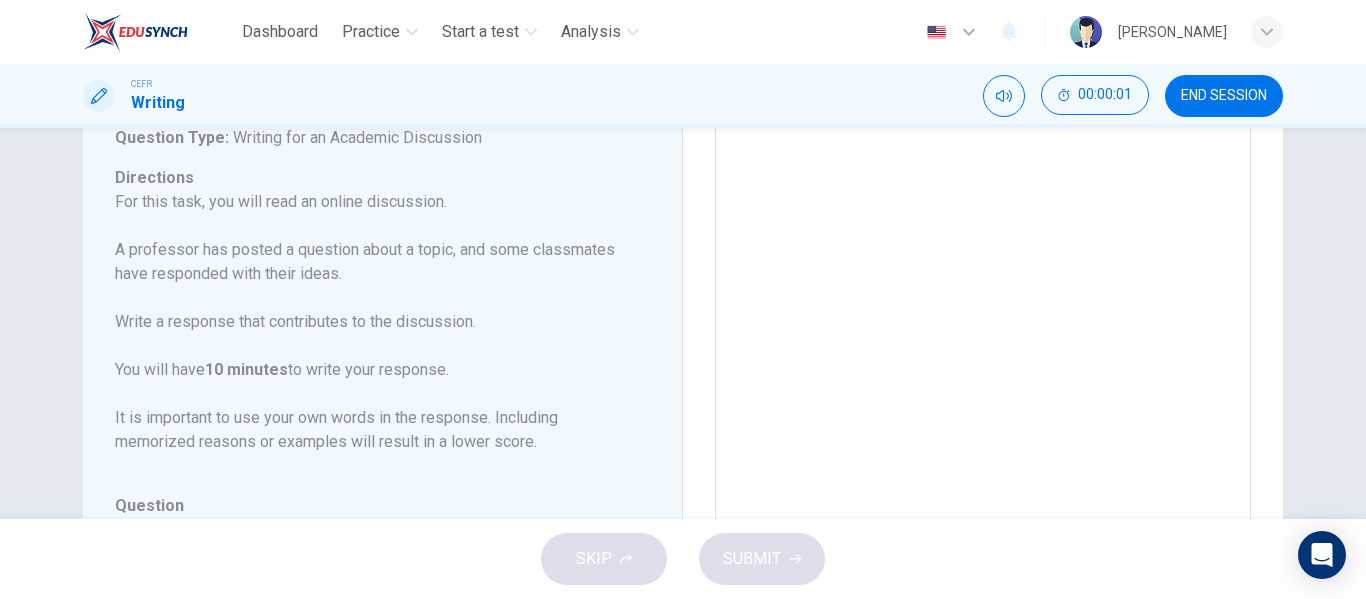 scroll, scrollTop: 136, scrollLeft: 0, axis: vertical 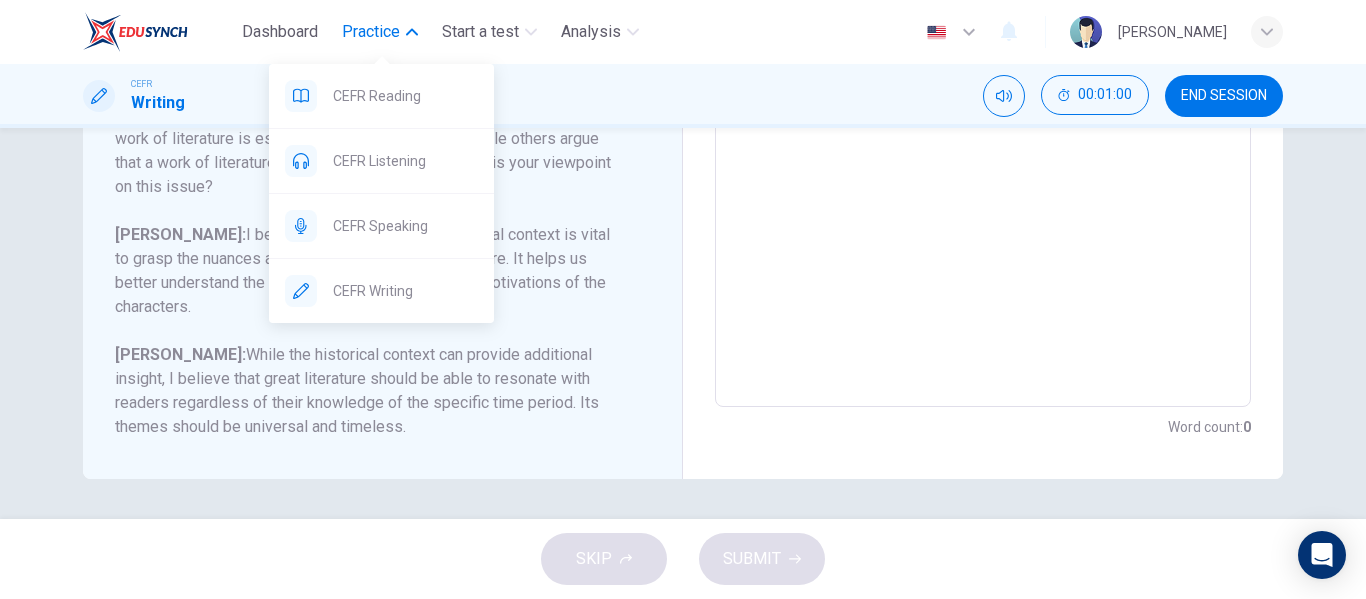 click on "Practice" at bounding box center (371, 32) 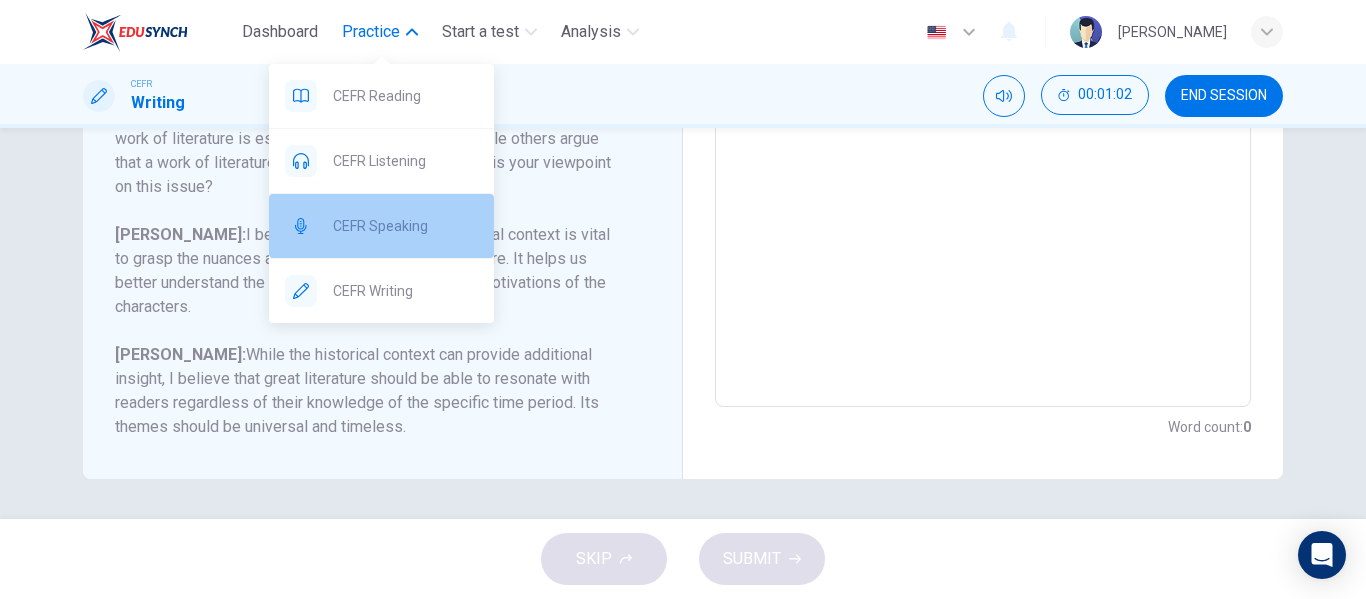 click on "CEFR Speaking" at bounding box center [381, 226] 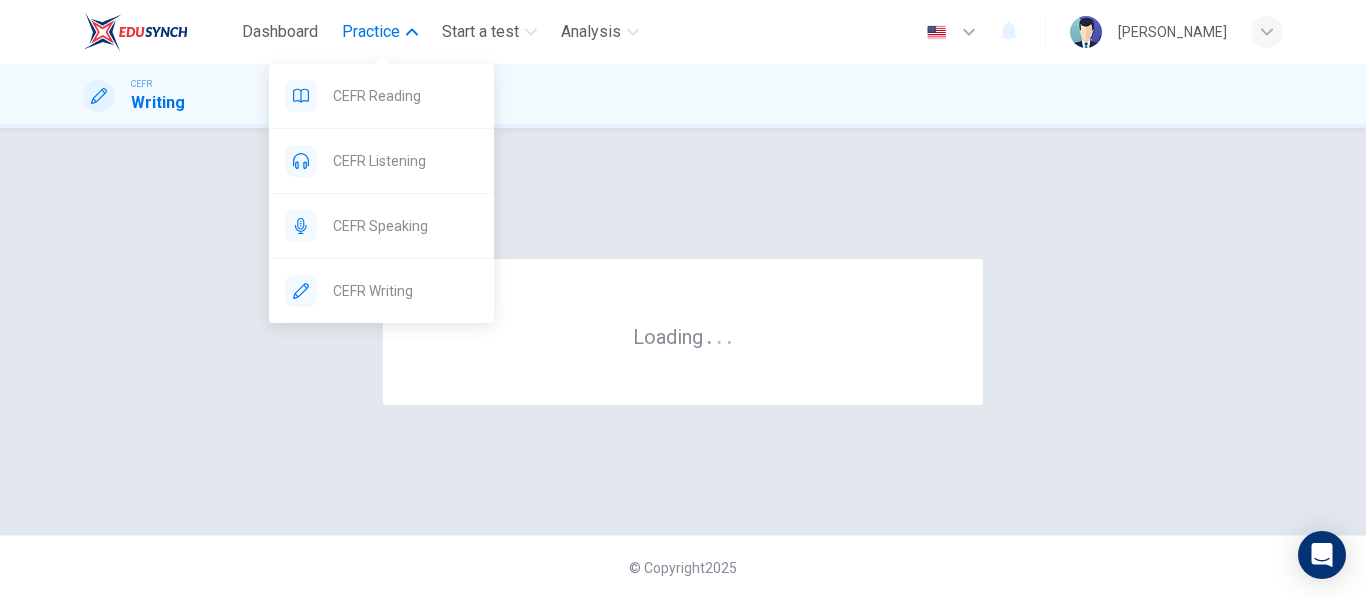 scroll, scrollTop: 0, scrollLeft: 0, axis: both 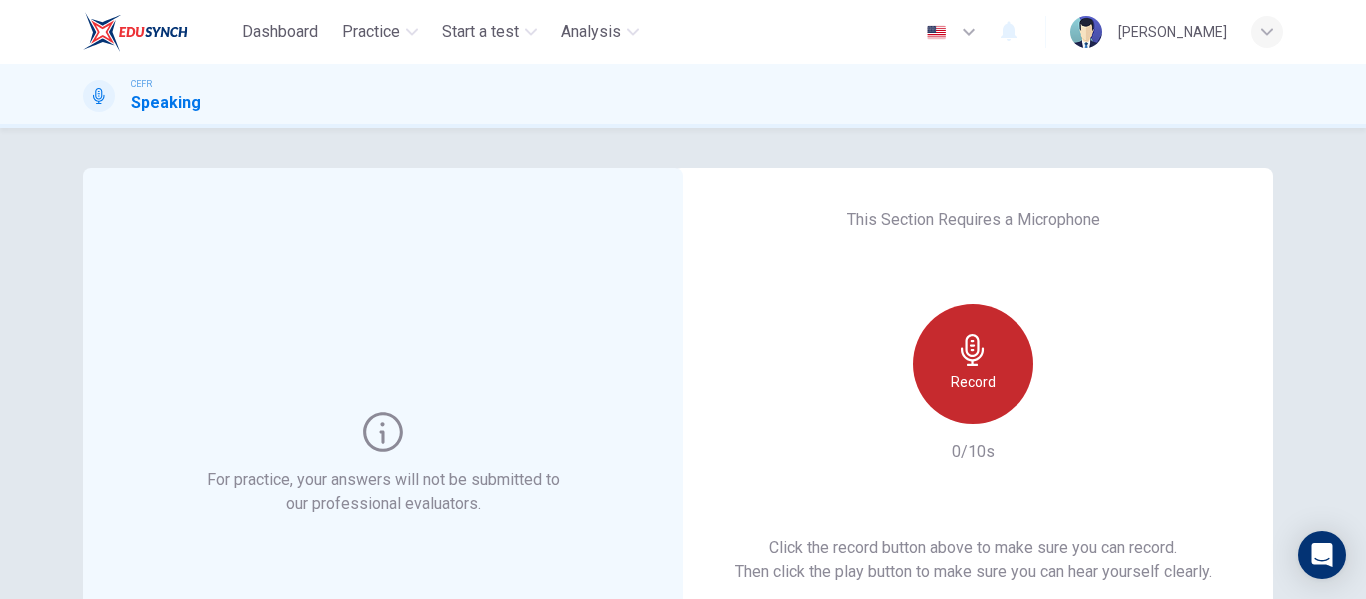 click on "Record" at bounding box center (973, 364) 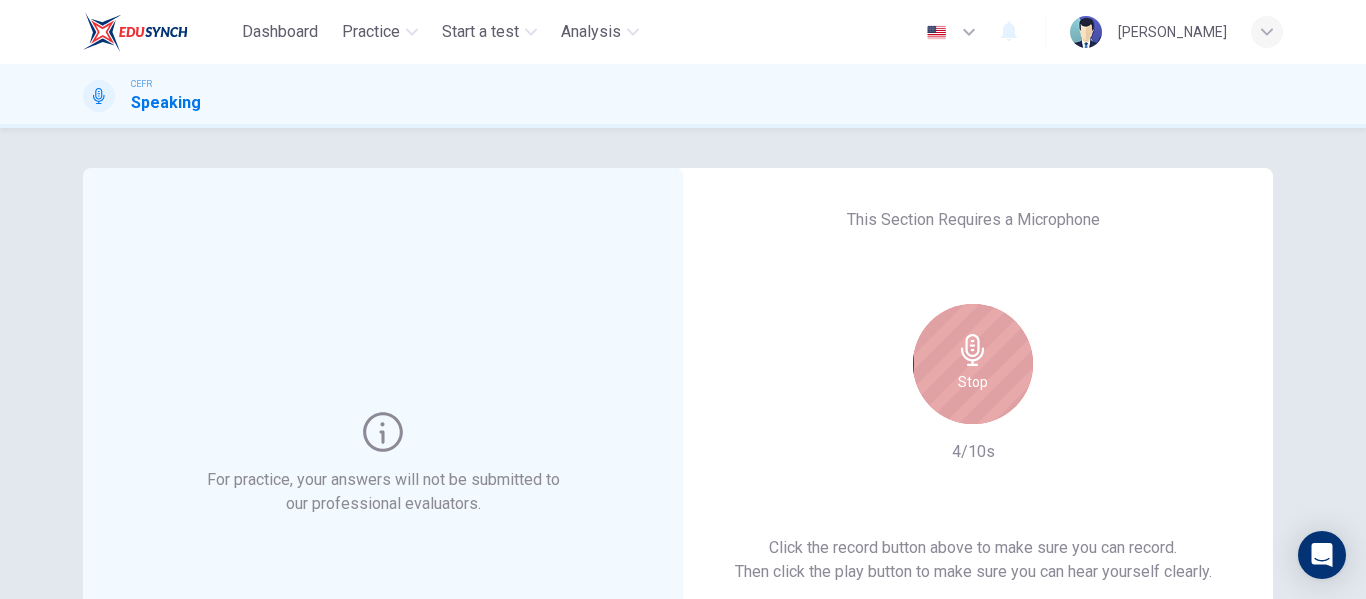 click on "Stop" at bounding box center (973, 364) 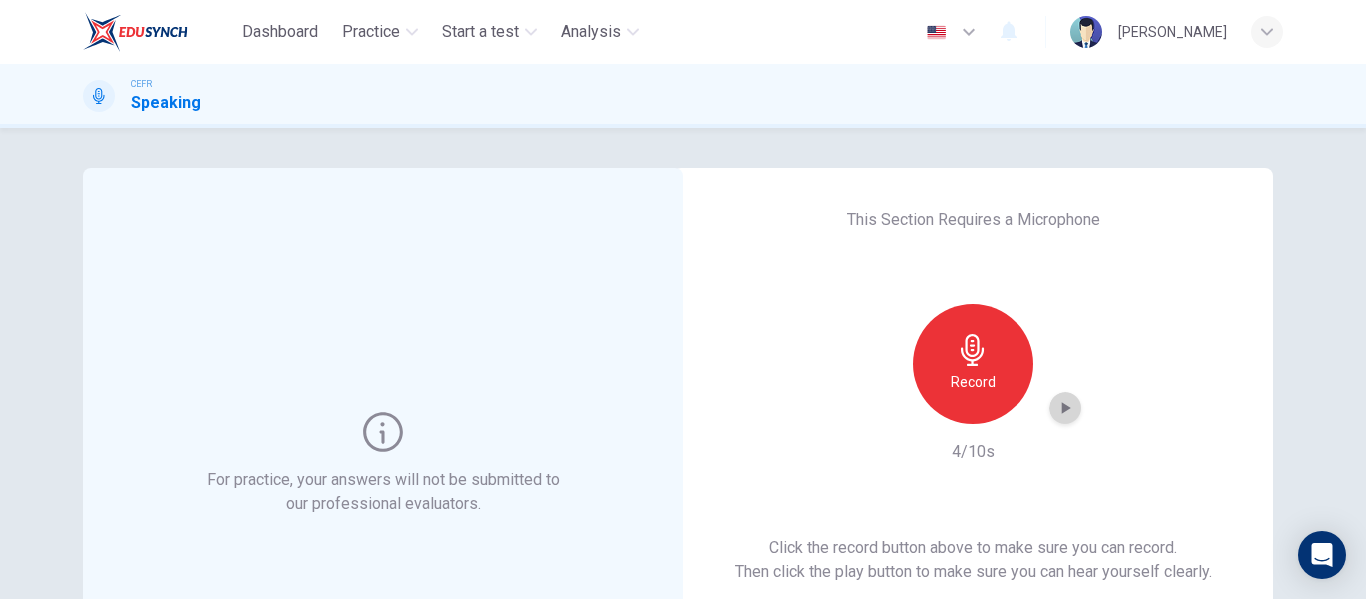 click 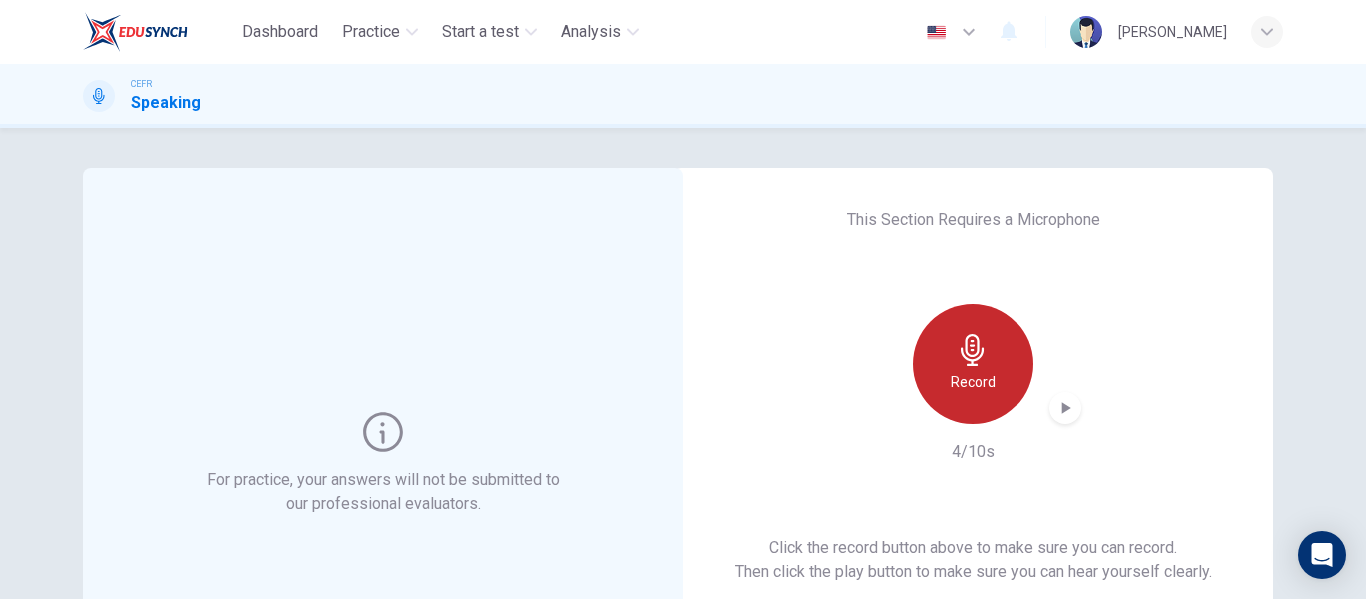 click on "Record" at bounding box center (973, 364) 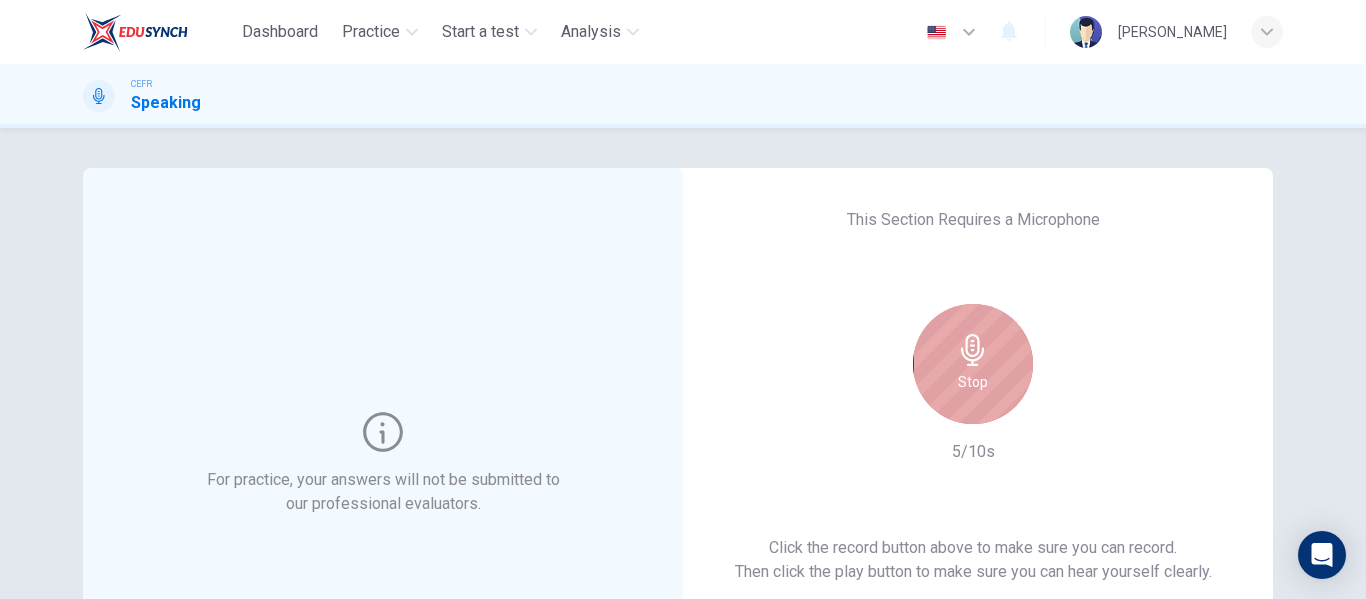 click on "Stop" at bounding box center [973, 364] 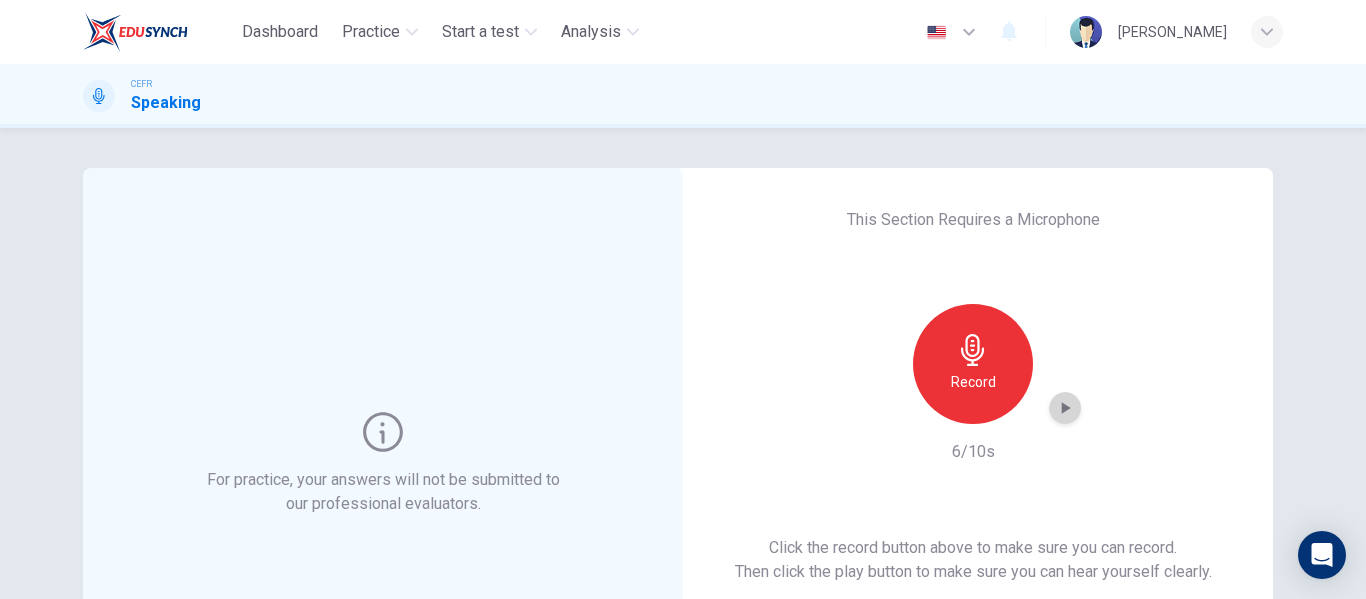 click 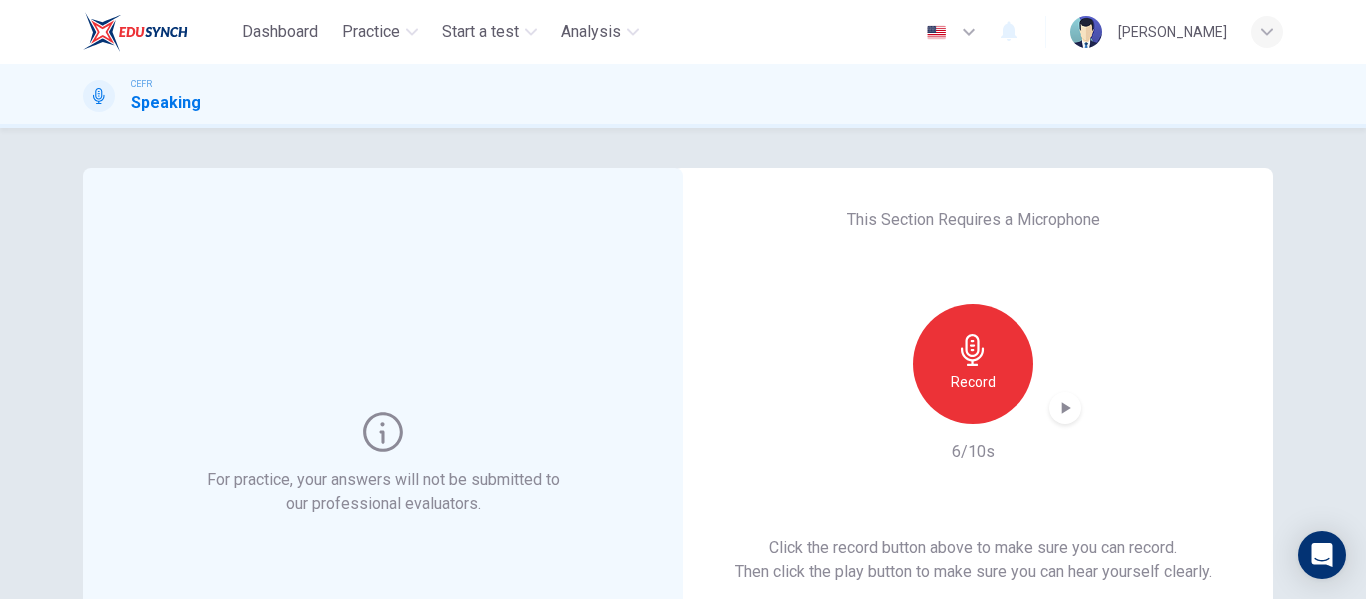 click 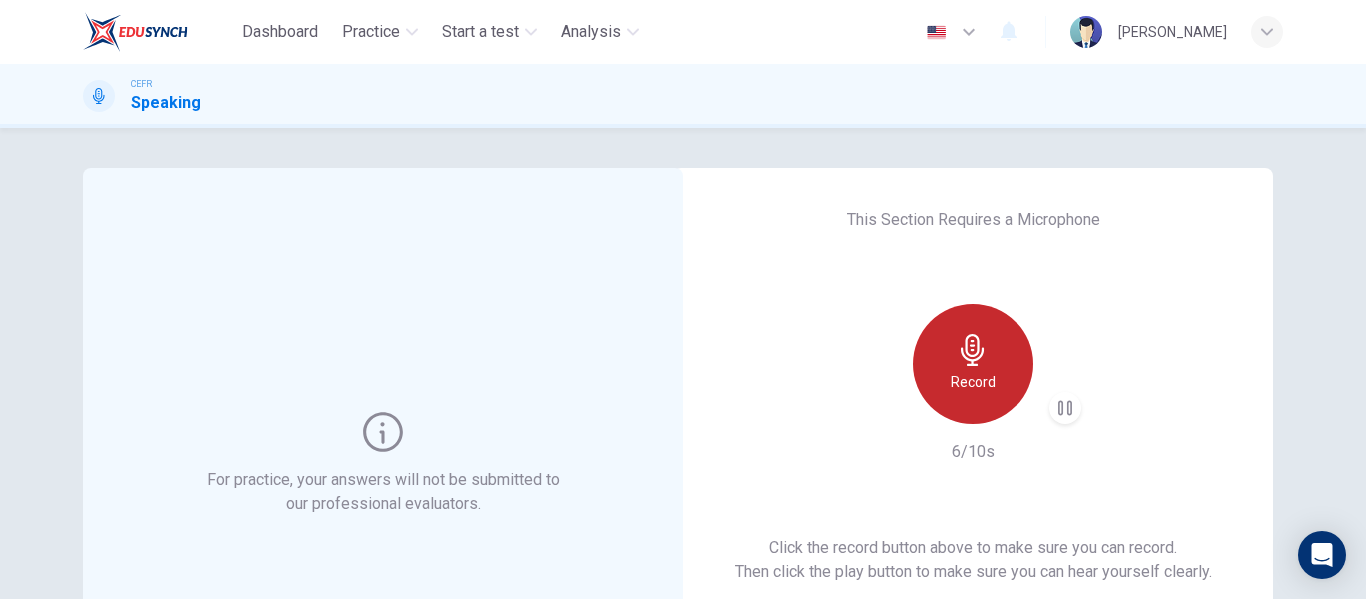 click on "Record" at bounding box center (973, 364) 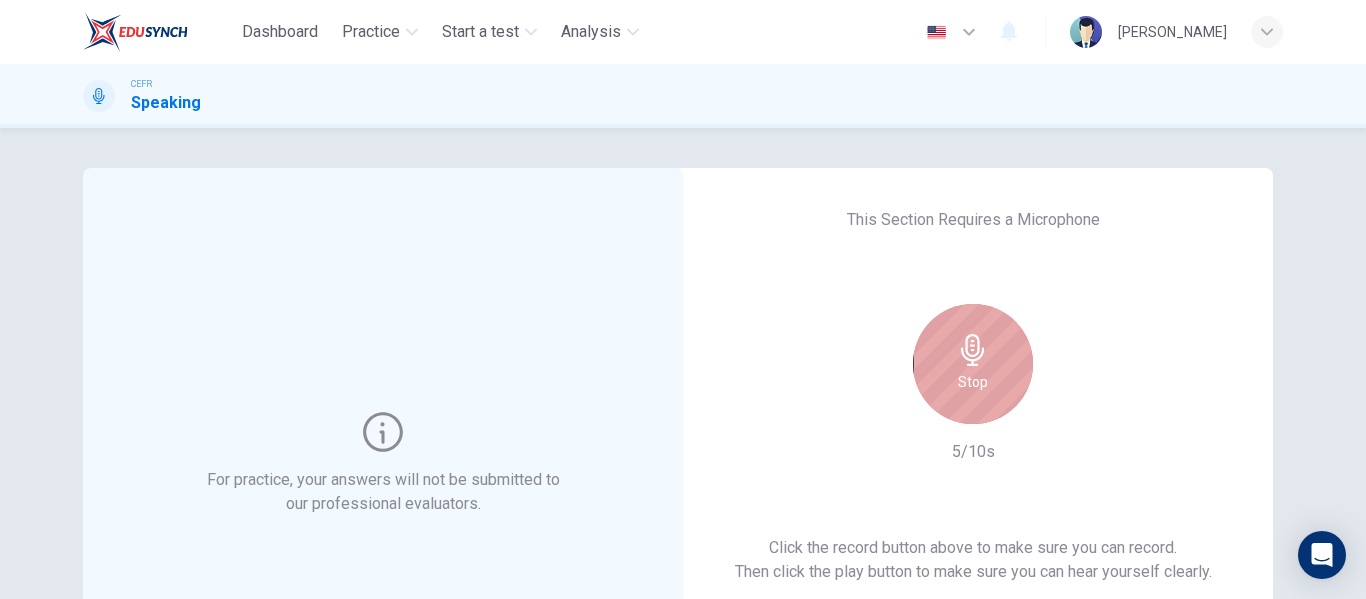 click on "Stop" at bounding box center (973, 364) 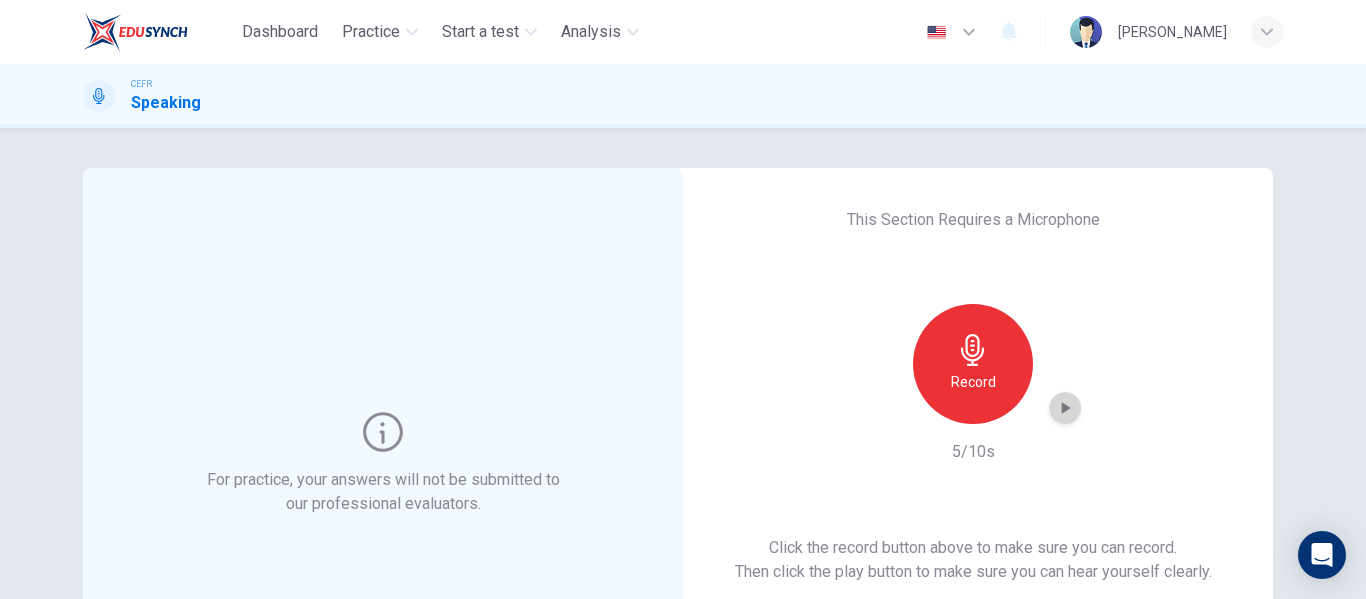 click 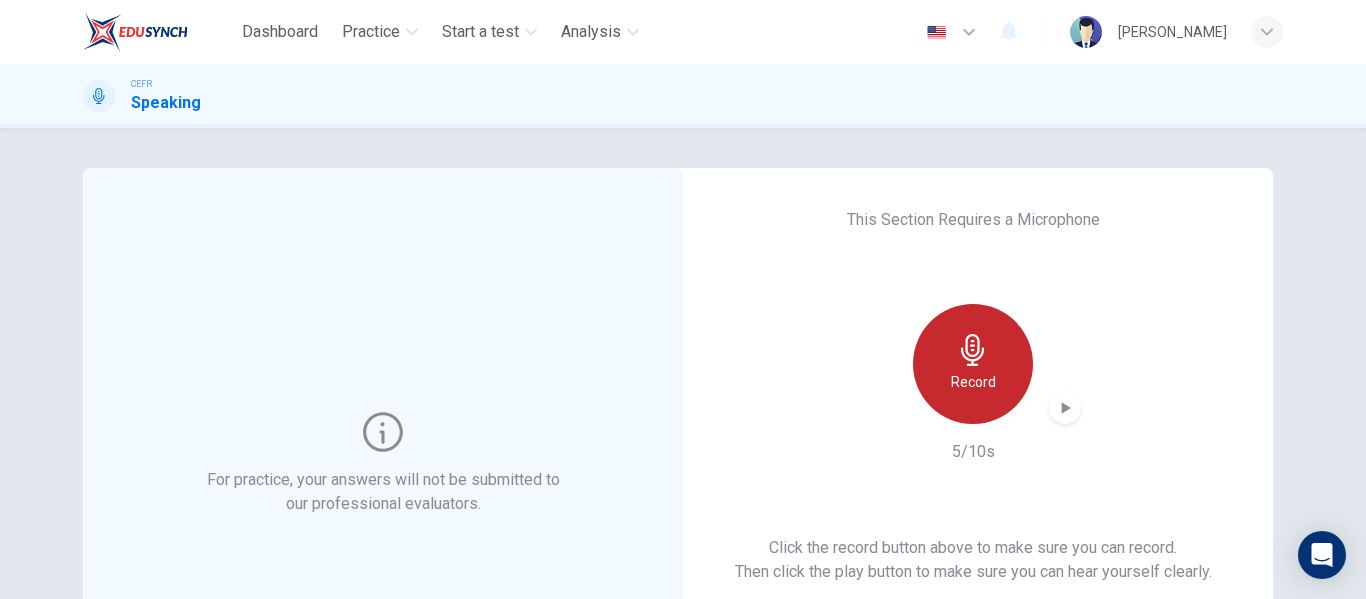 click on "Record" at bounding box center [973, 364] 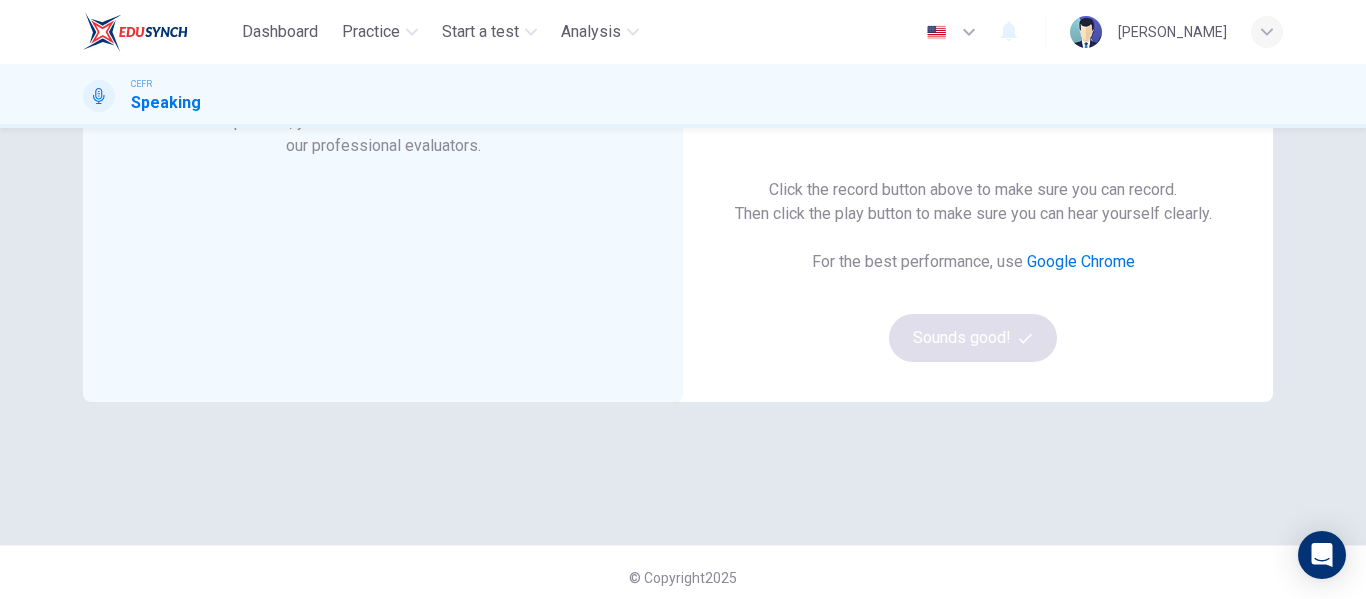 scroll, scrollTop: 72, scrollLeft: 0, axis: vertical 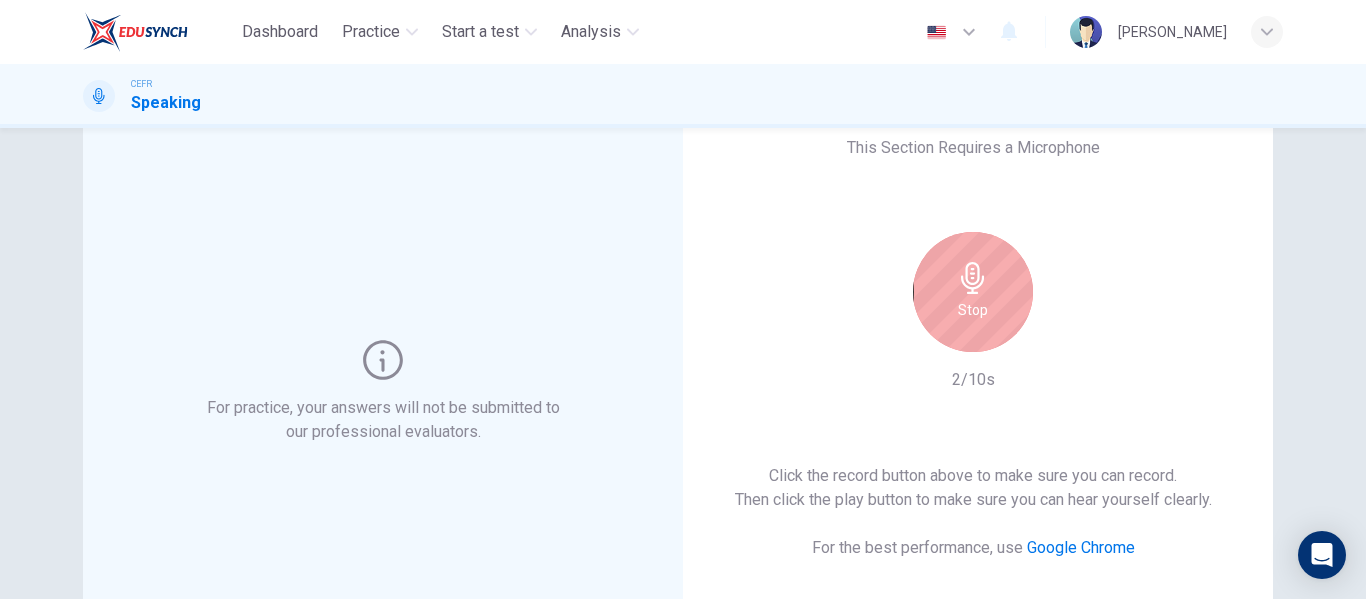 click 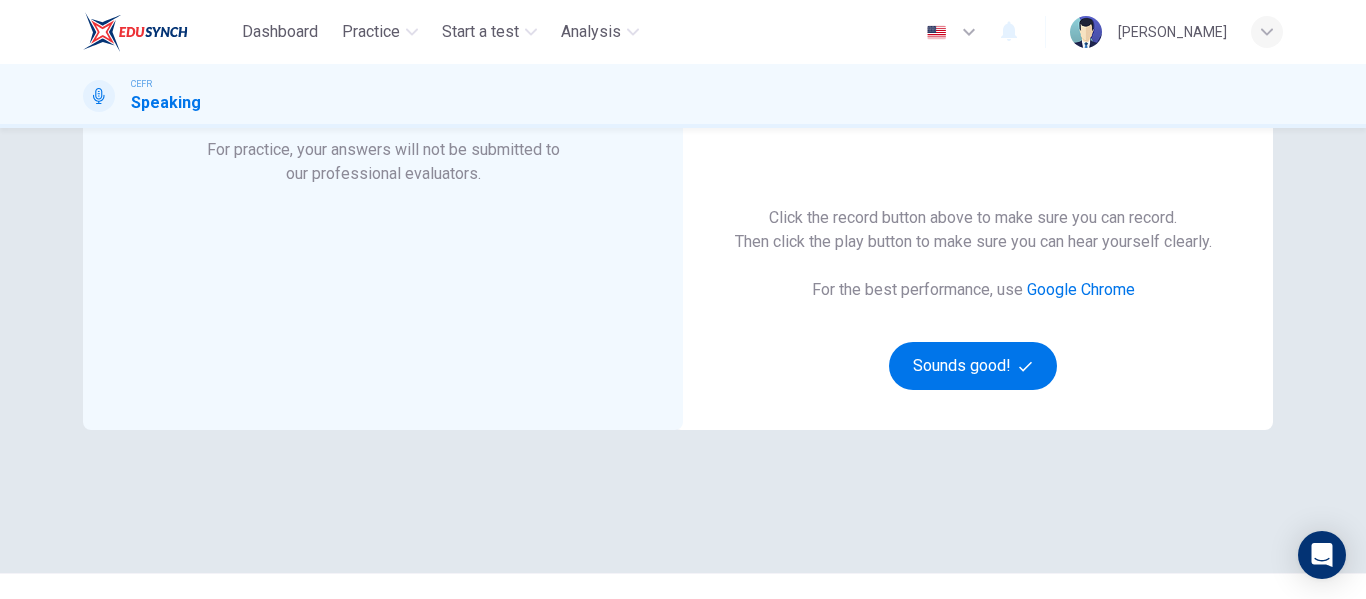 scroll, scrollTop: 368, scrollLeft: 0, axis: vertical 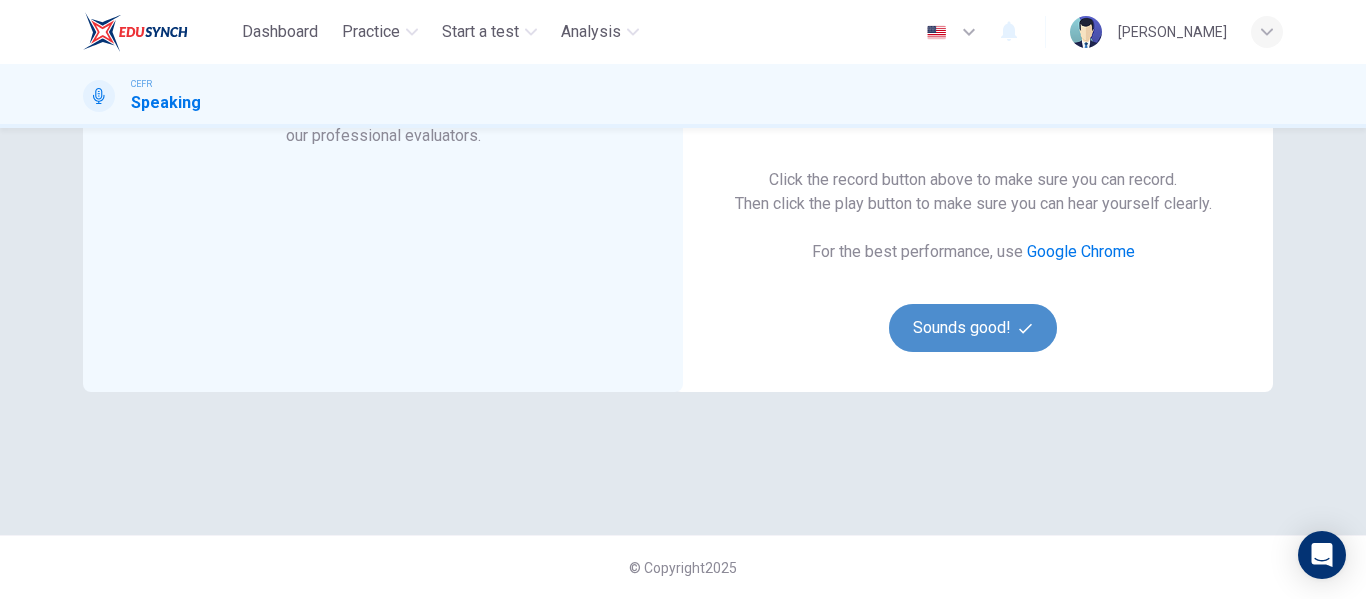 click on "Sounds good!" at bounding box center (973, 328) 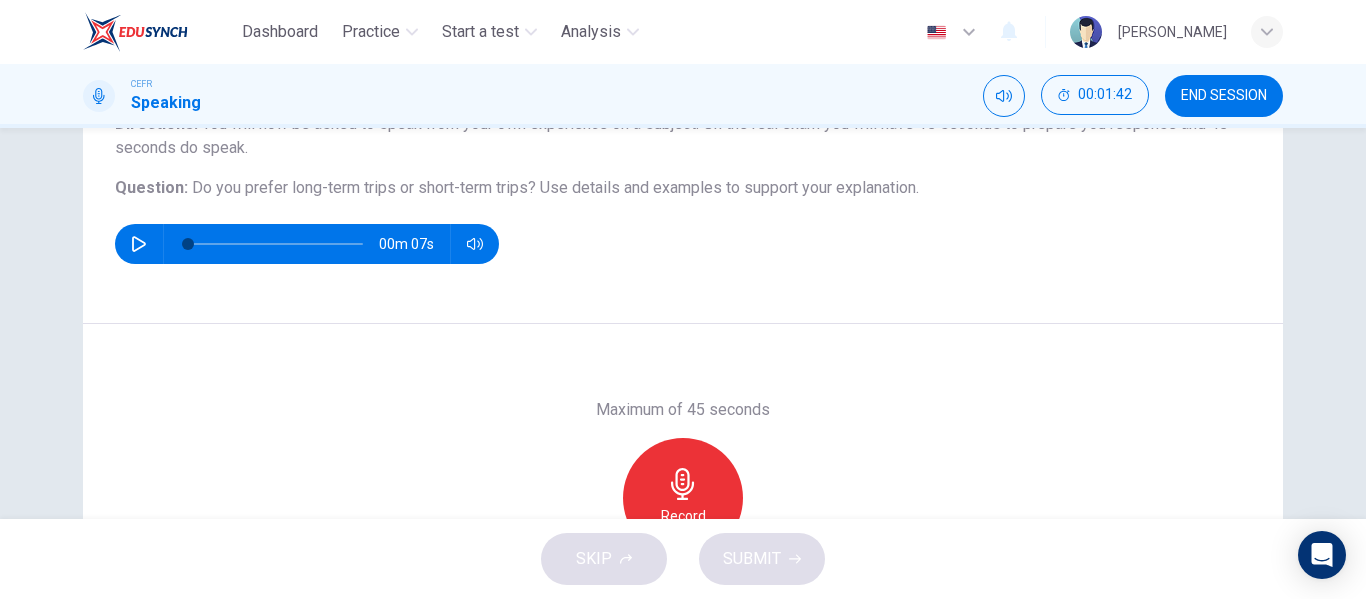 scroll, scrollTop: 384, scrollLeft: 0, axis: vertical 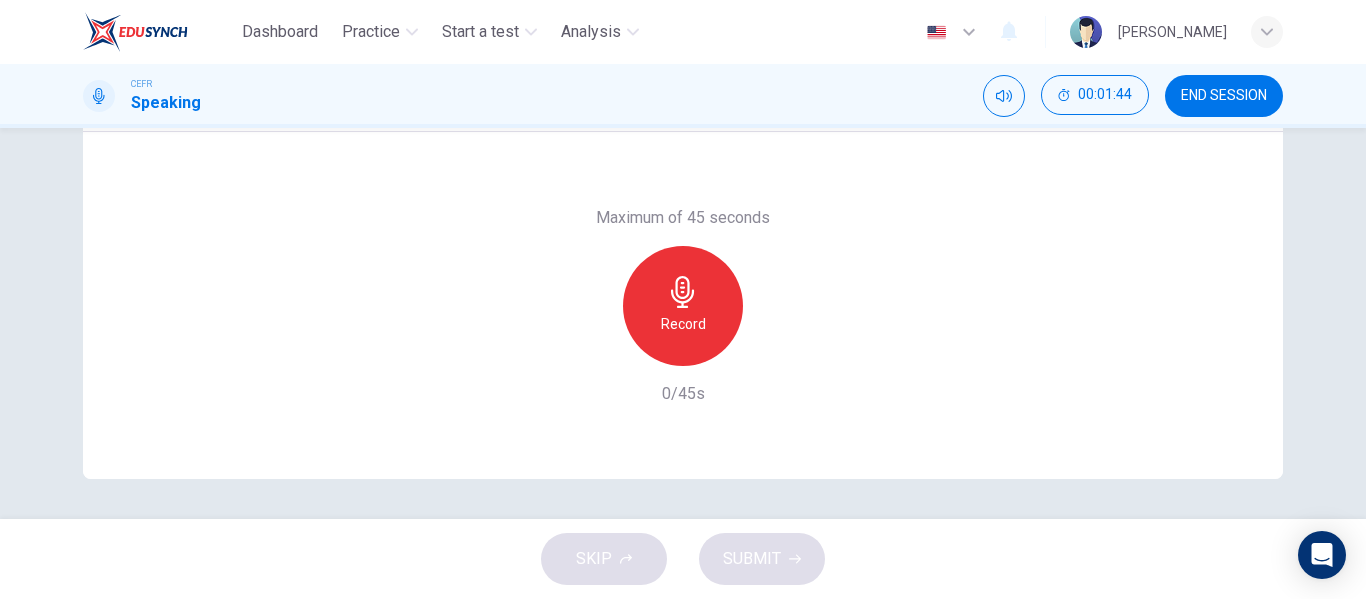 click on "SKIP SUBMIT" at bounding box center (683, 559) 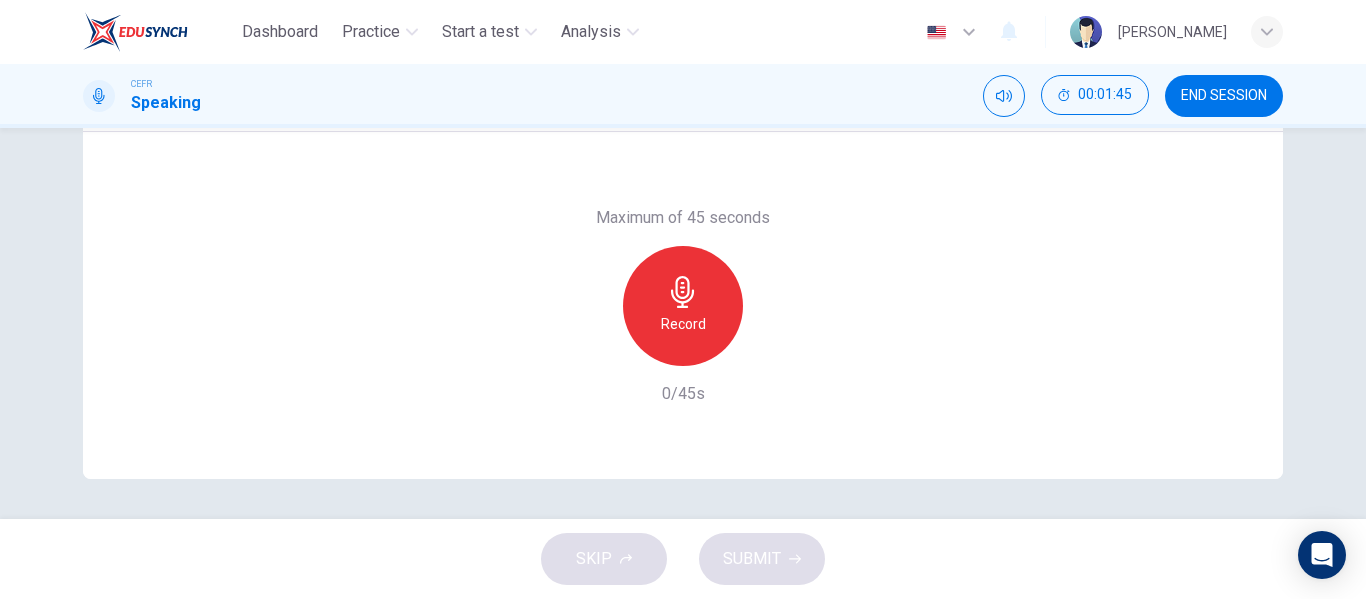 scroll, scrollTop: 236, scrollLeft: 0, axis: vertical 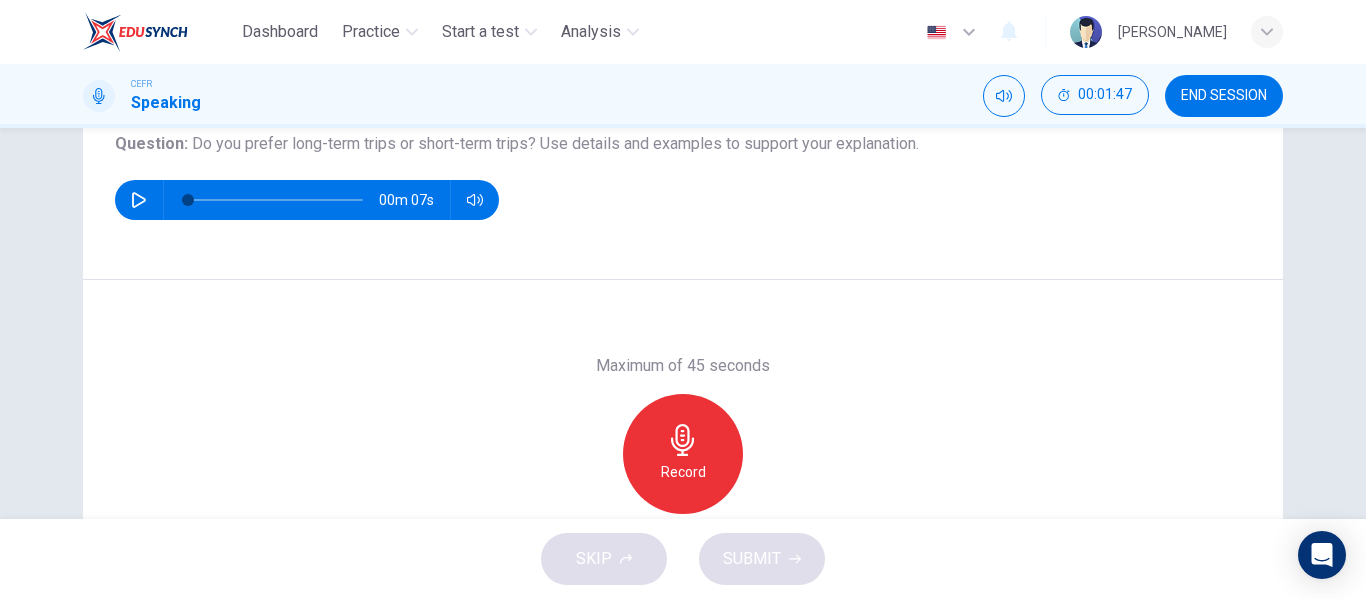 click 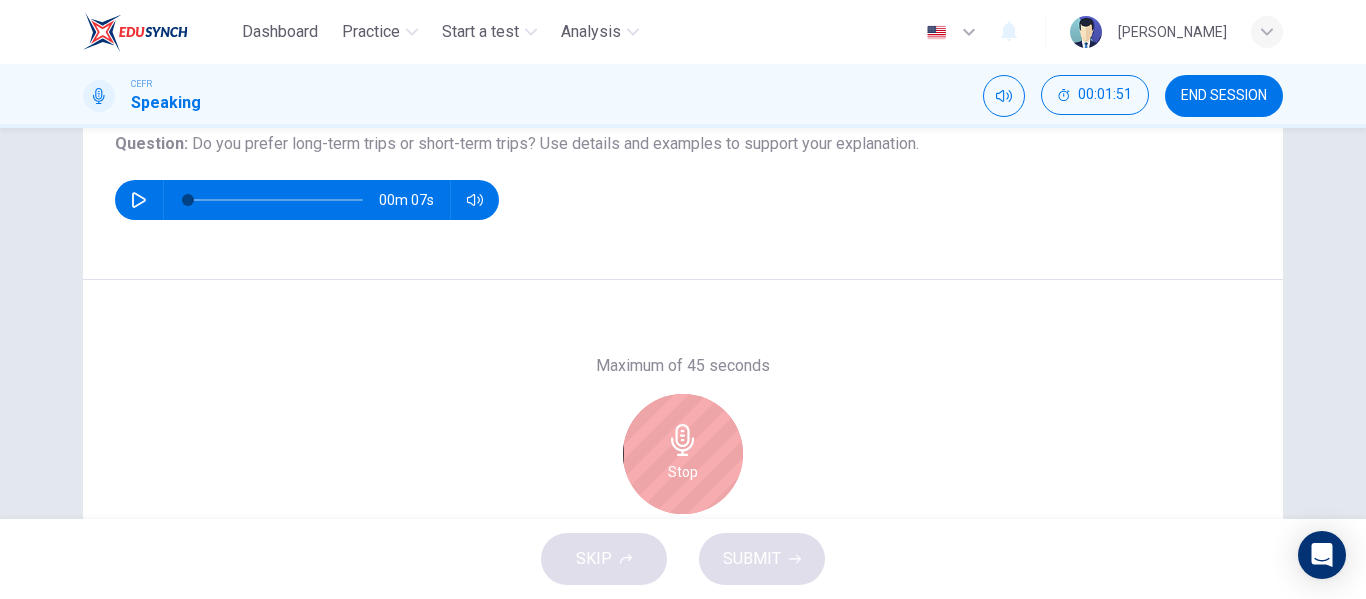 scroll, scrollTop: 230, scrollLeft: 0, axis: vertical 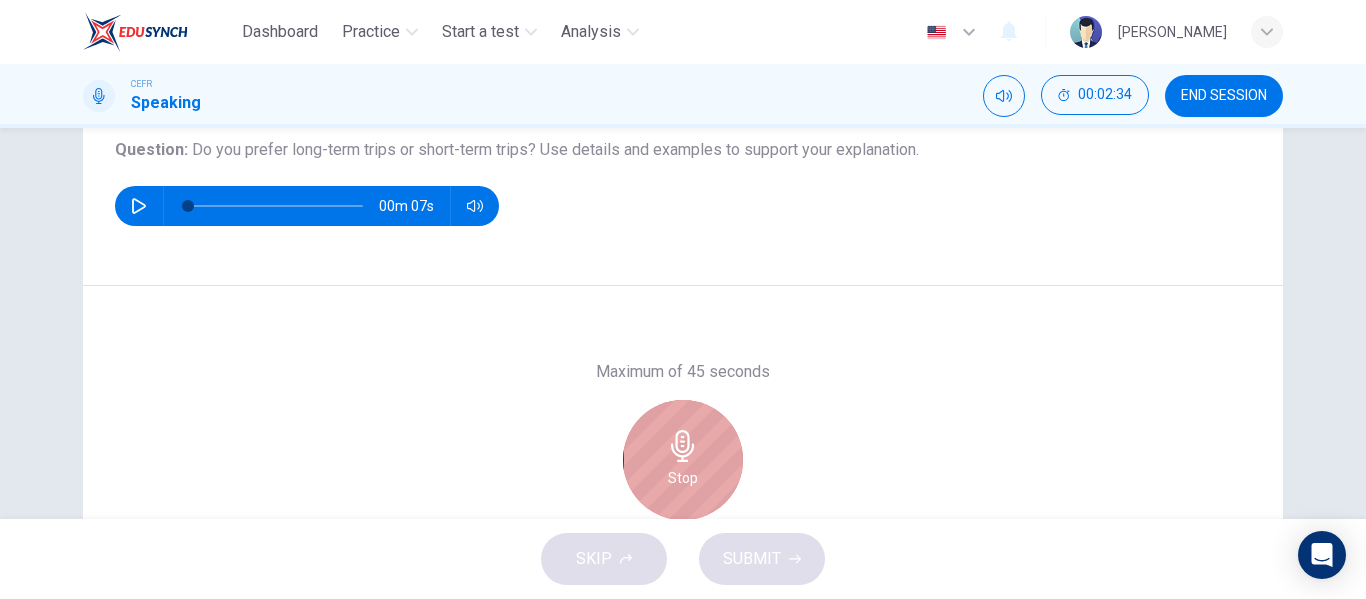 click on "Stop" at bounding box center [683, 460] 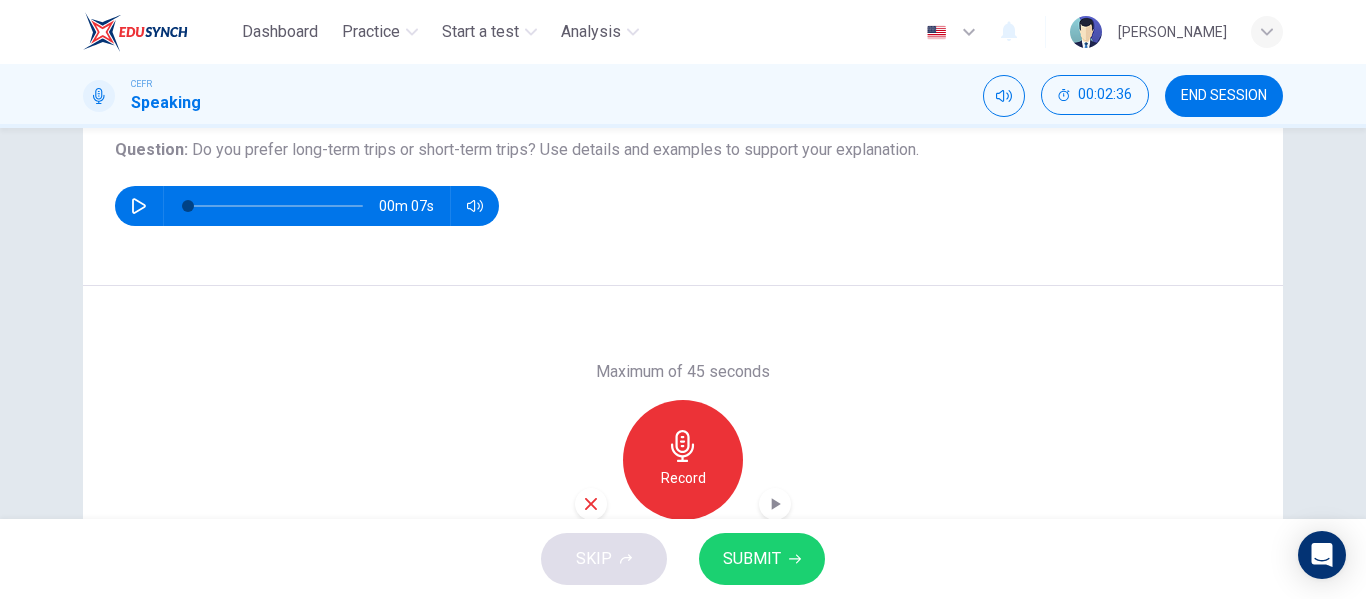 scroll, scrollTop: 384, scrollLeft: 0, axis: vertical 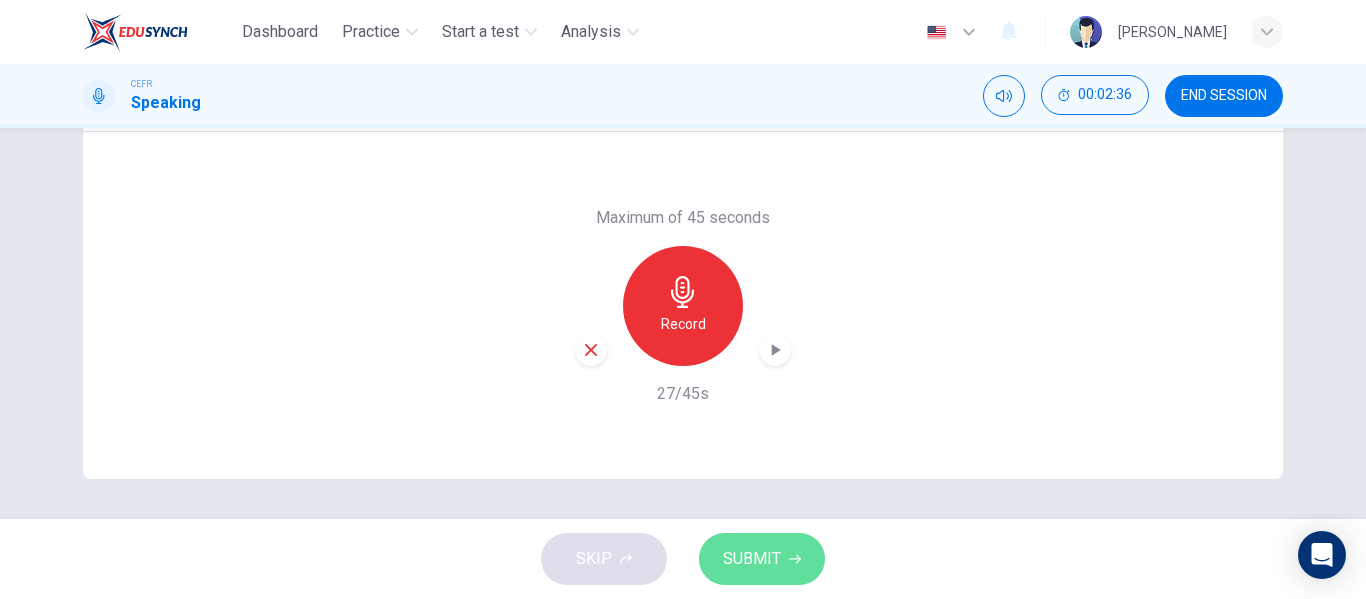 click on "SUBMIT" at bounding box center [762, 559] 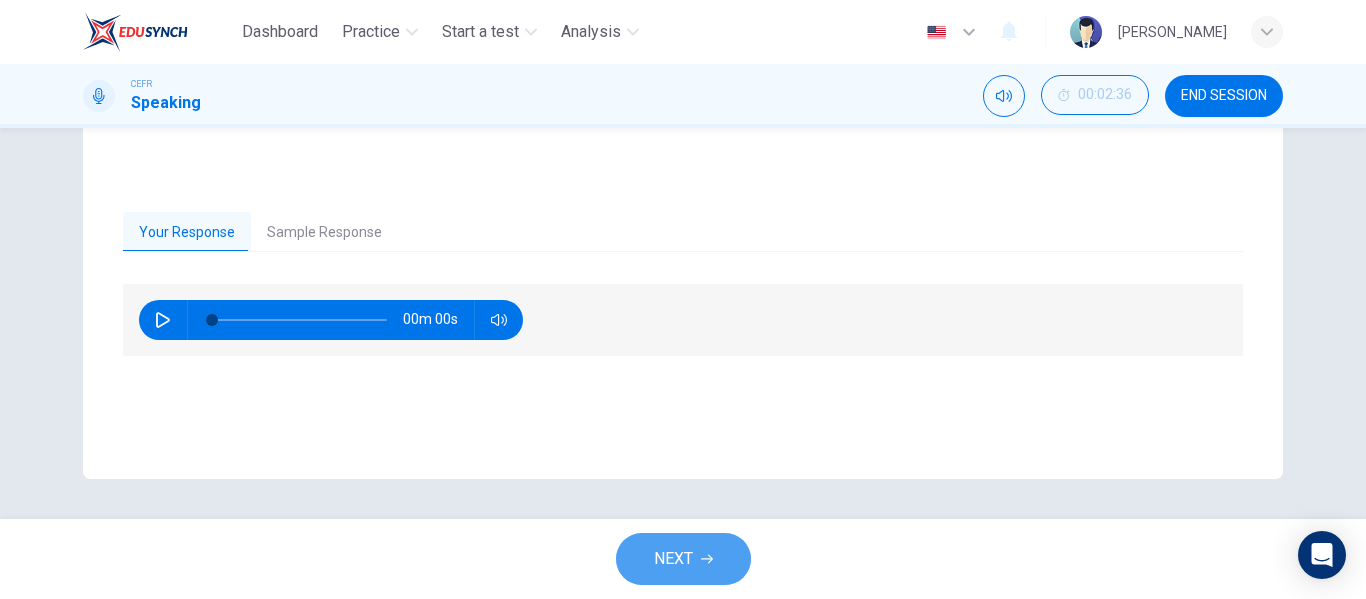 click on "NEXT" at bounding box center [673, 559] 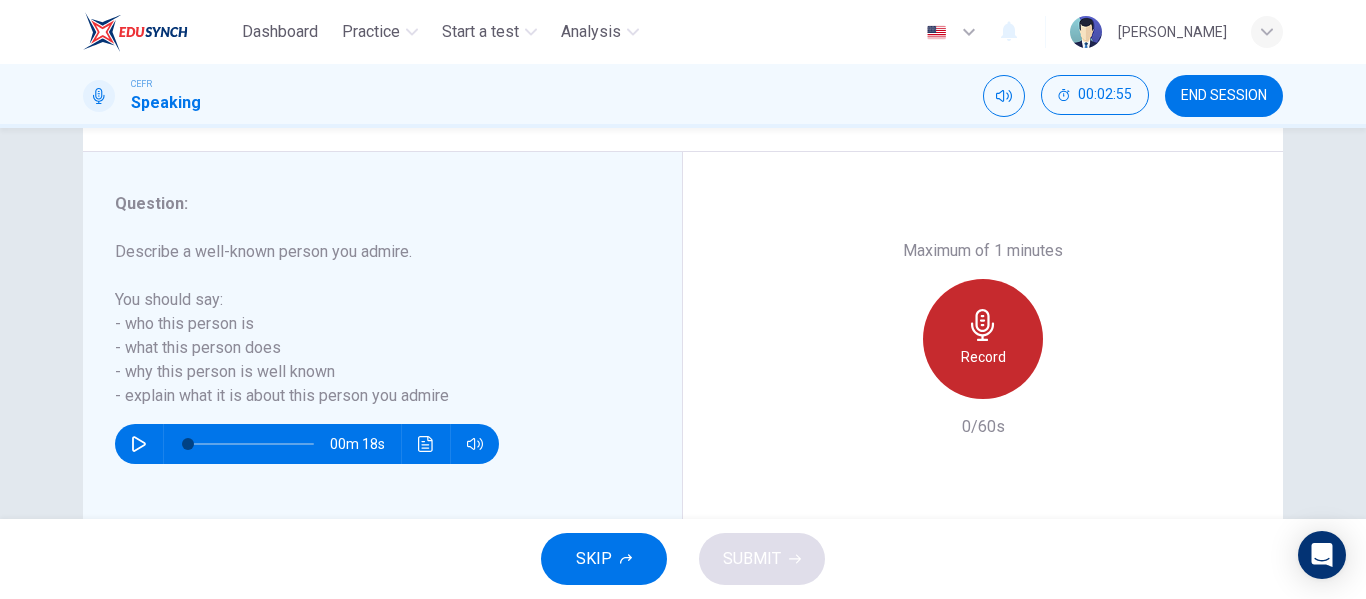 click 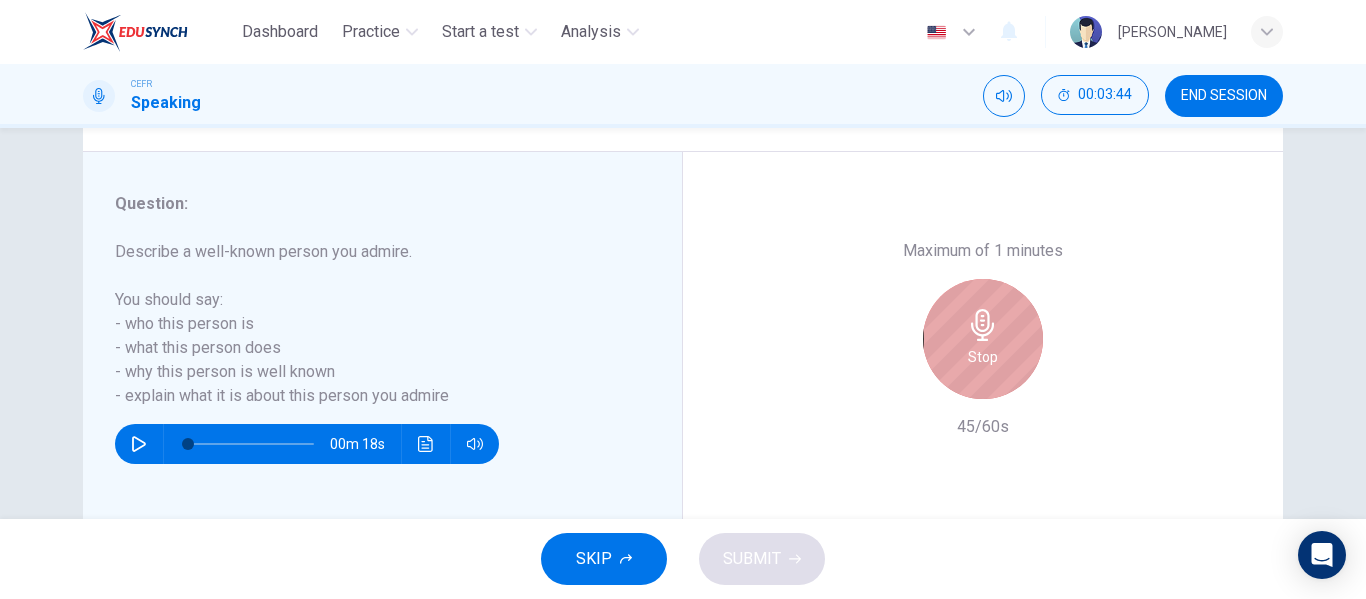 click on "Stop" at bounding box center (983, 339) 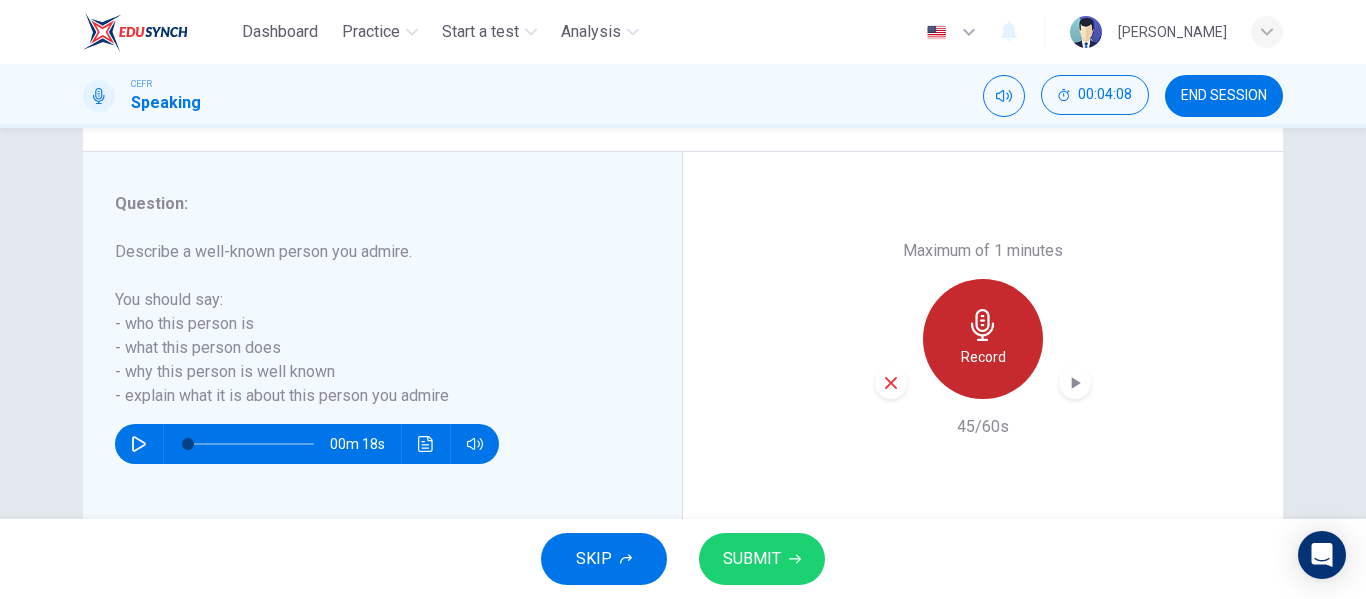click on "Record" at bounding box center [983, 339] 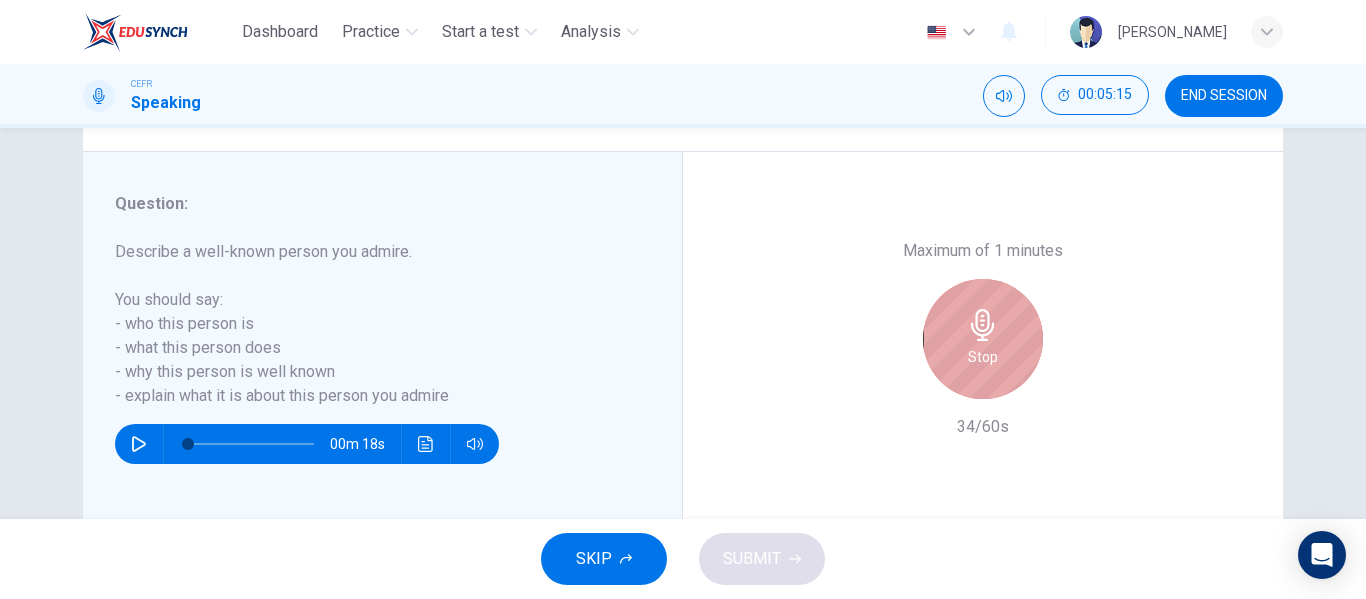 click on "Stop" at bounding box center [983, 339] 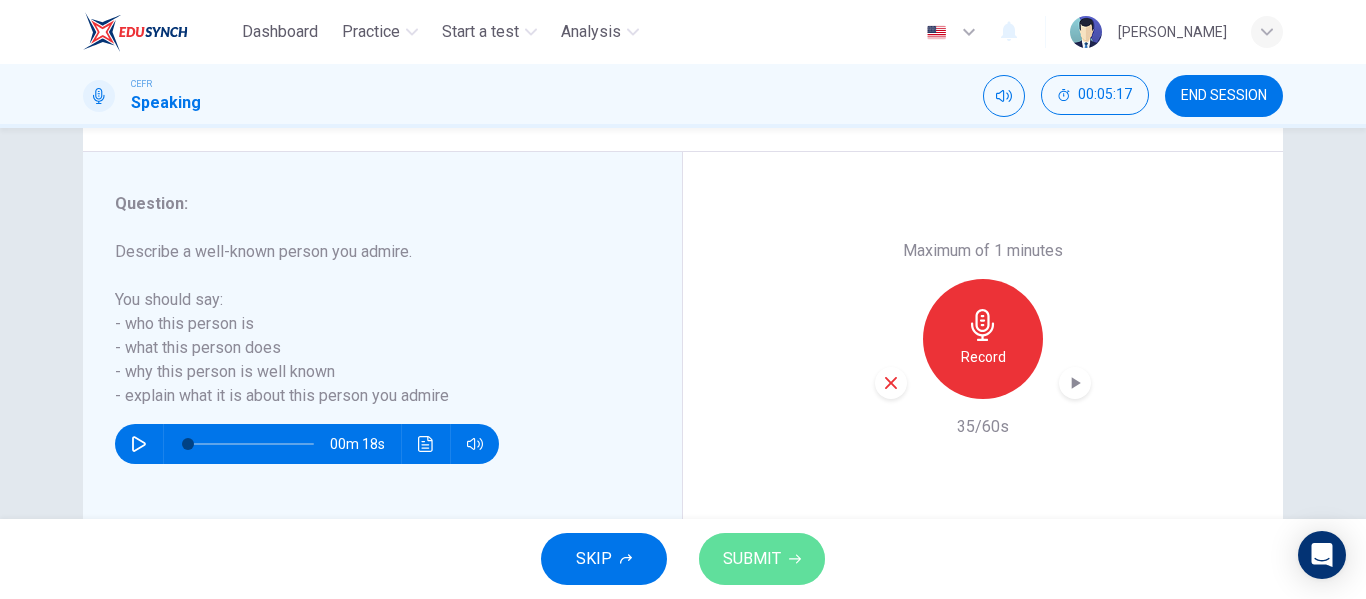 click on "SUBMIT" at bounding box center (752, 559) 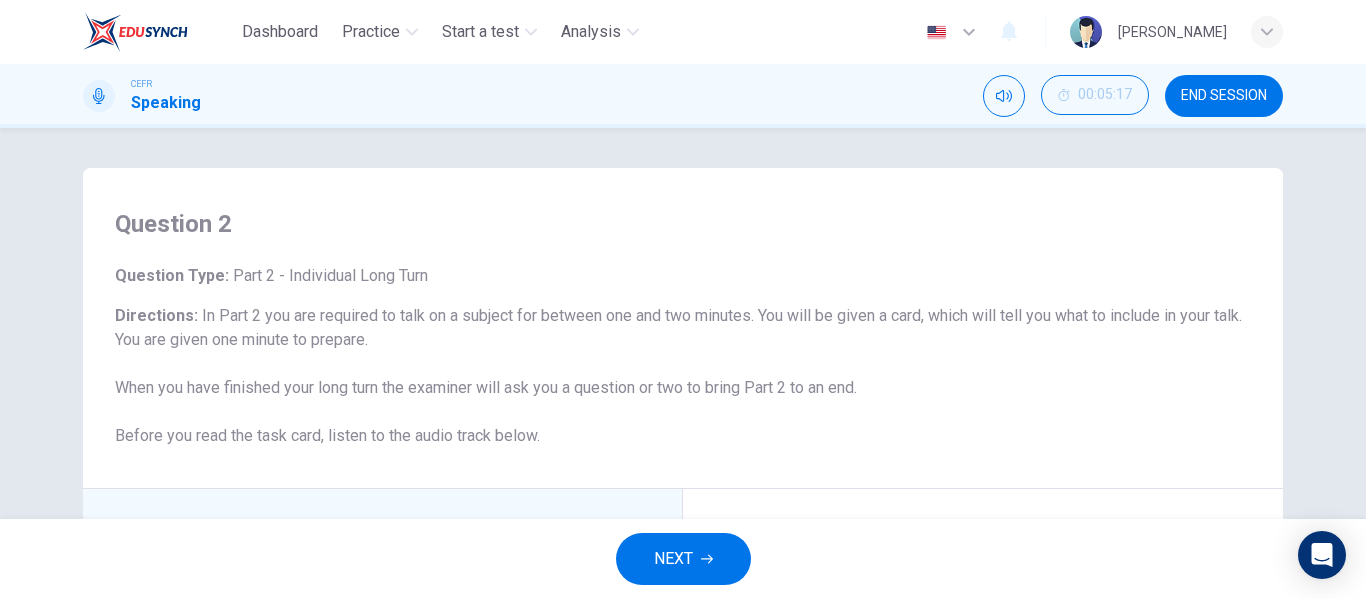 scroll, scrollTop: 384, scrollLeft: 0, axis: vertical 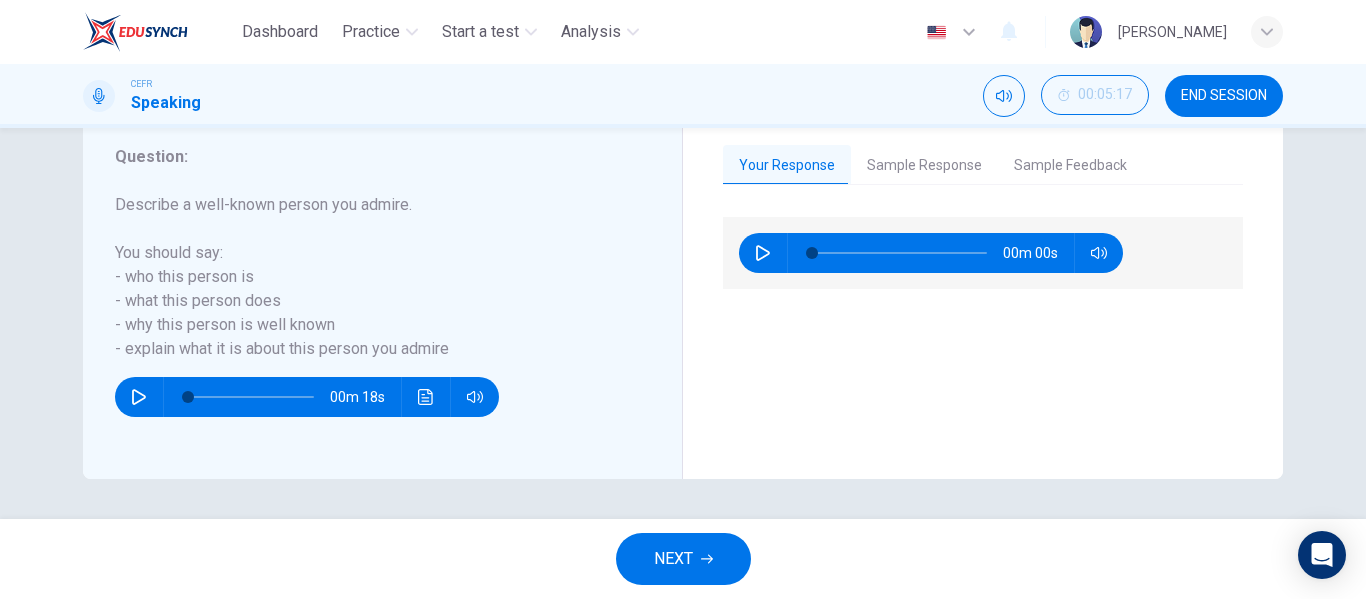 click on "NEXT" at bounding box center [673, 559] 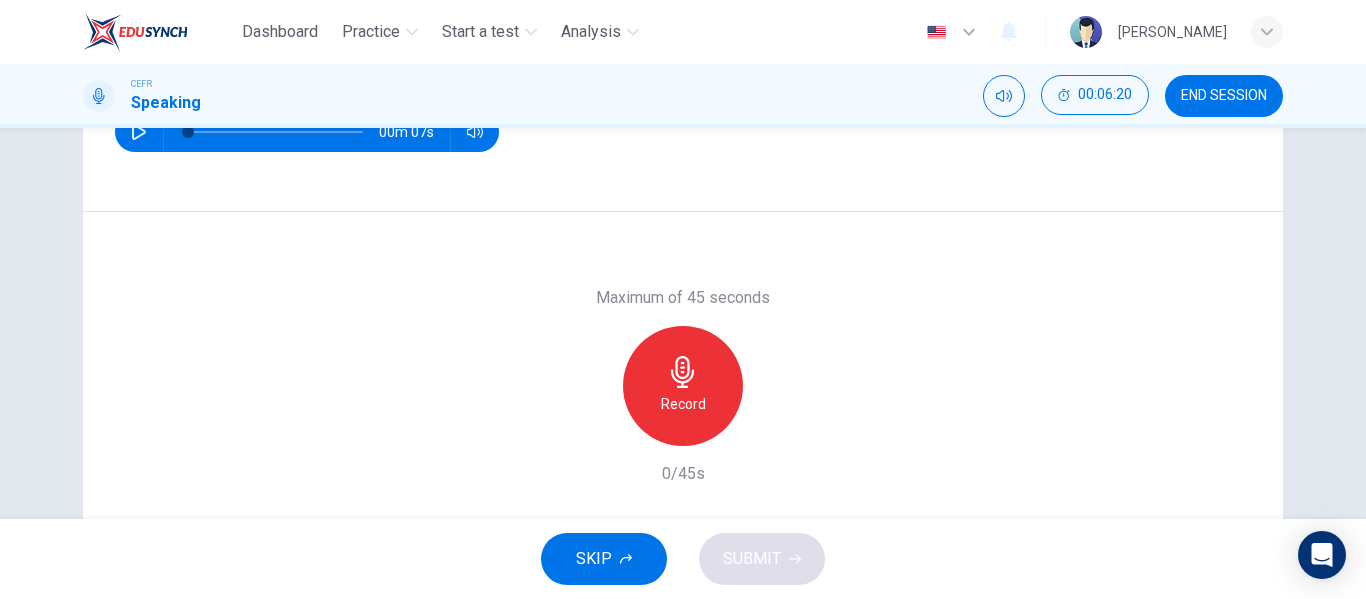 scroll, scrollTop: 307, scrollLeft: 0, axis: vertical 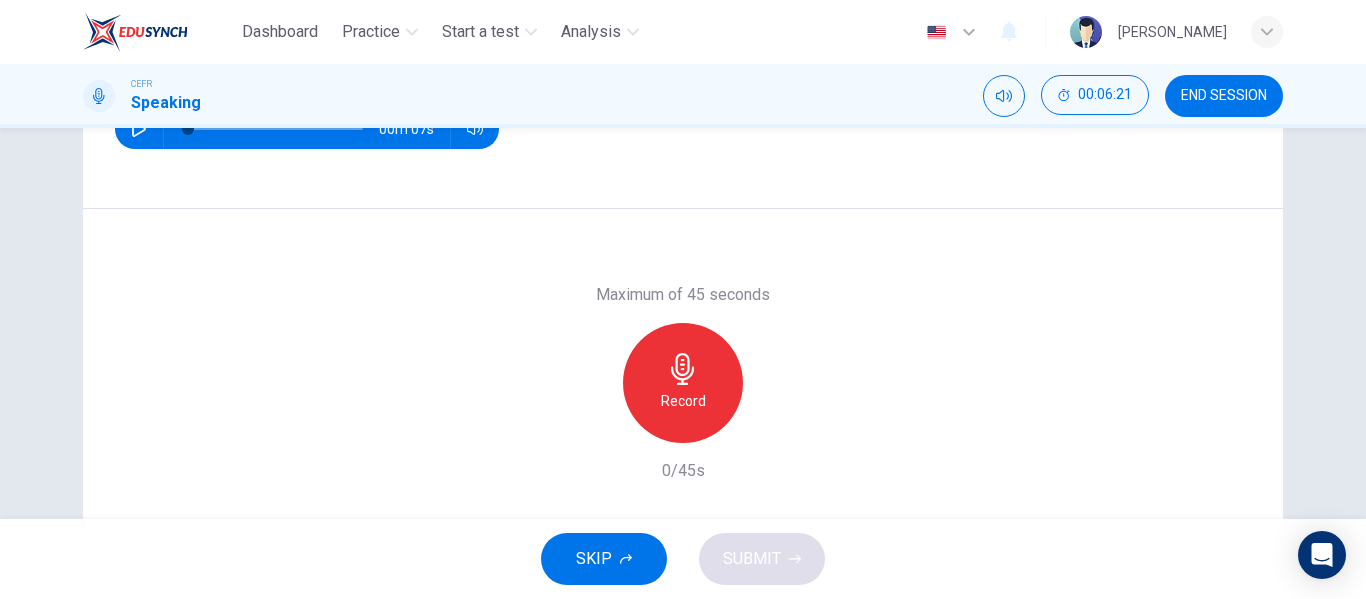 click 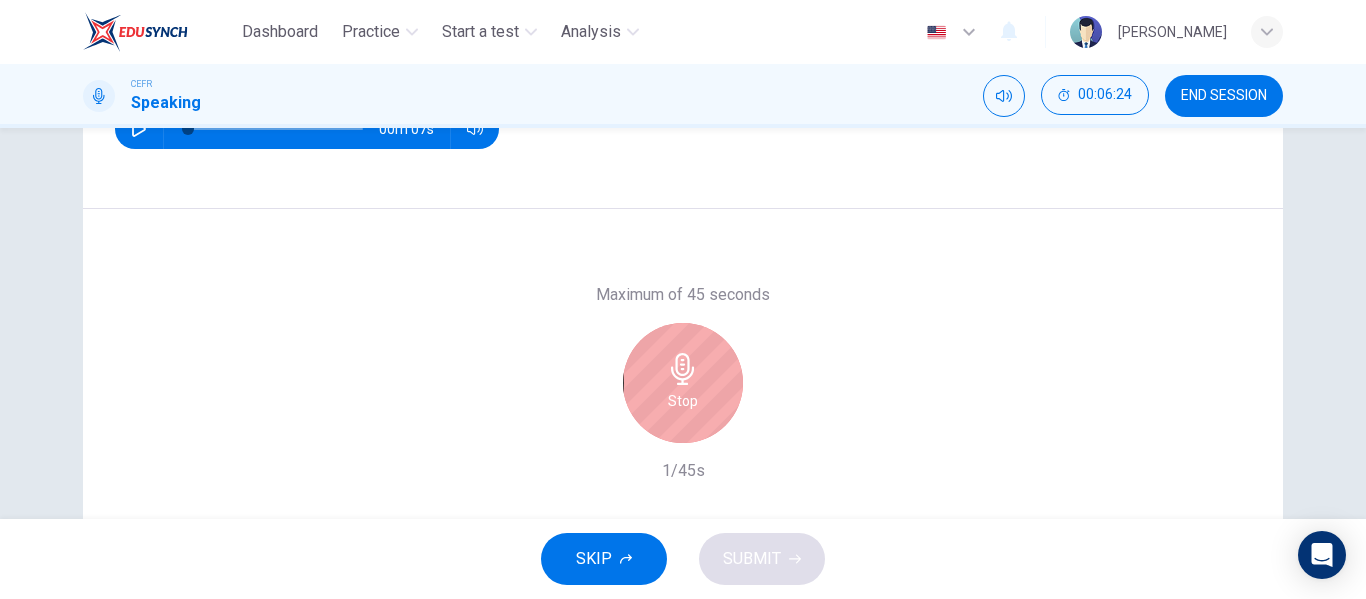 scroll, scrollTop: 111, scrollLeft: 0, axis: vertical 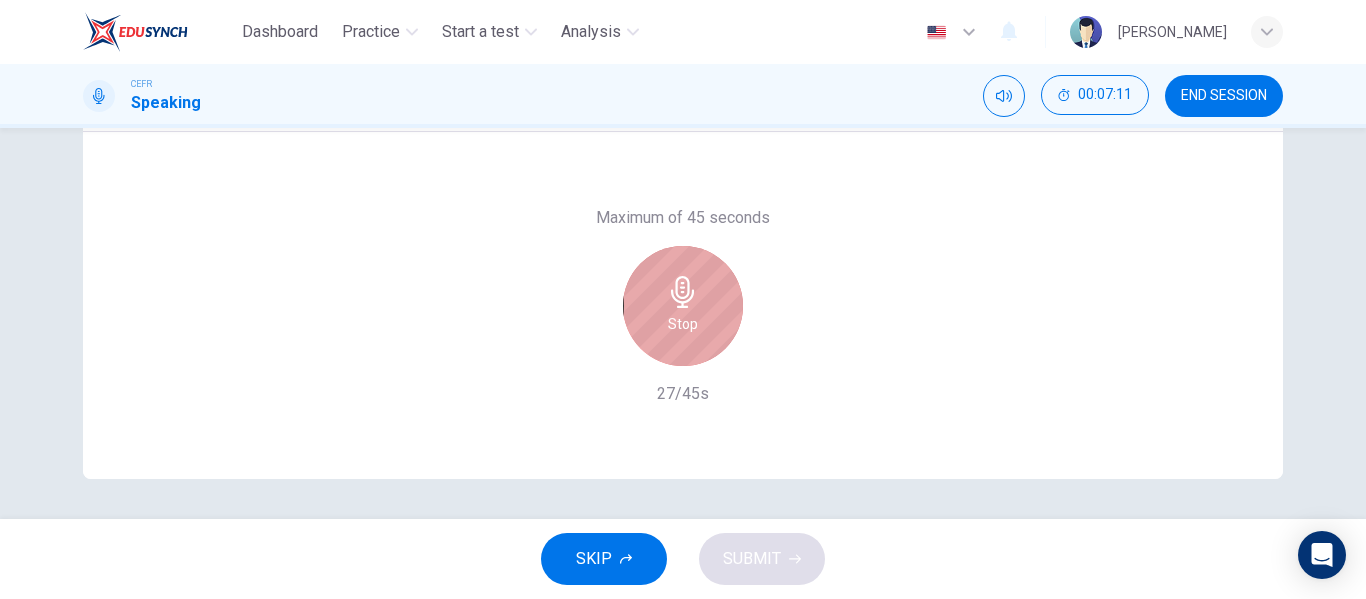 click 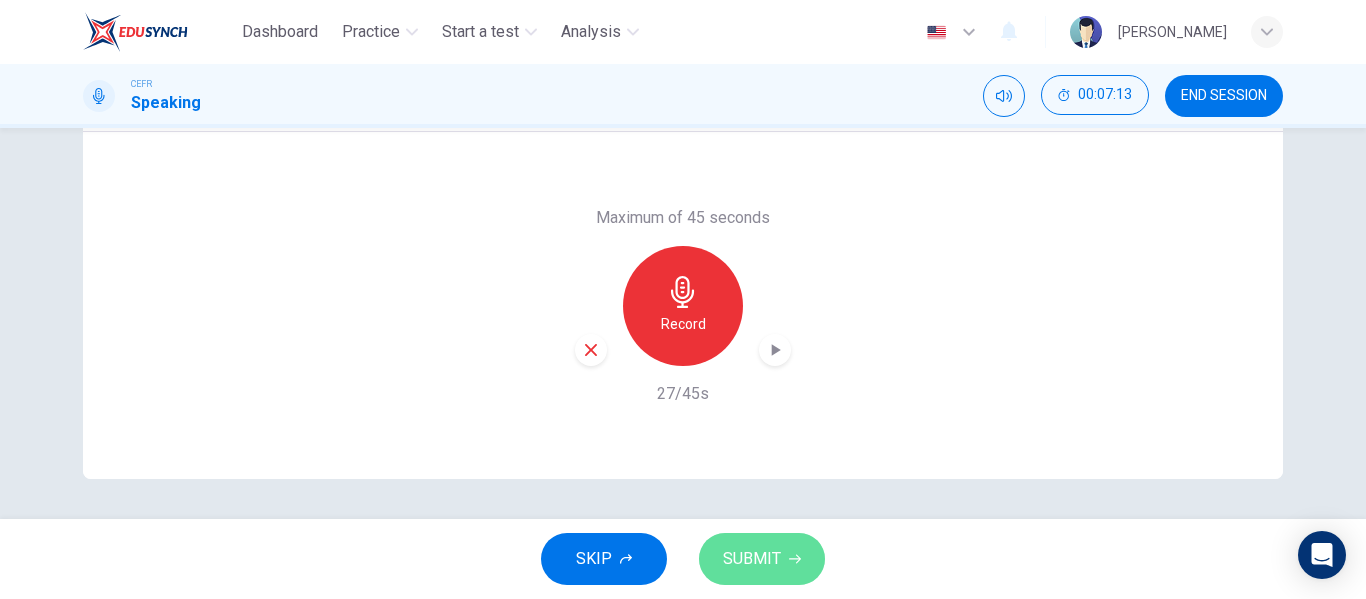 click on "SUBMIT" at bounding box center [762, 559] 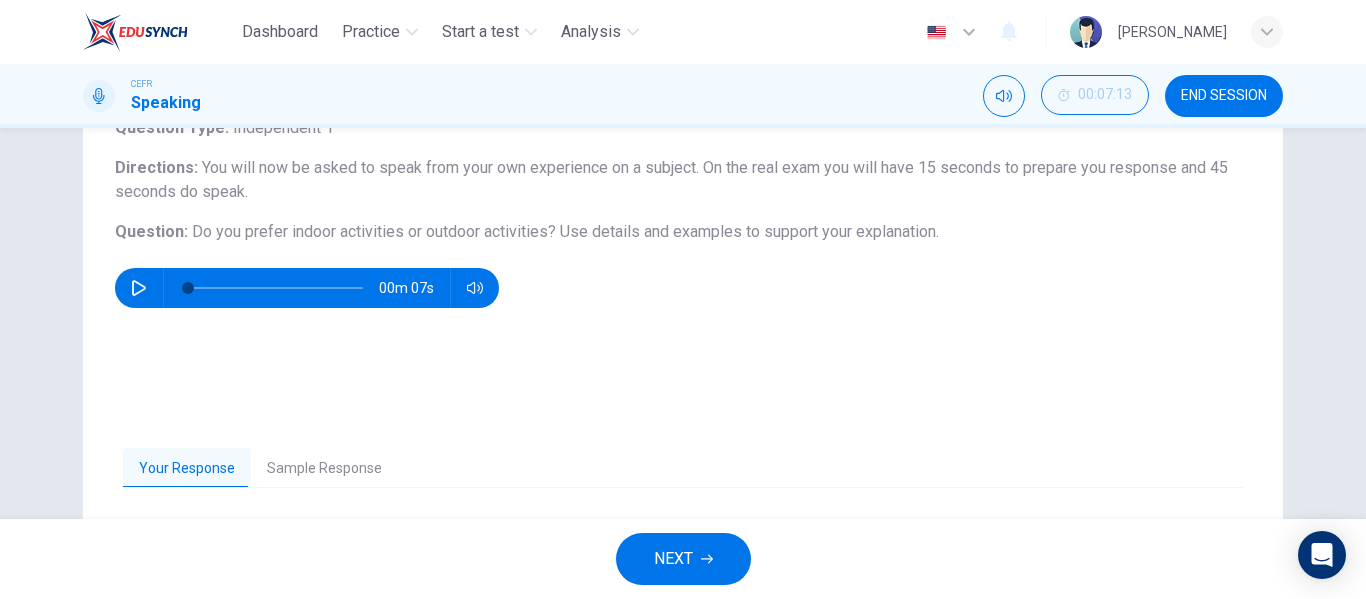 scroll, scrollTop: 147, scrollLeft: 0, axis: vertical 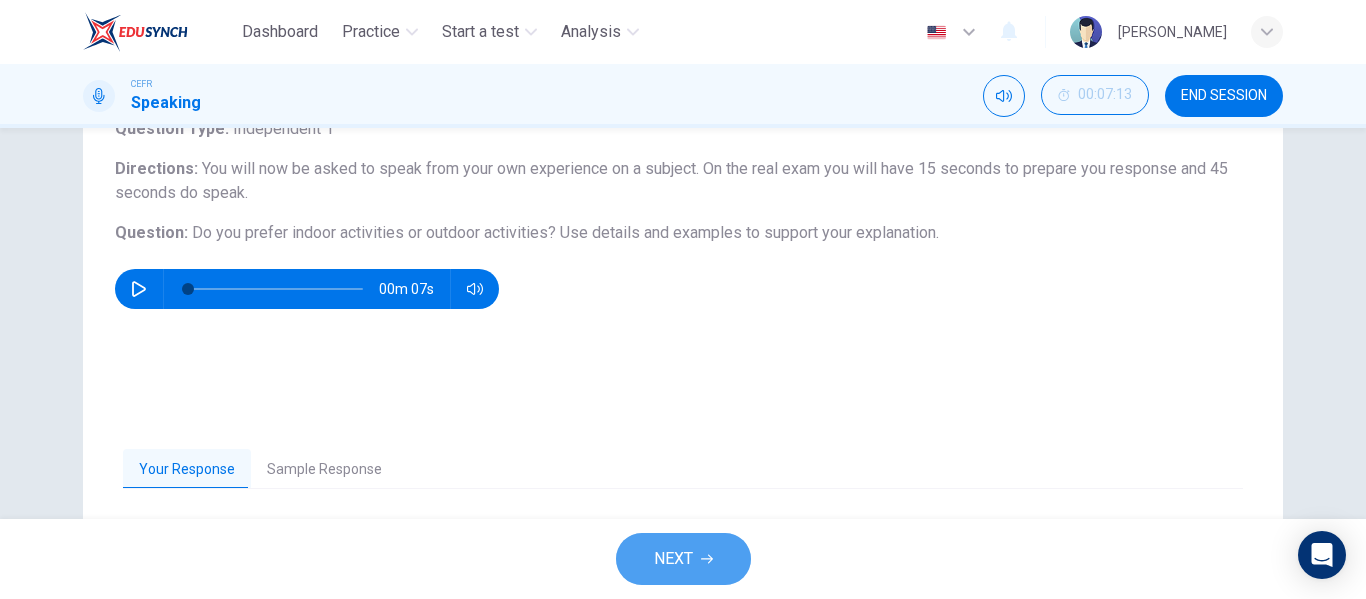 click on "NEXT" at bounding box center (683, 559) 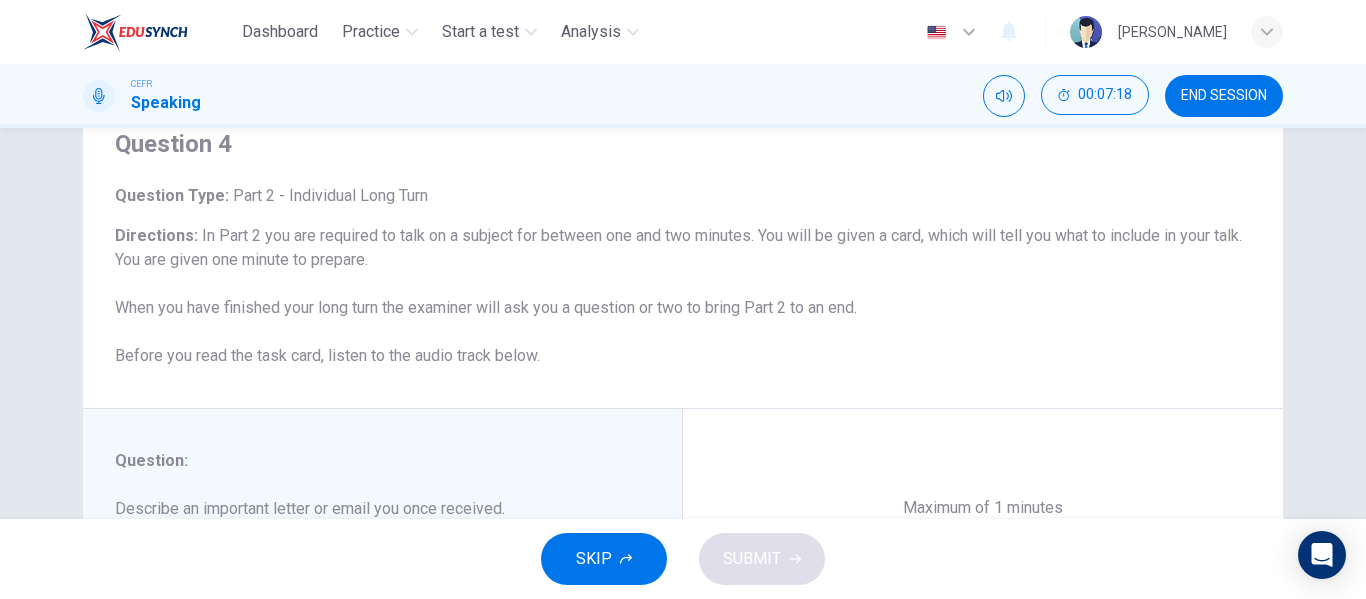 scroll, scrollTop: 384, scrollLeft: 0, axis: vertical 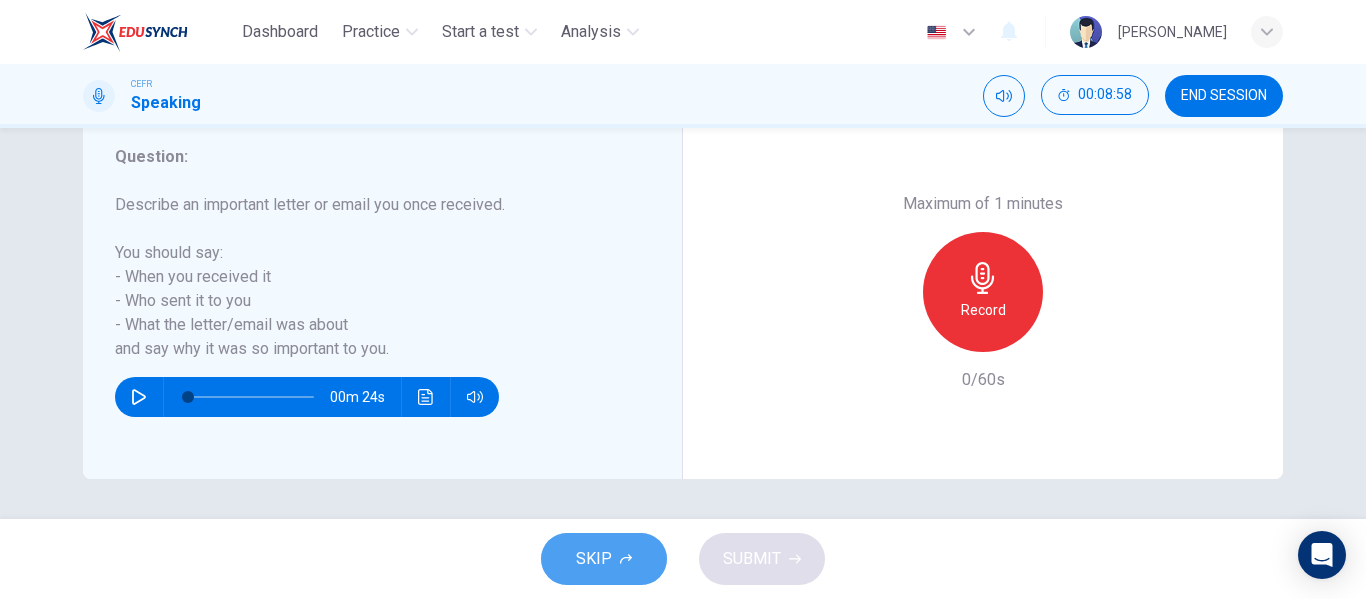 click on "SKIP" at bounding box center [604, 559] 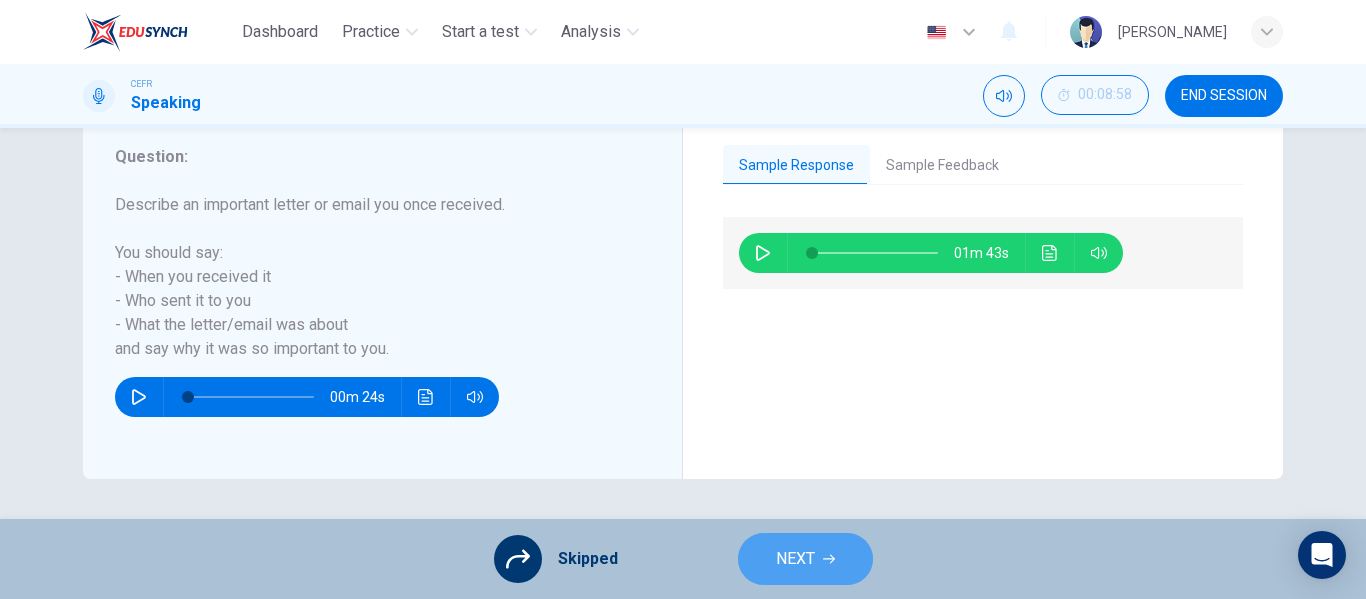 click on "NEXT" at bounding box center [805, 559] 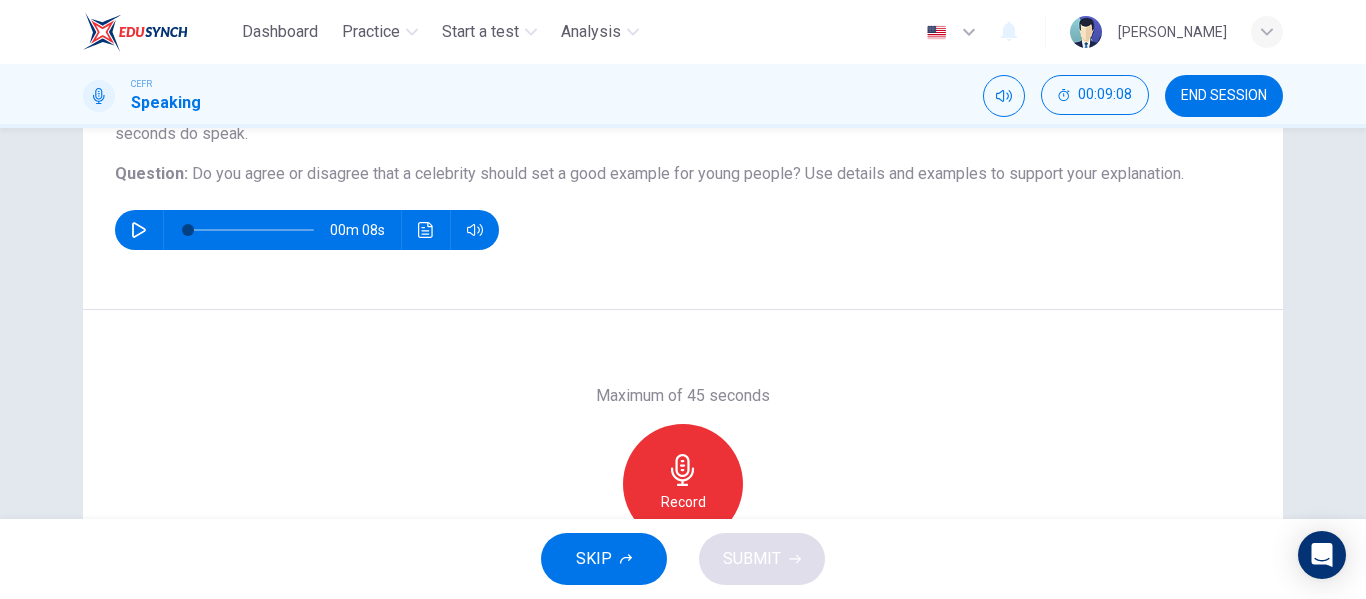 scroll, scrollTop: 207, scrollLeft: 0, axis: vertical 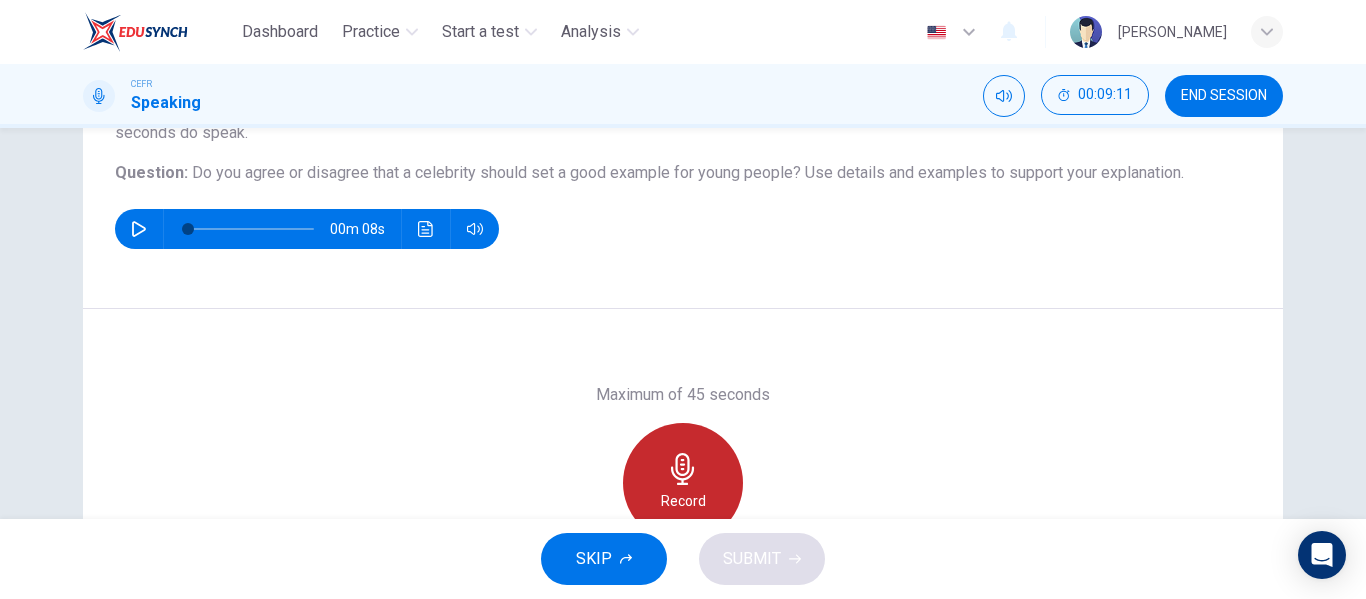 click 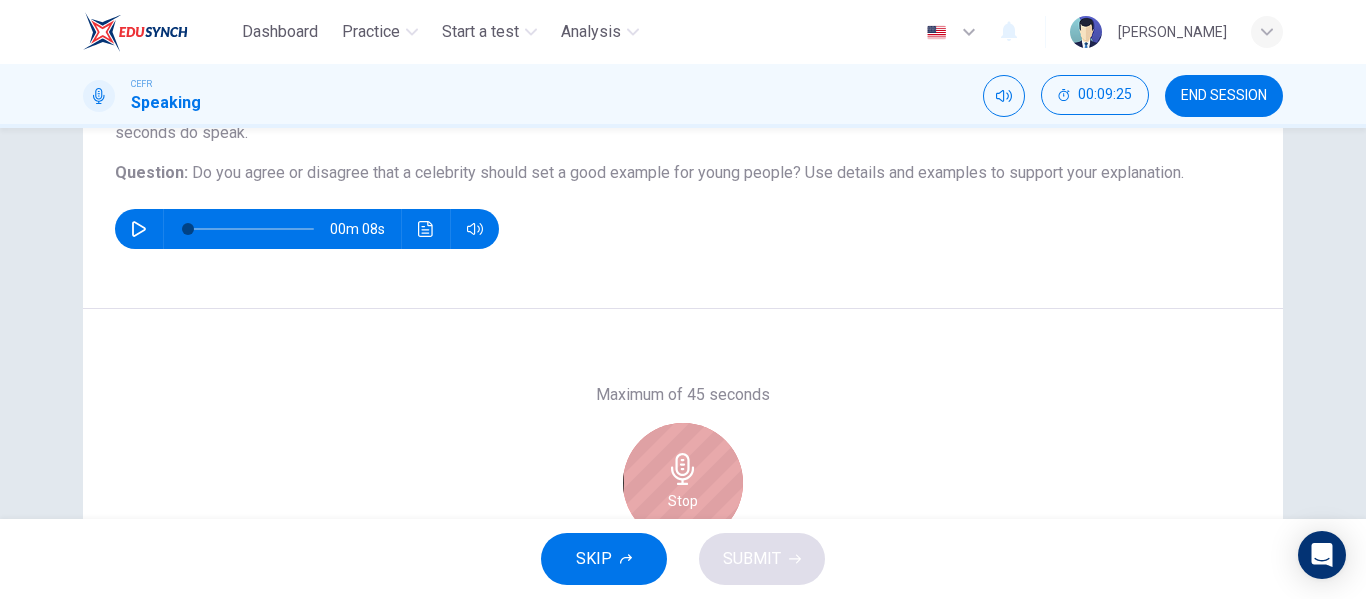click 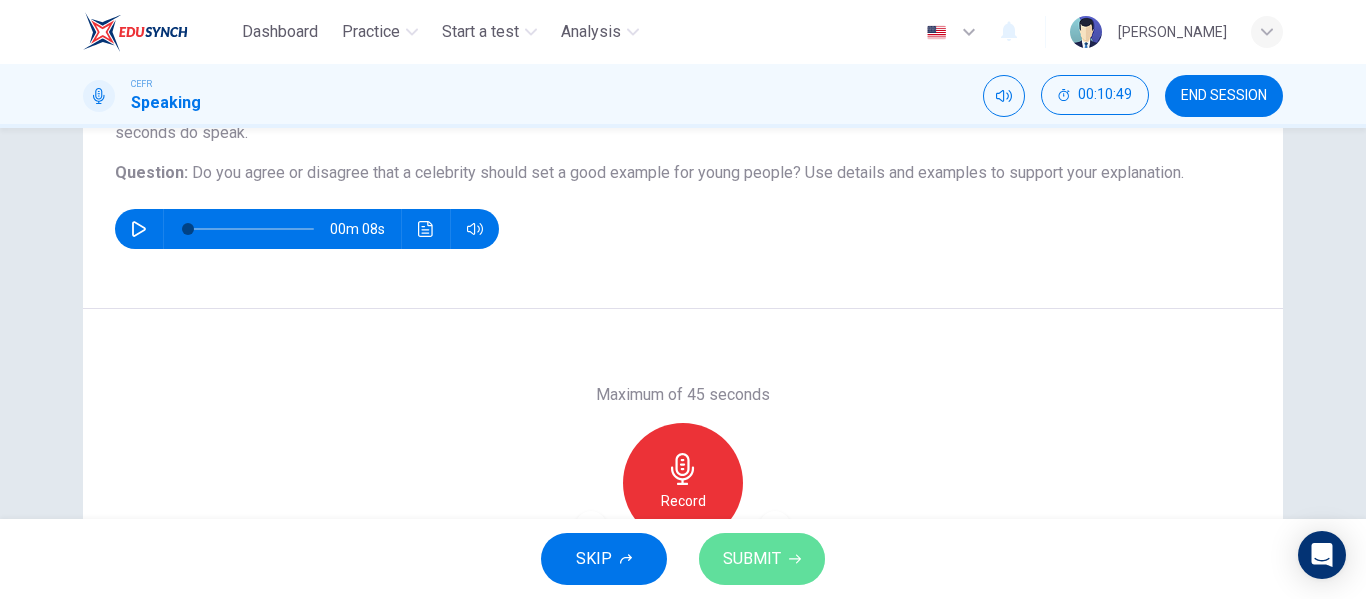 click on "SUBMIT" at bounding box center [752, 559] 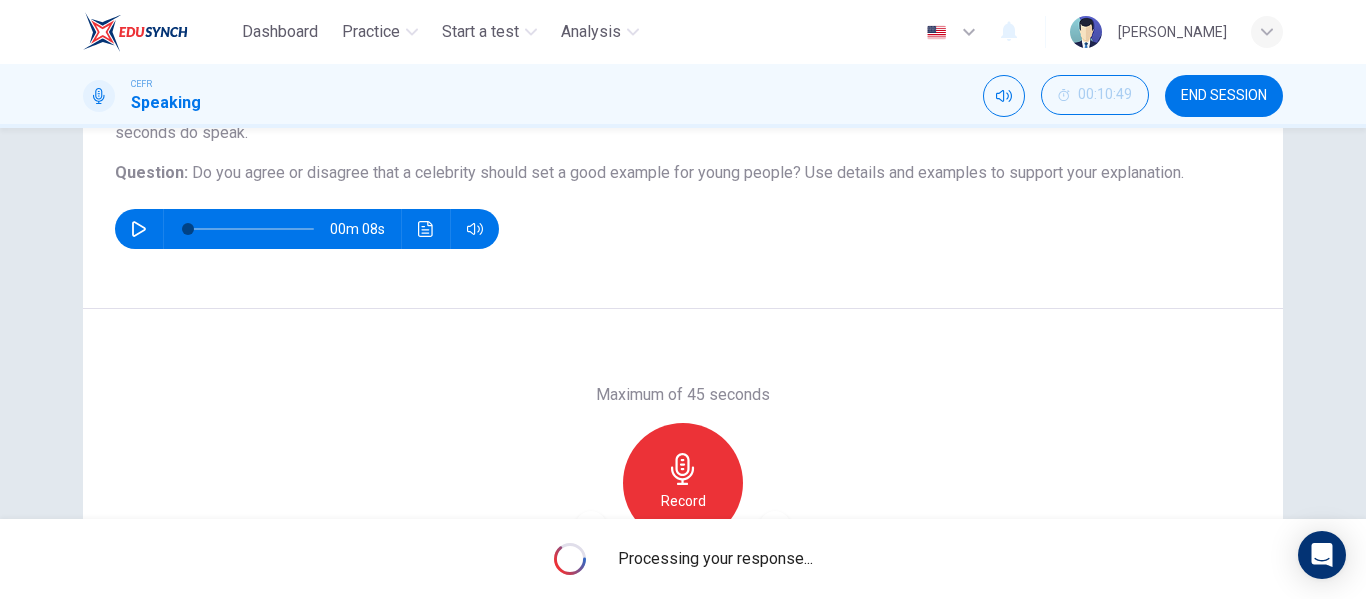 scroll, scrollTop: 384, scrollLeft: 0, axis: vertical 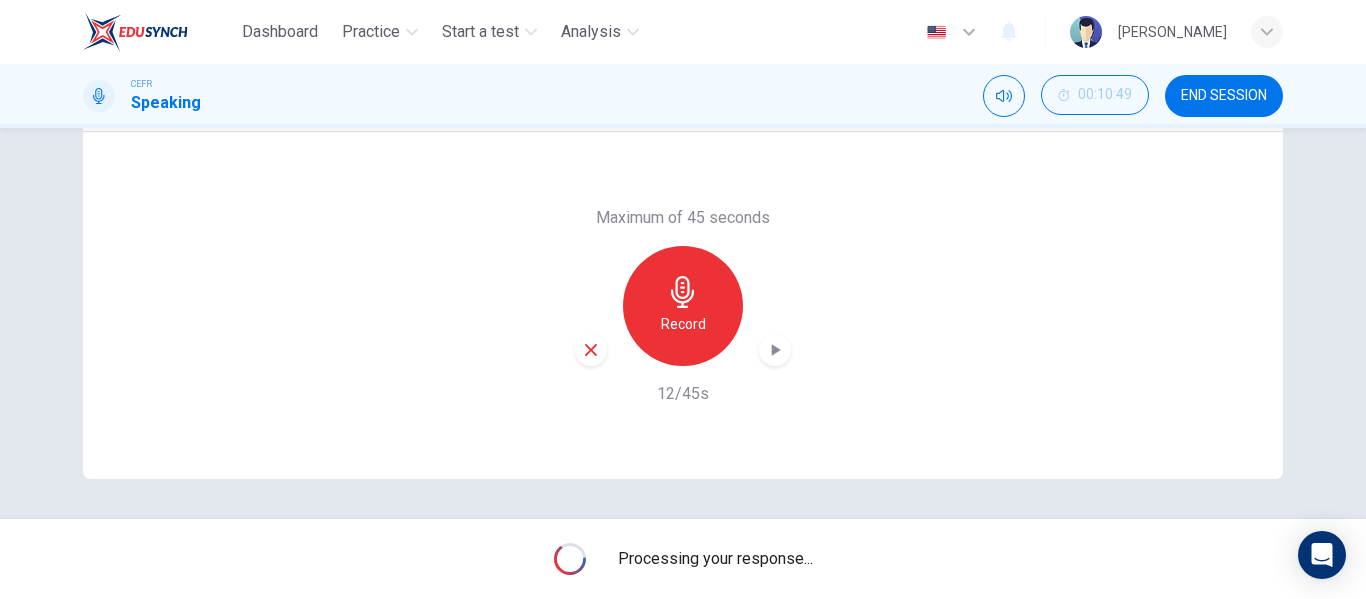 click on "Maximum of 45 seconds Record 12/45s" at bounding box center (683, 305) 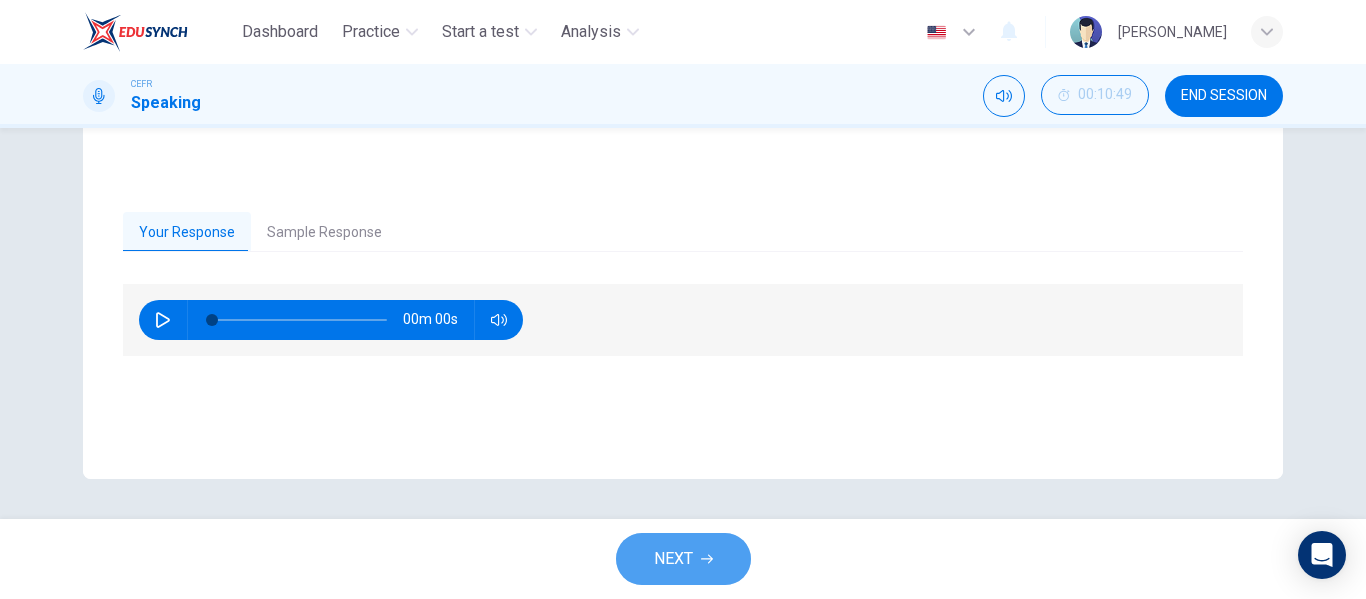 click on "NEXT" at bounding box center [673, 559] 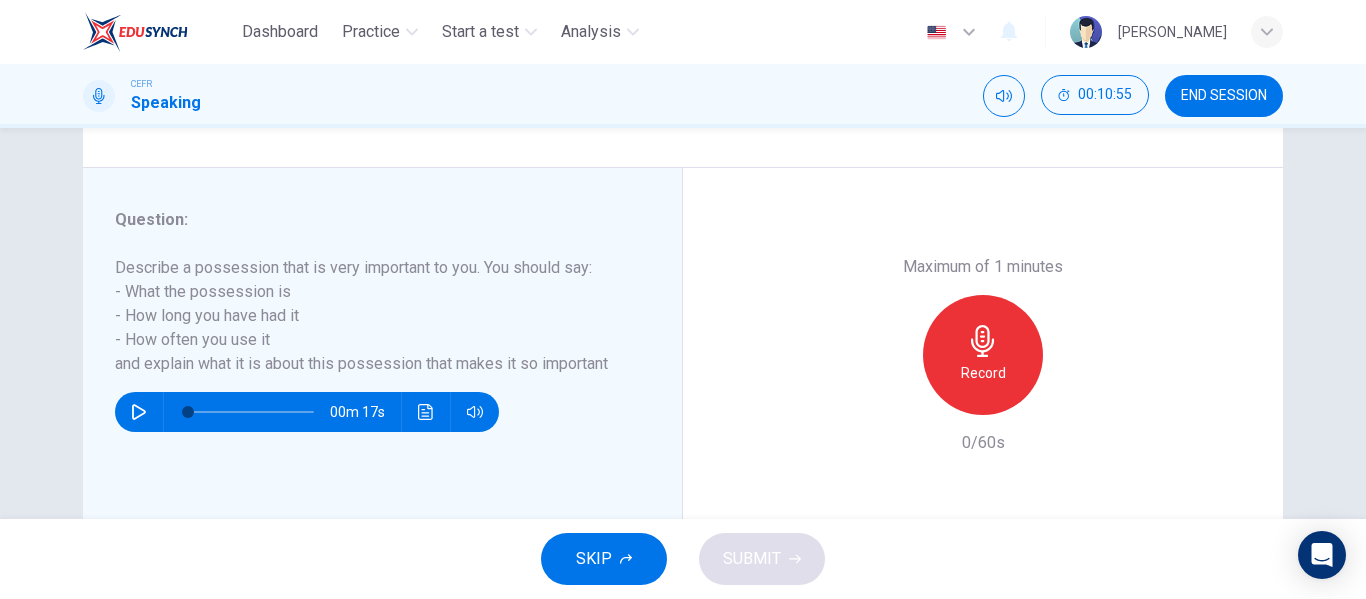 scroll, scrollTop: 324, scrollLeft: 0, axis: vertical 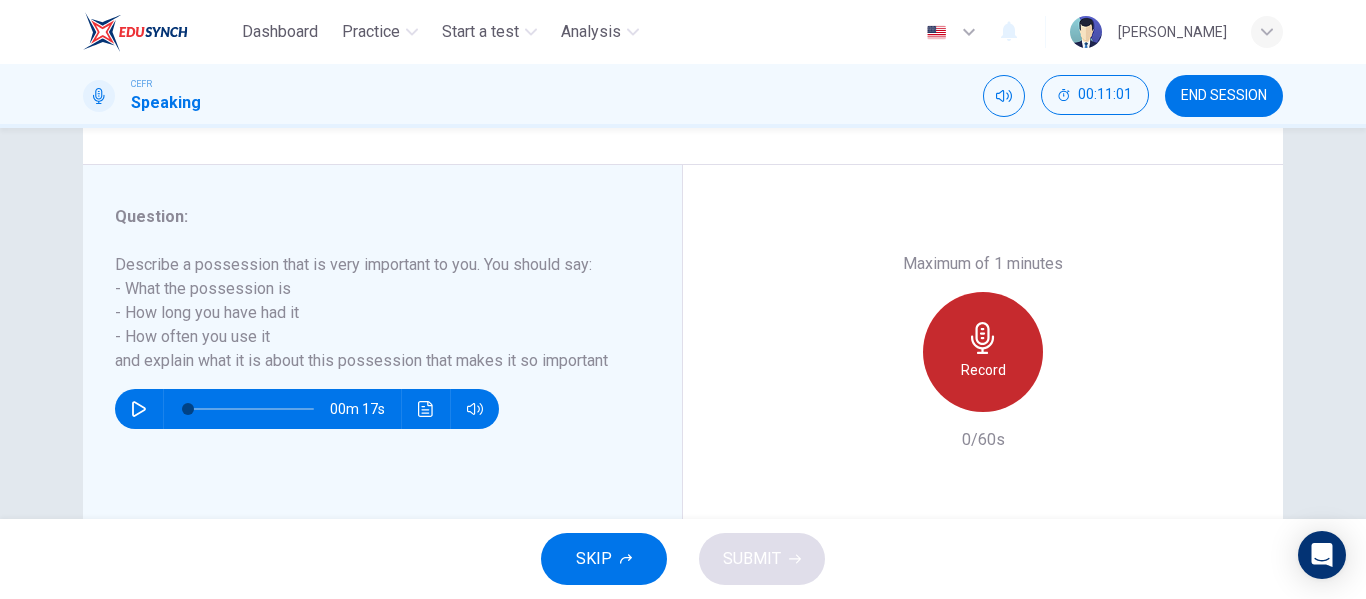 click on "Record" at bounding box center (983, 370) 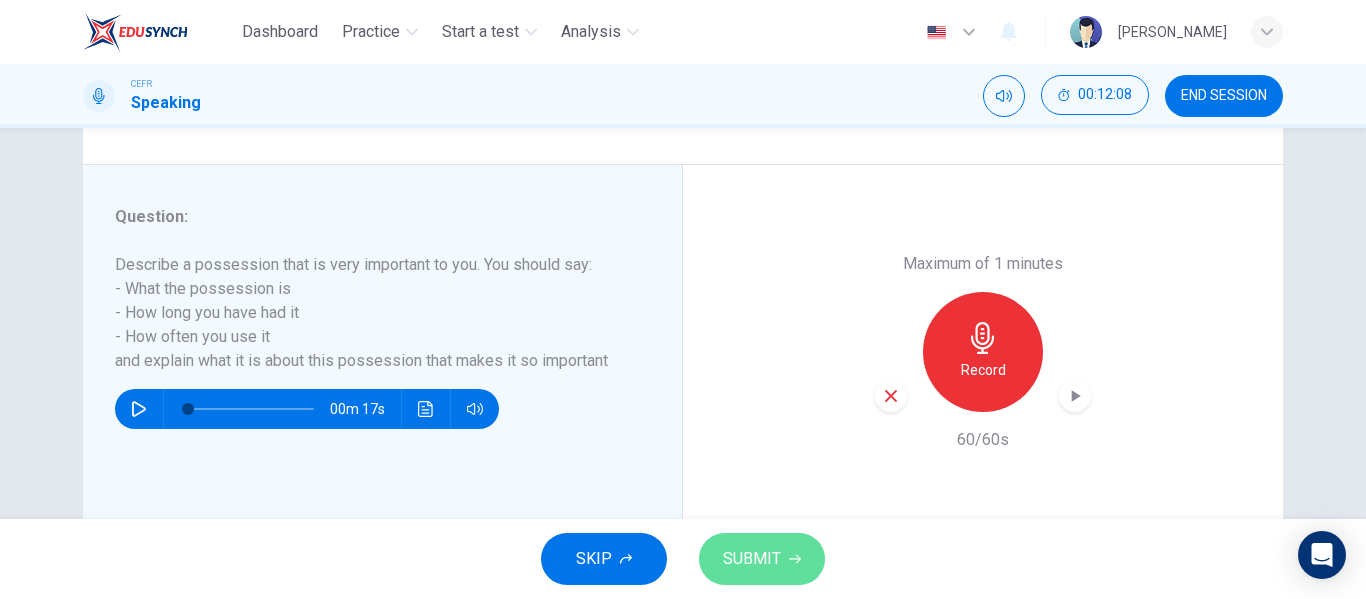 click on "SUBMIT" at bounding box center (752, 559) 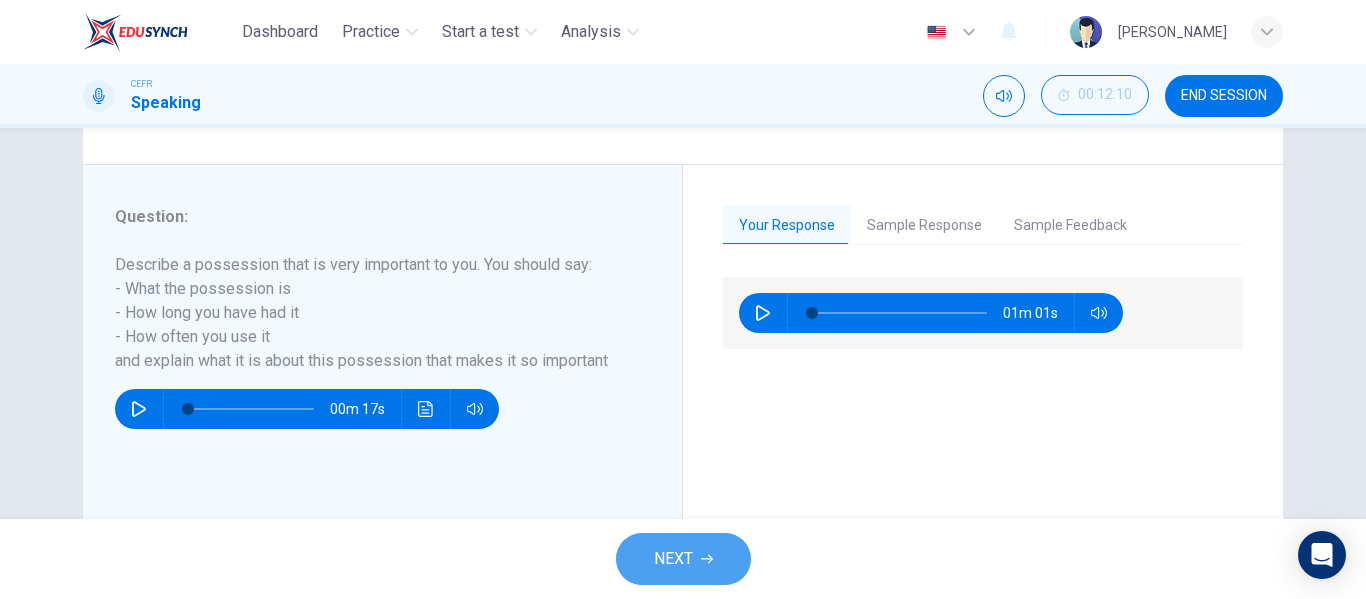 click on "NEXT" at bounding box center [683, 559] 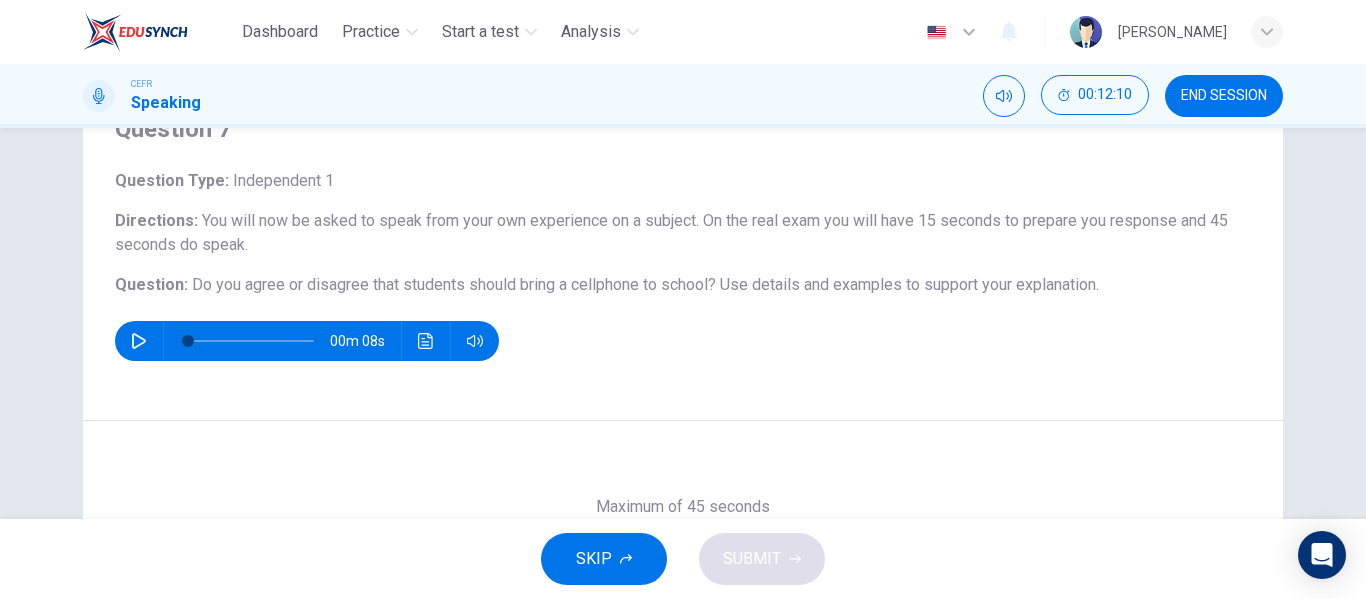 scroll, scrollTop: 96, scrollLeft: 0, axis: vertical 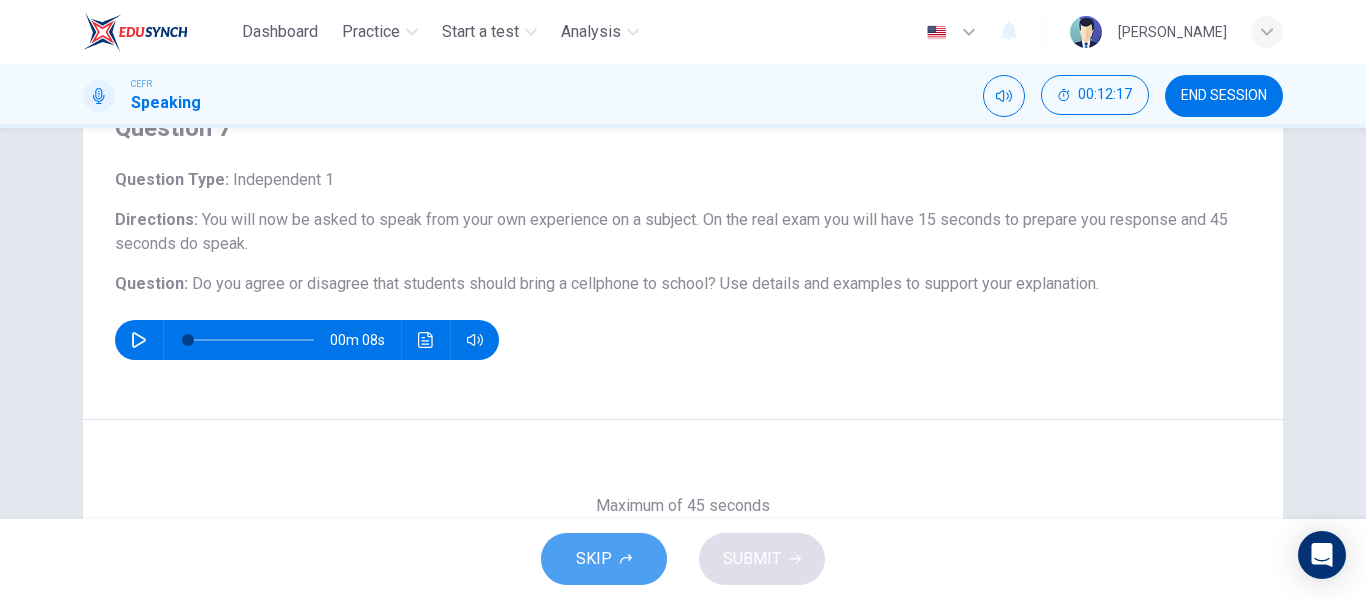 click on "SKIP" at bounding box center (604, 559) 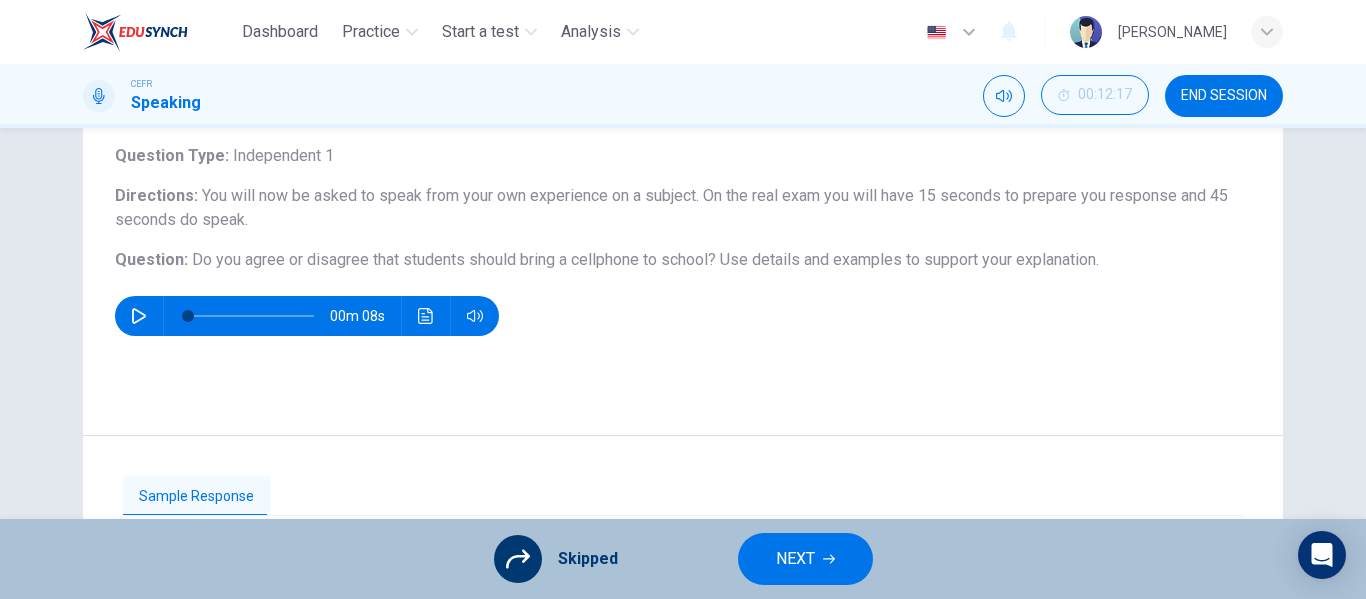 scroll, scrollTop: 119, scrollLeft: 0, axis: vertical 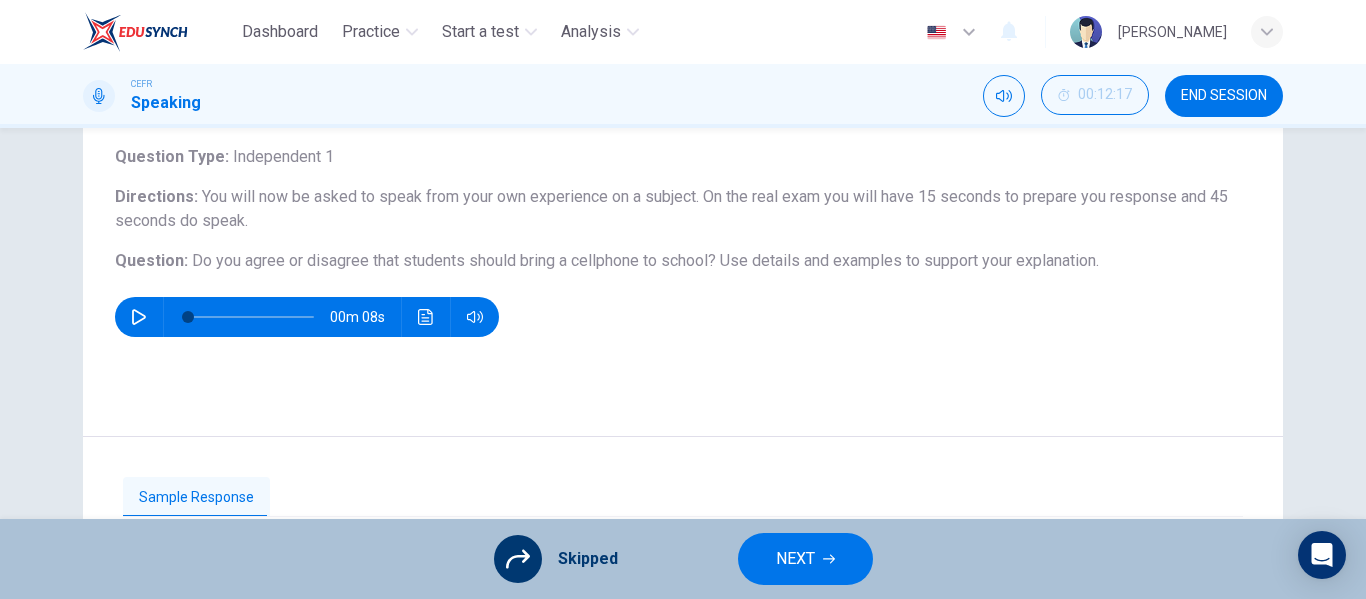 click on "NEXT" at bounding box center [805, 559] 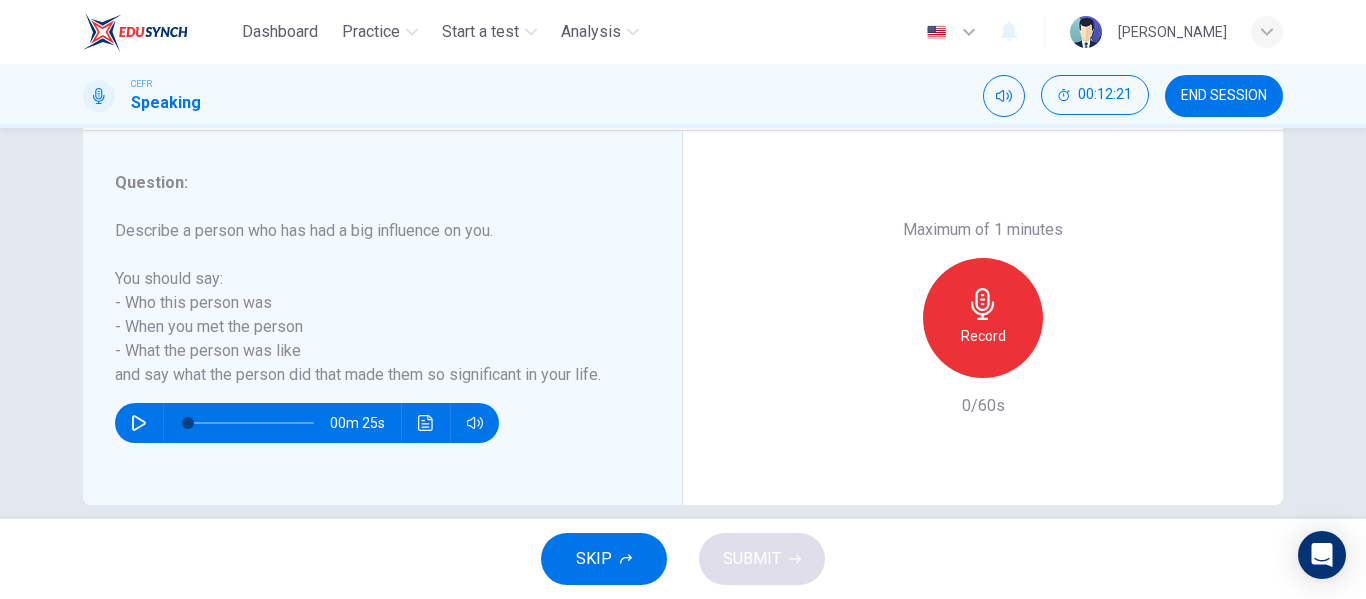scroll, scrollTop: 360, scrollLeft: 0, axis: vertical 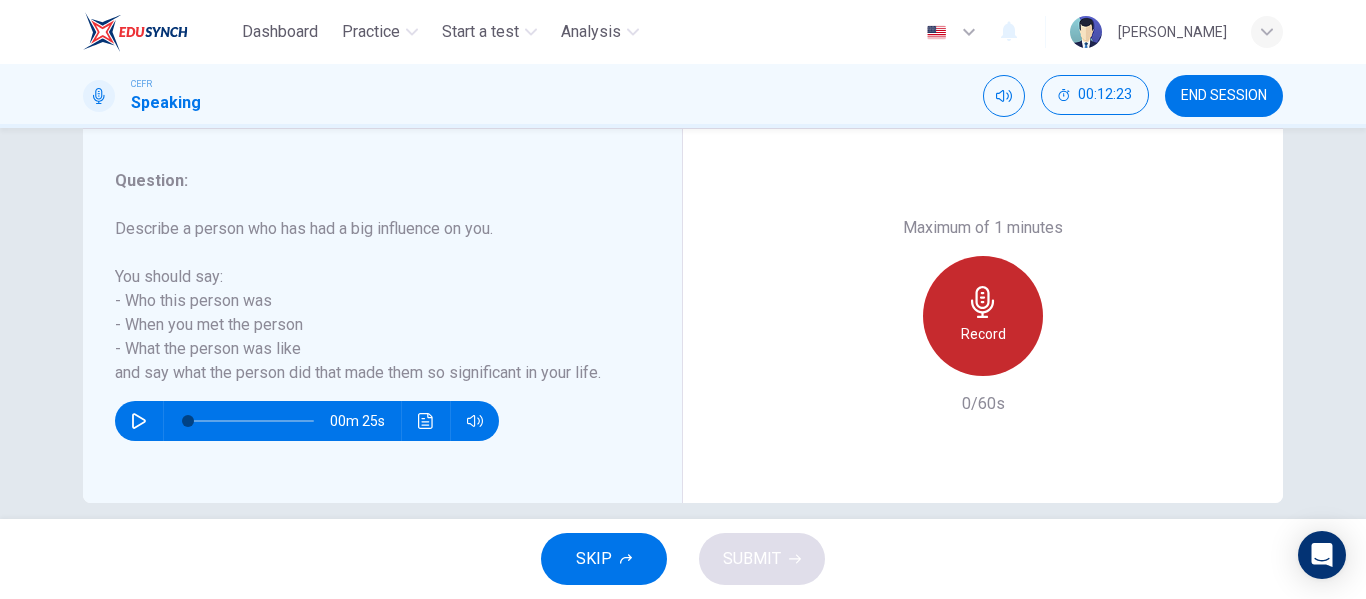 click 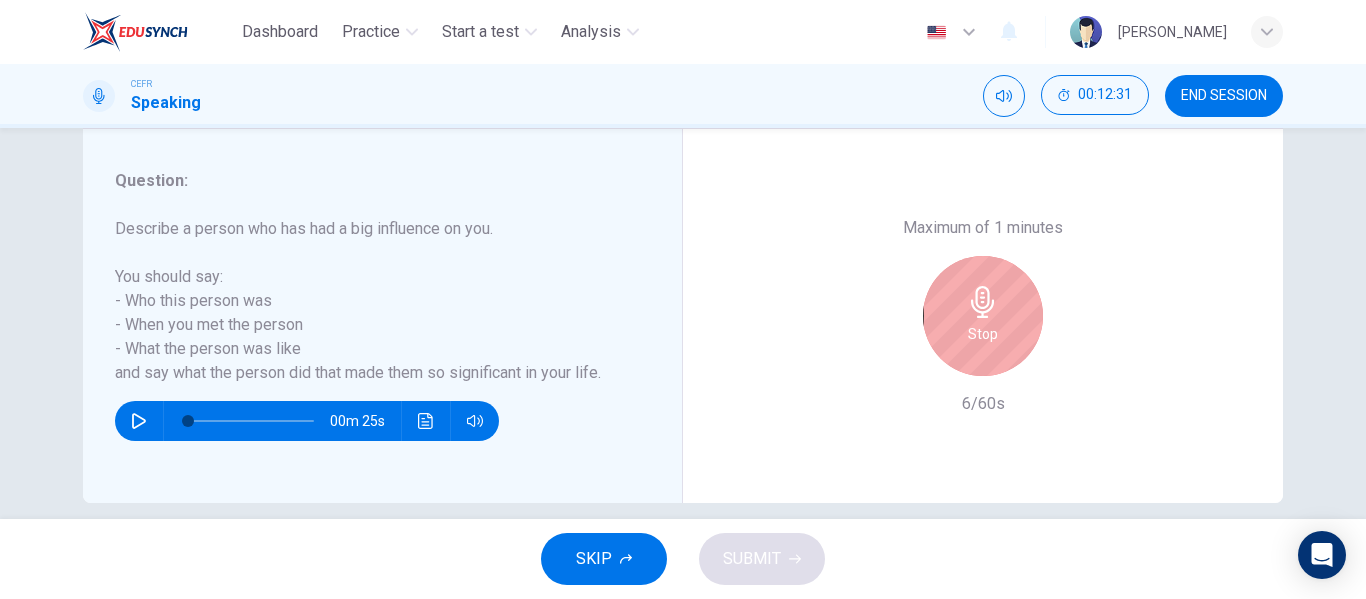click on "Maximum of 1 minutes Stop 6/60s" at bounding box center (983, 316) 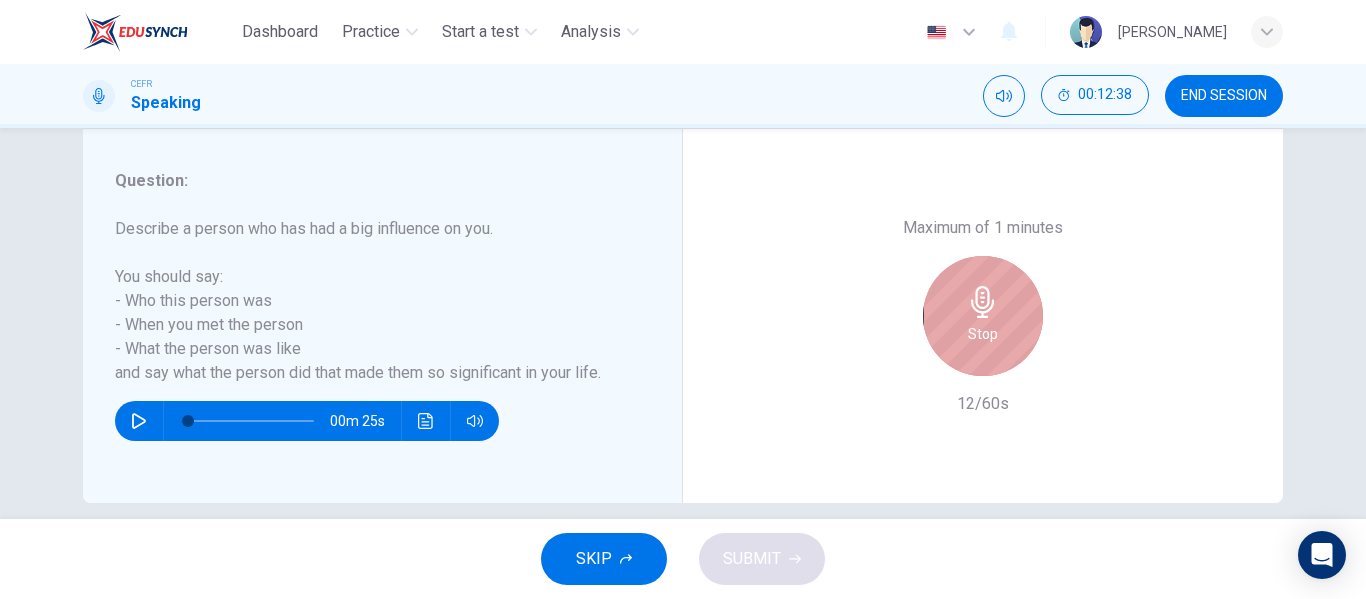 click on "Stop" at bounding box center [983, 316] 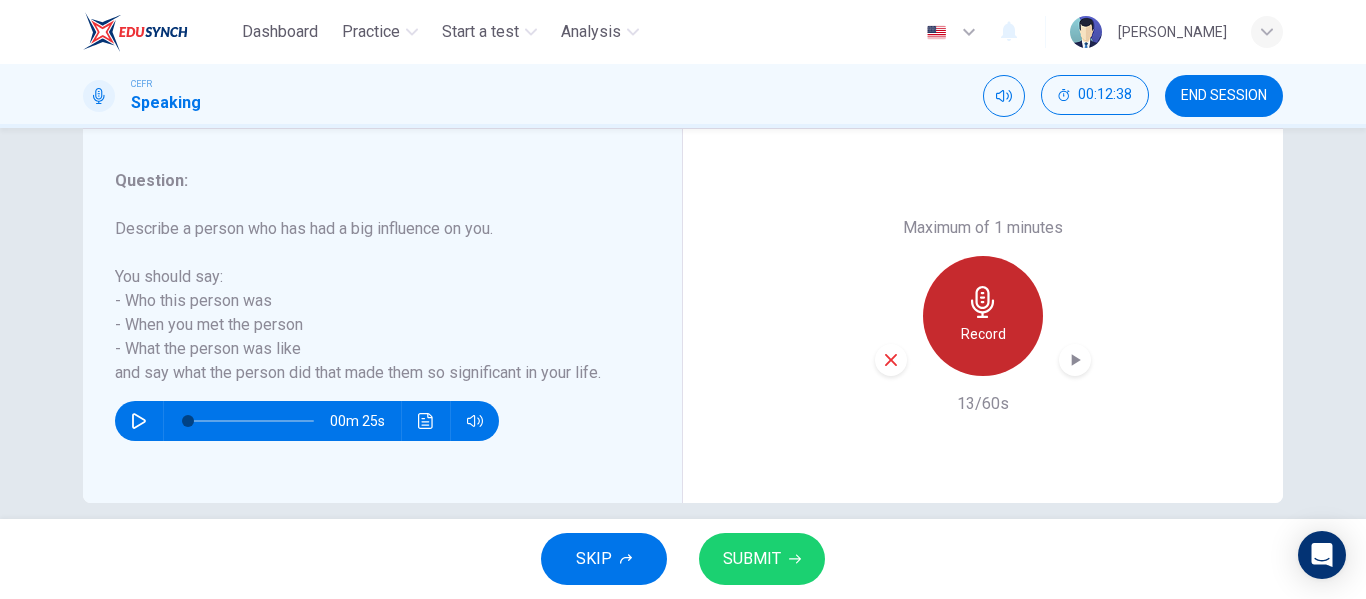 click on "Record" at bounding box center [983, 334] 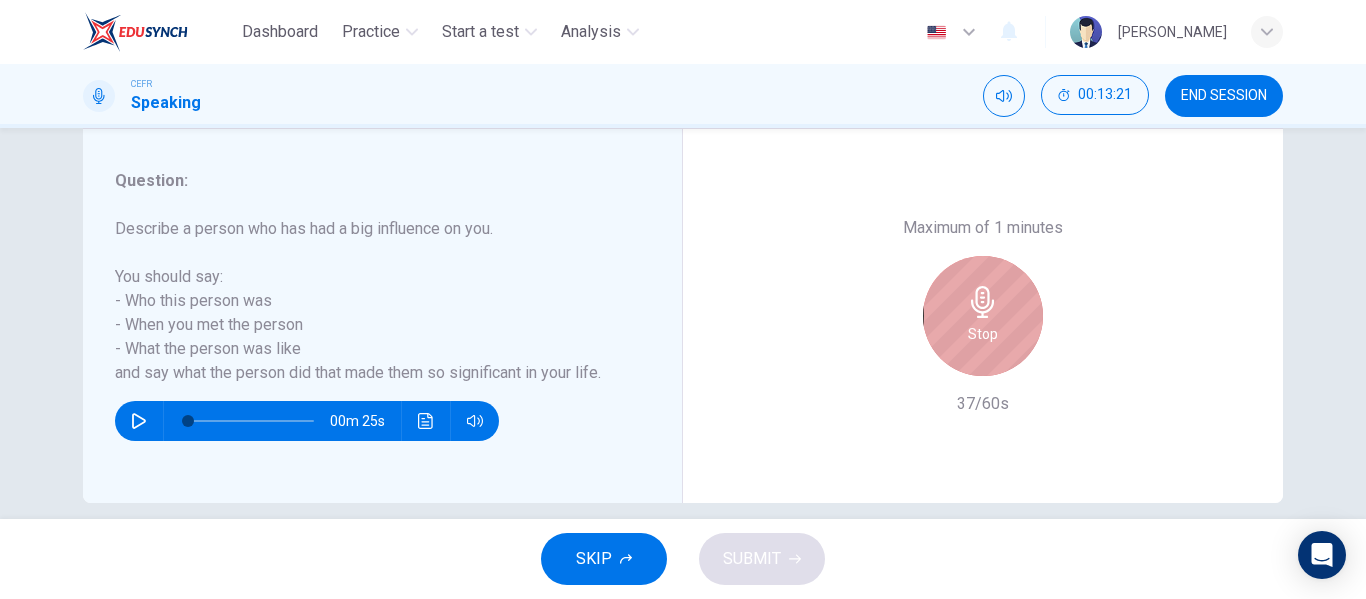 click on "Stop" at bounding box center [983, 334] 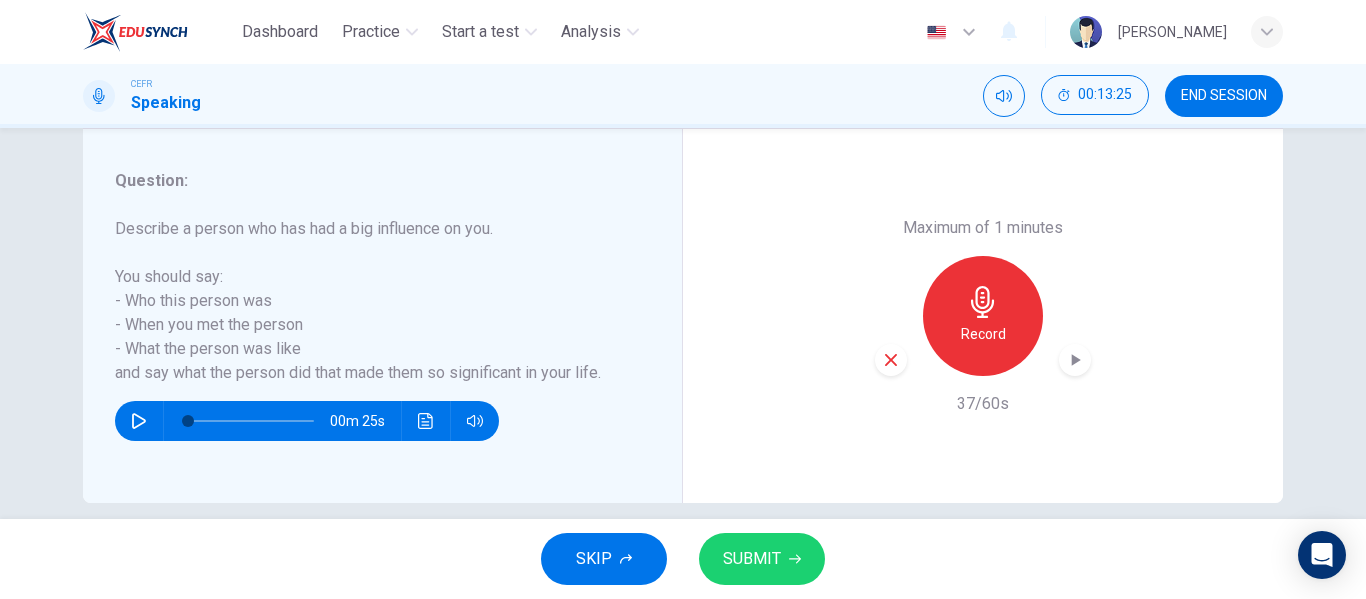 click on "SKIP" at bounding box center [594, 559] 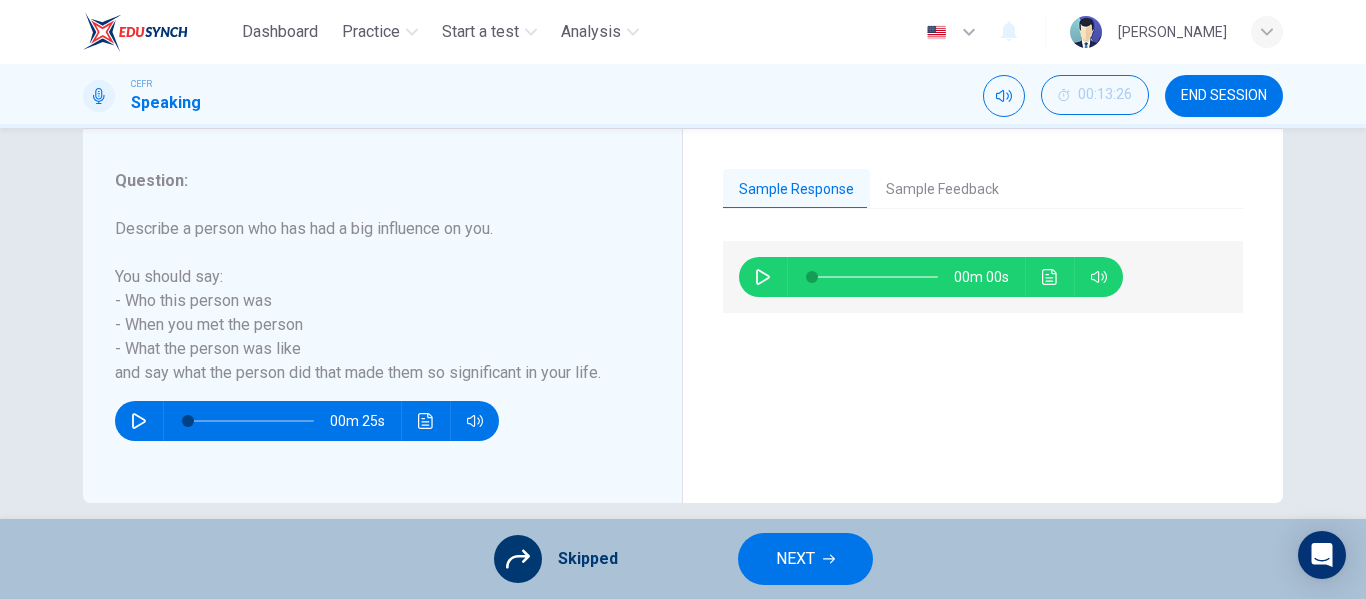 click on "NEXT" at bounding box center (795, 559) 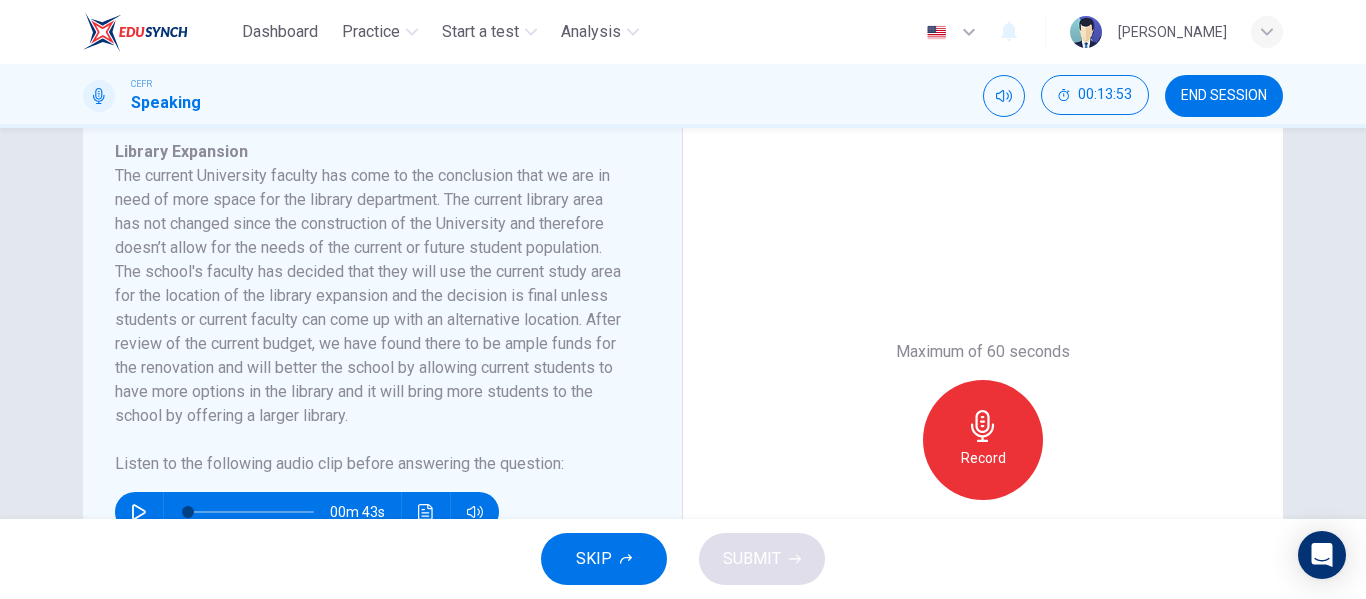 scroll, scrollTop: 398, scrollLeft: 0, axis: vertical 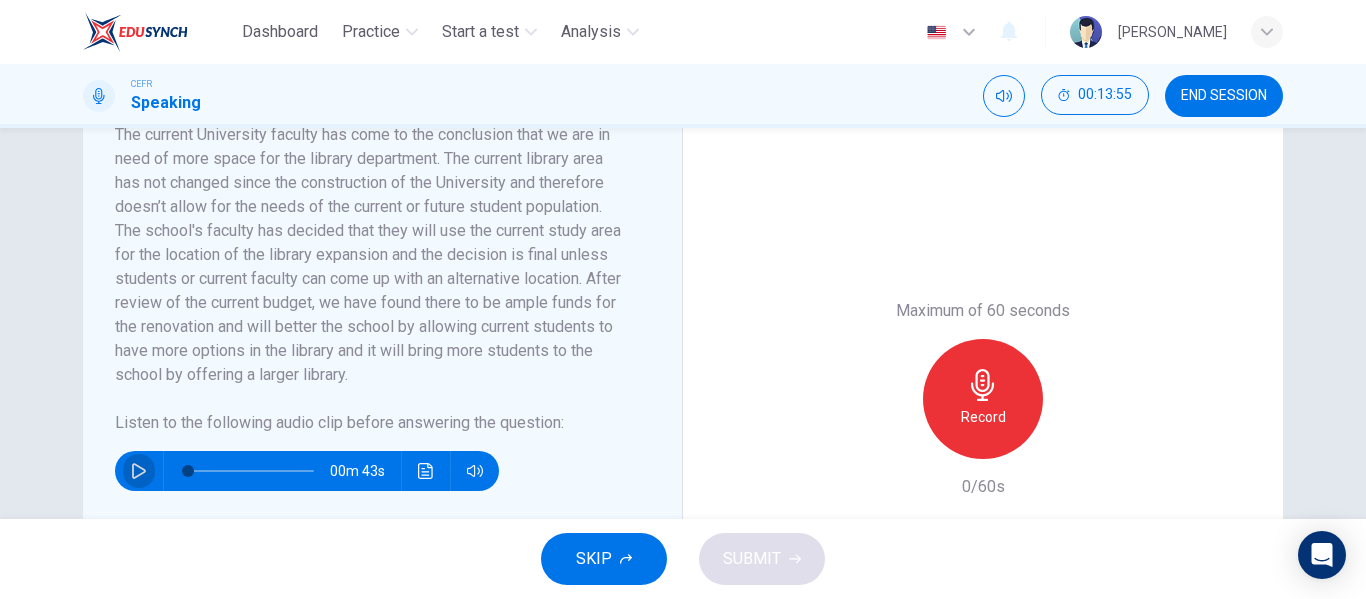 click at bounding box center [139, 471] 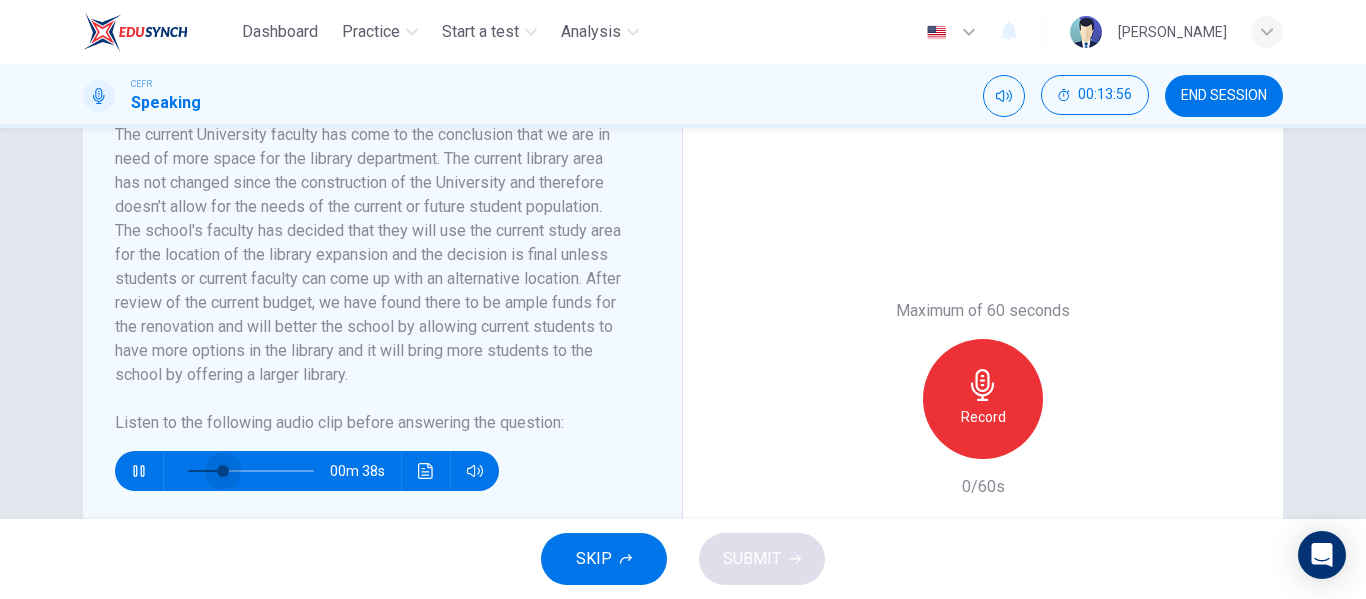 drag, startPoint x: 188, startPoint y: 473, endPoint x: 219, endPoint y: 473, distance: 31 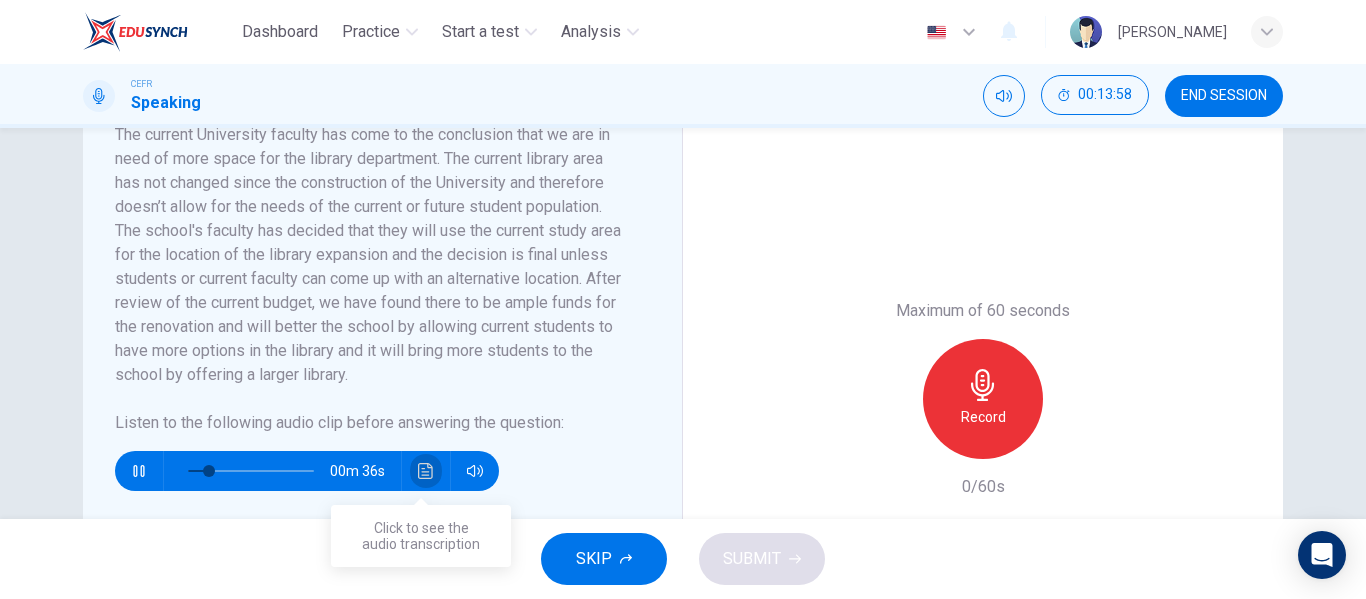 click 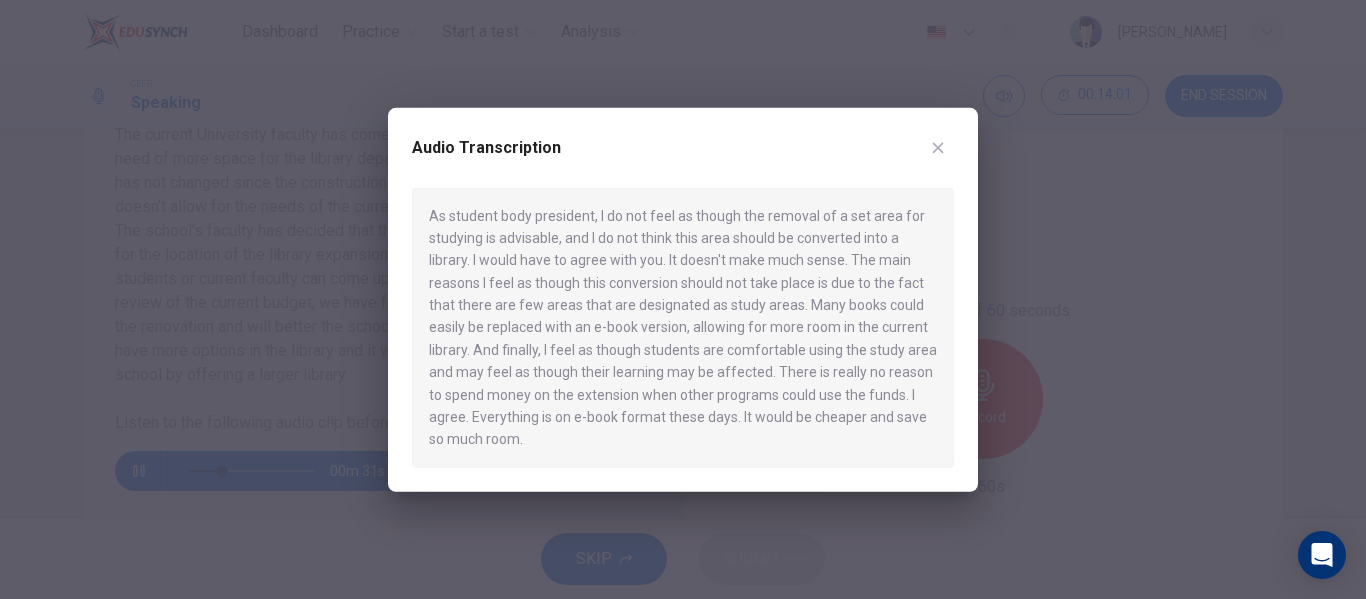 click at bounding box center [683, 299] 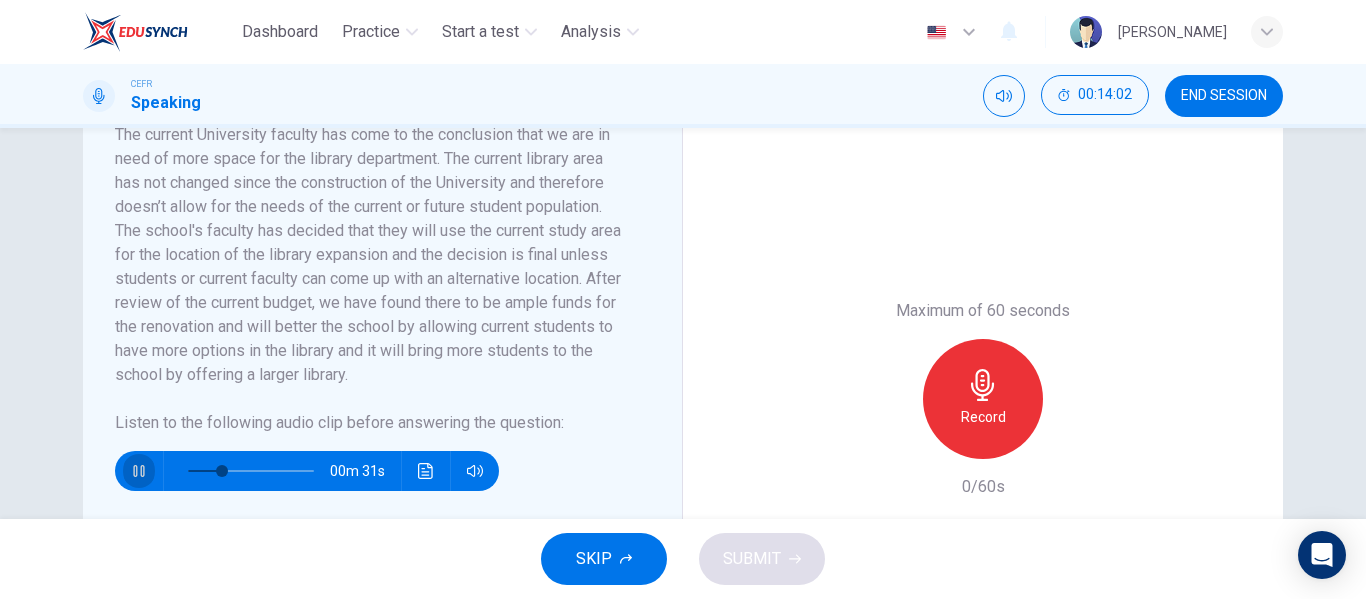 click at bounding box center (139, 471) 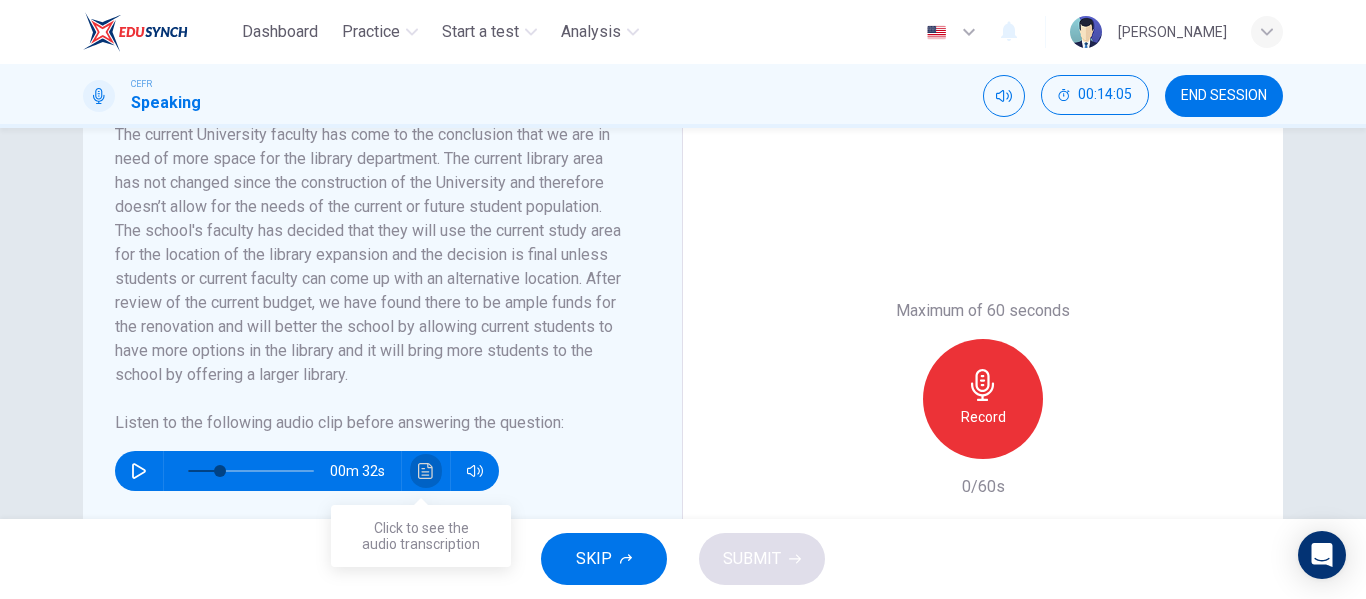 click at bounding box center [426, 471] 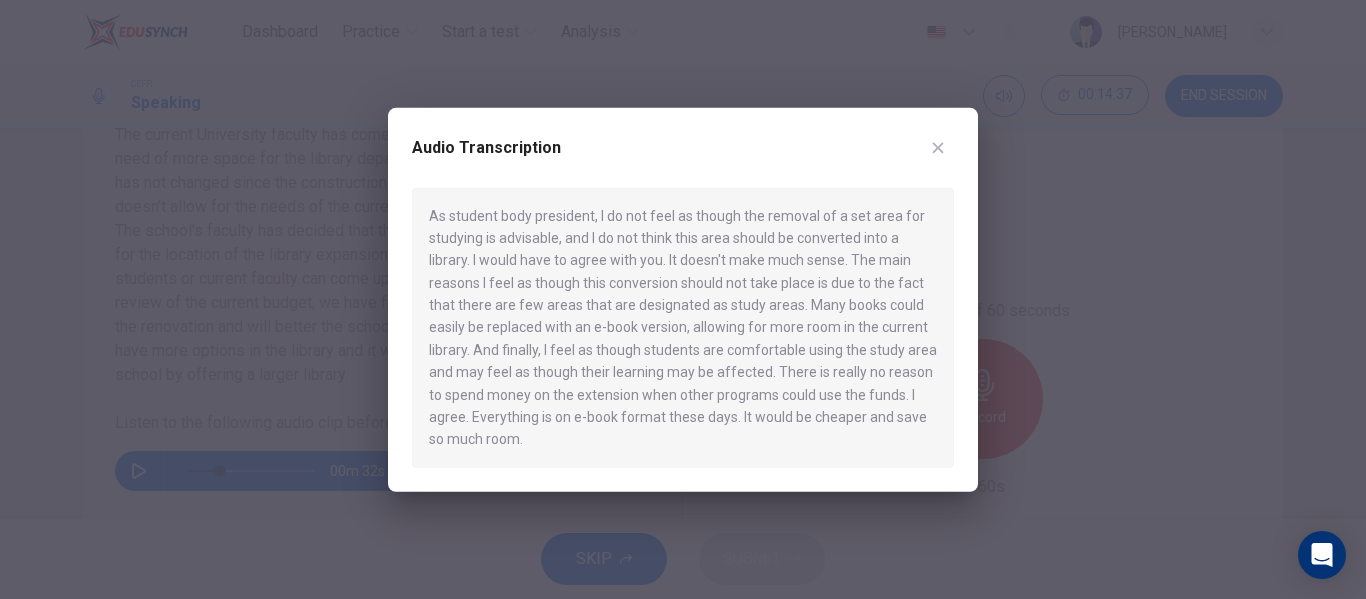 click at bounding box center (683, 299) 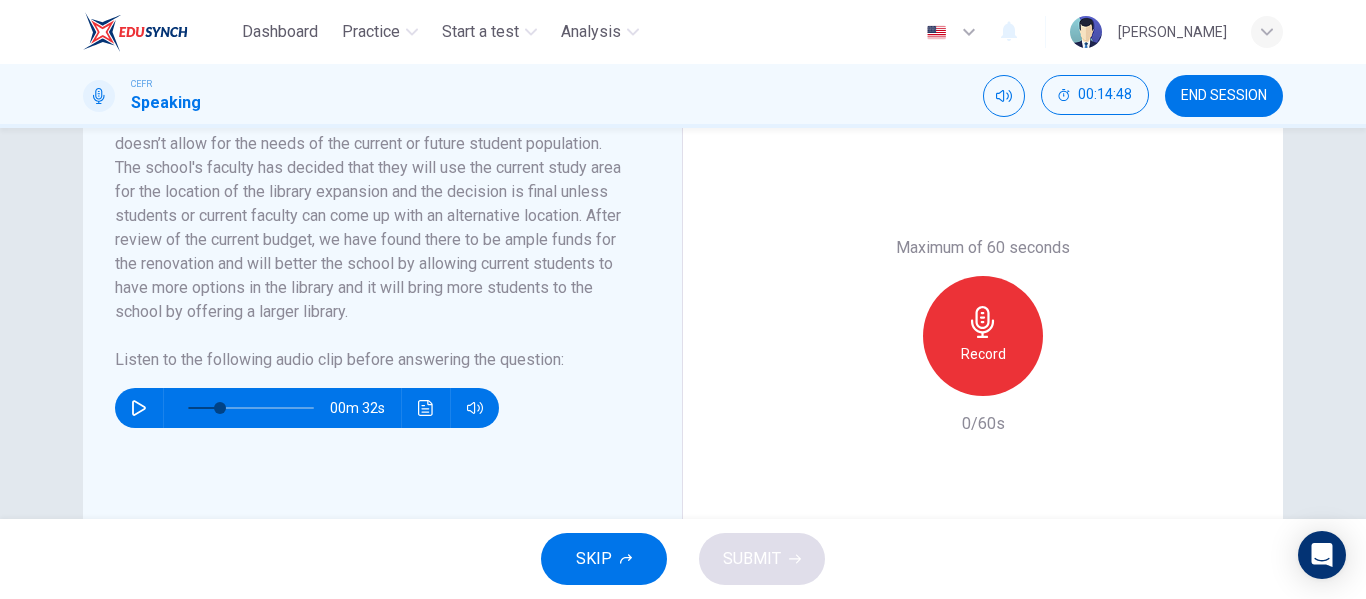 scroll, scrollTop: 464, scrollLeft: 0, axis: vertical 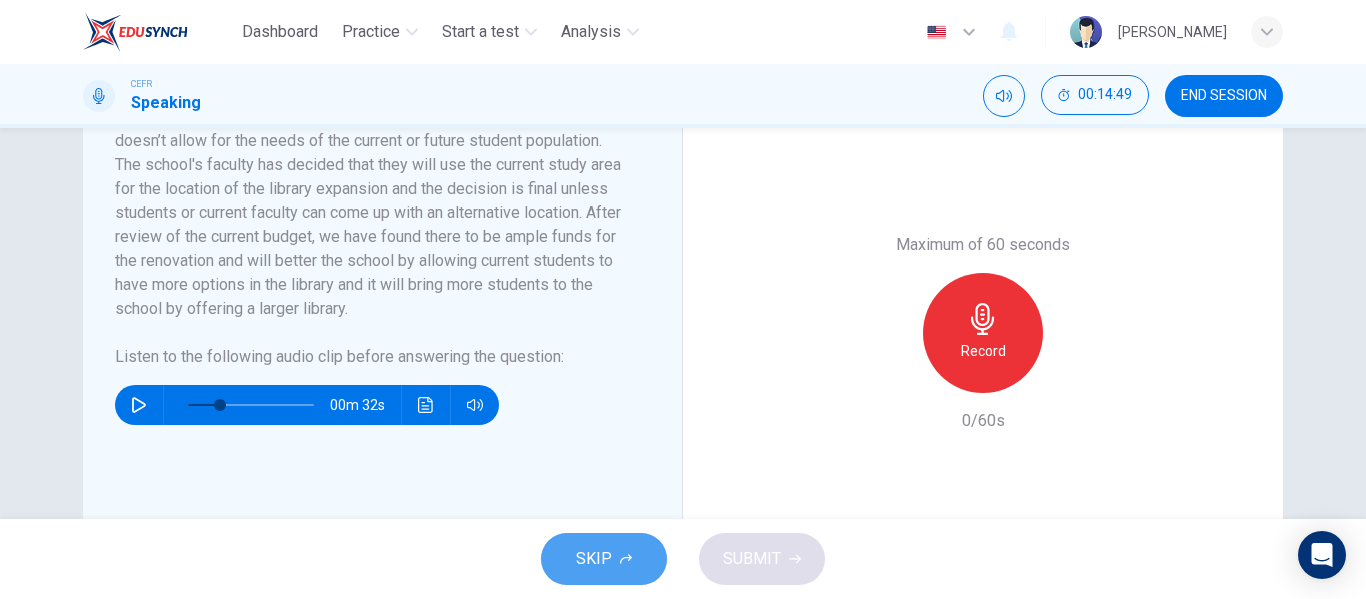 click on "SKIP" at bounding box center (604, 559) 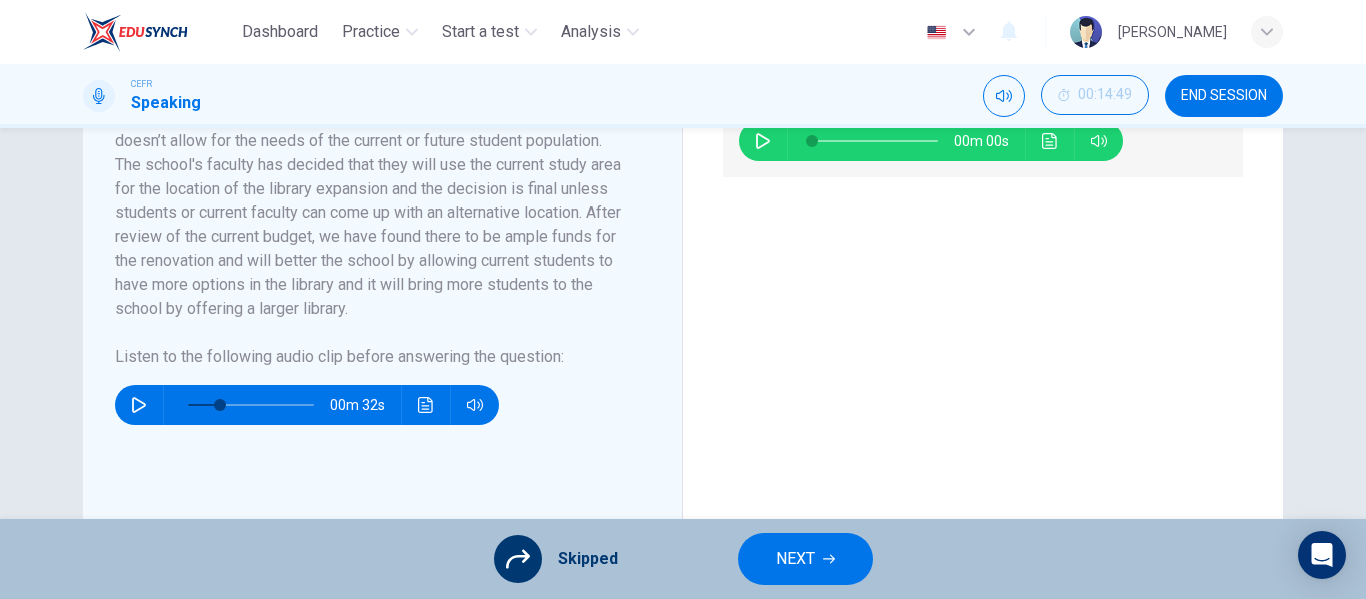 scroll, scrollTop: 278, scrollLeft: 0, axis: vertical 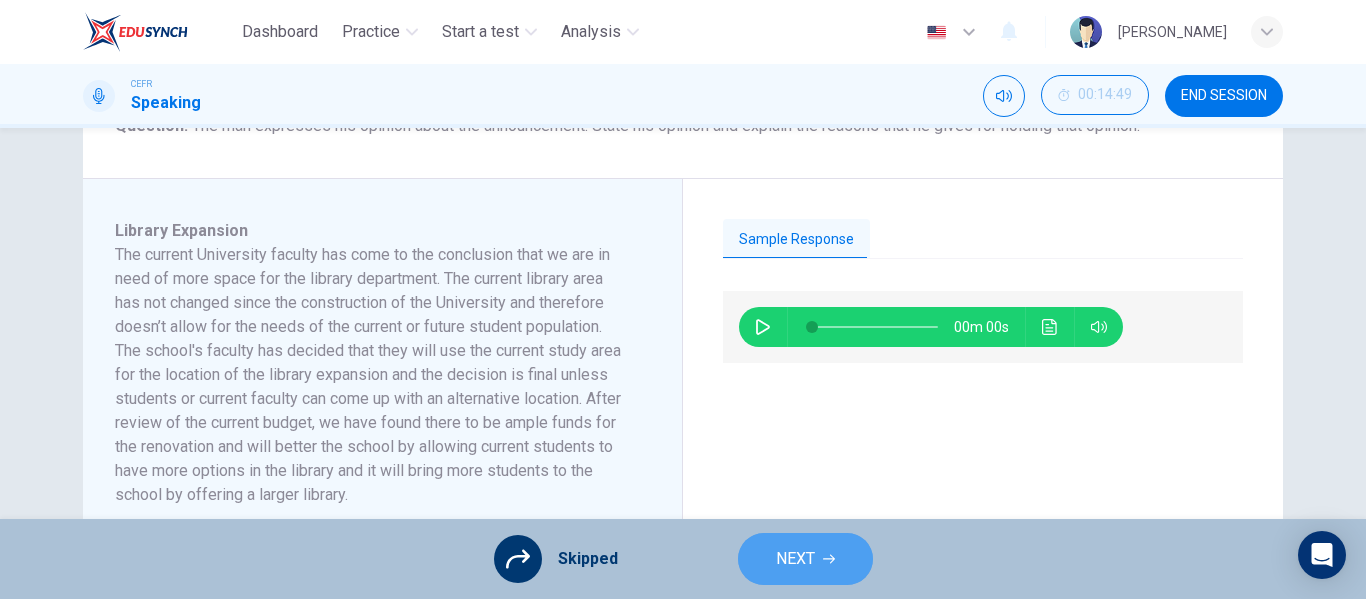 click on "NEXT" at bounding box center [795, 559] 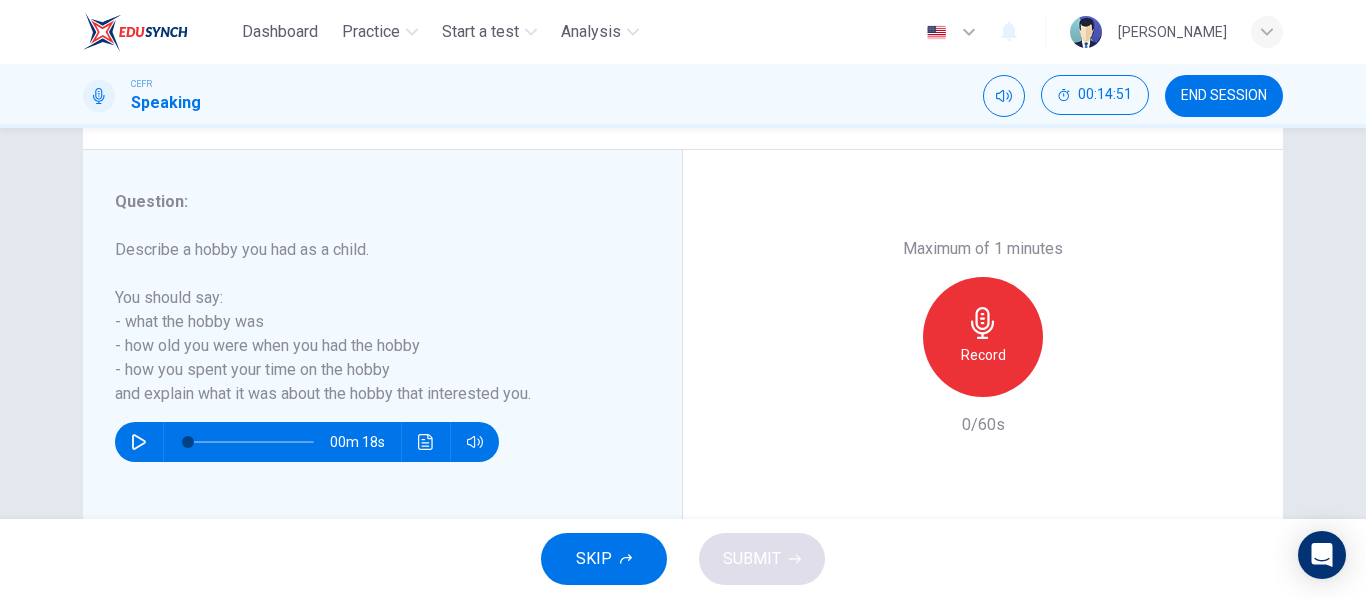scroll, scrollTop: 340, scrollLeft: 0, axis: vertical 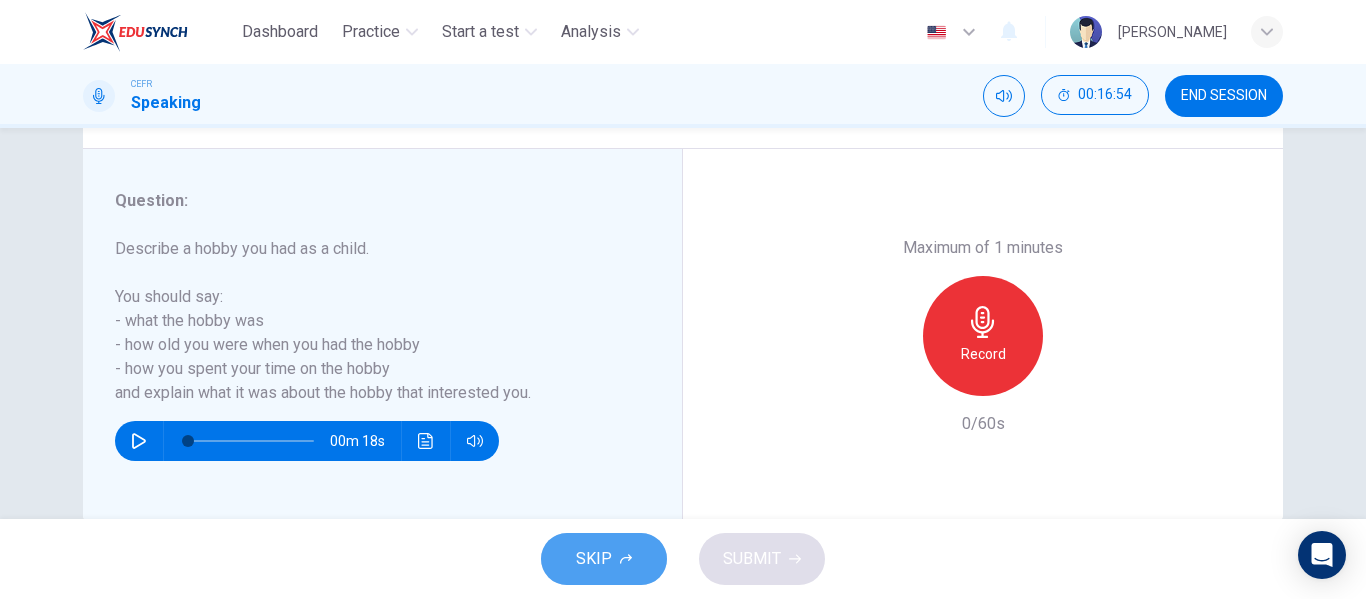 click on "SKIP" at bounding box center (604, 559) 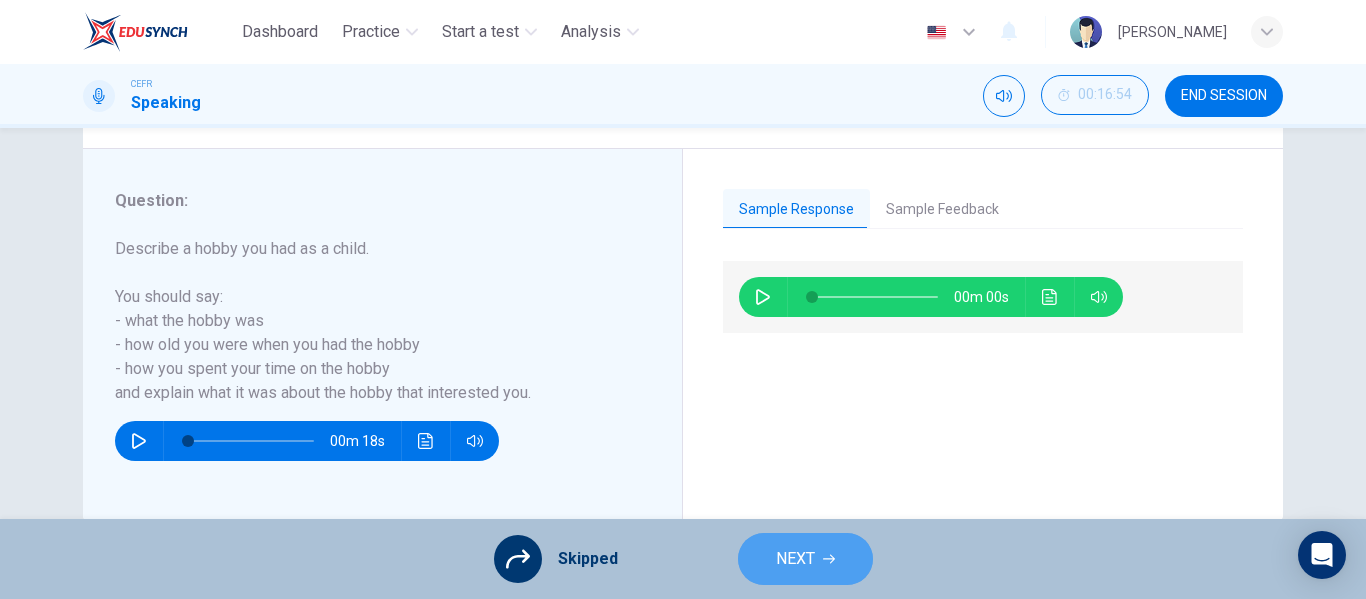 click on "NEXT" at bounding box center [795, 559] 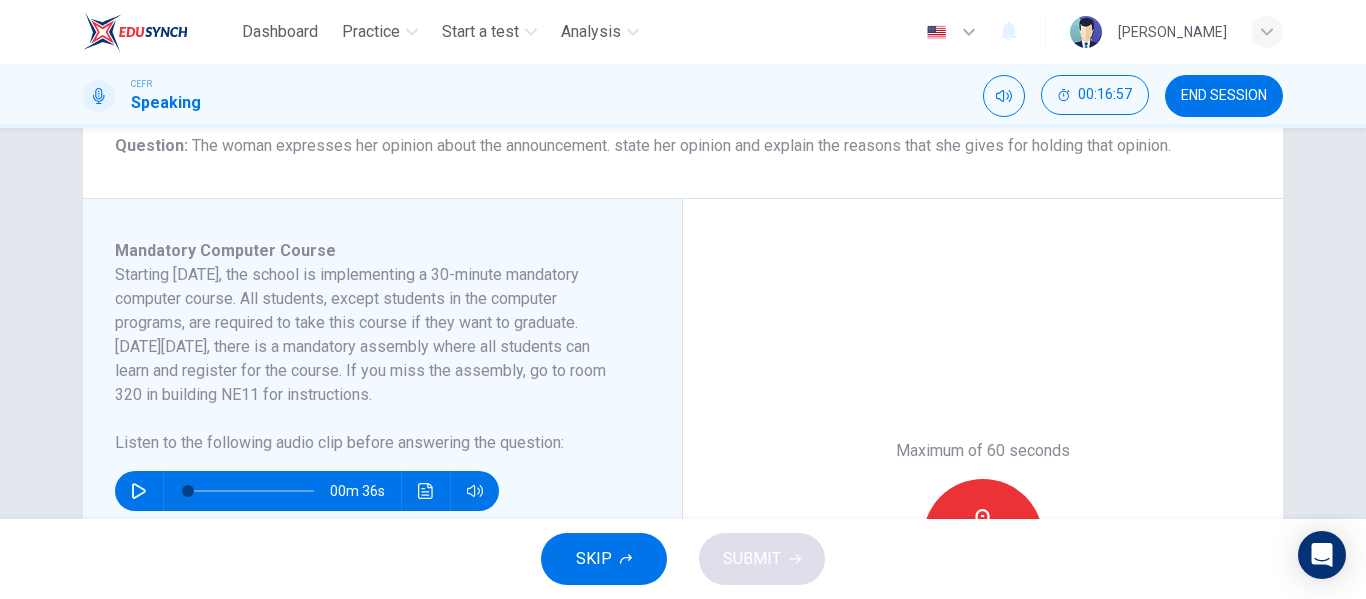 scroll, scrollTop: 257, scrollLeft: 0, axis: vertical 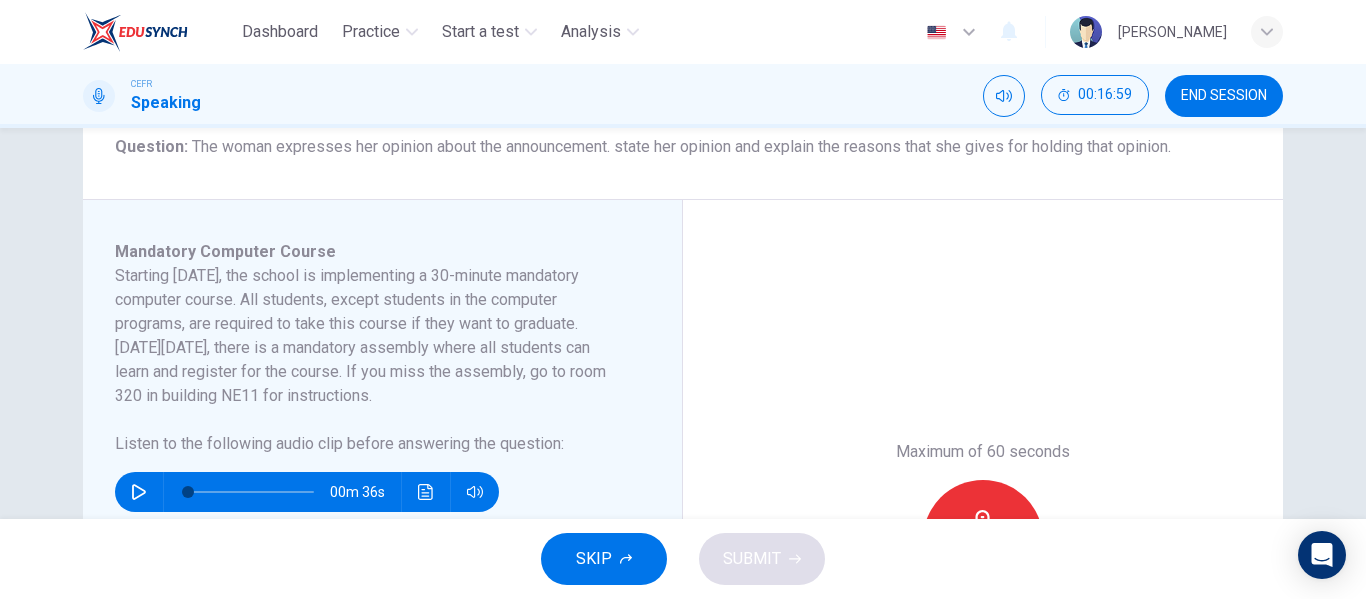 click on "Mandatory Computer Course Starting [DATE], the school is implementing a 30-minute mandatory computer course. All students, except students in the computer programs, are required to take this course if they want to graduate. [DATE][DATE], there is a mandatory assembly where all students can learn and register for the course. If you miss the assembly, go to room 320 in building NE11 for instructions. Listen to the following audio clip before answering the question : 00m 36s" at bounding box center [383, 540] 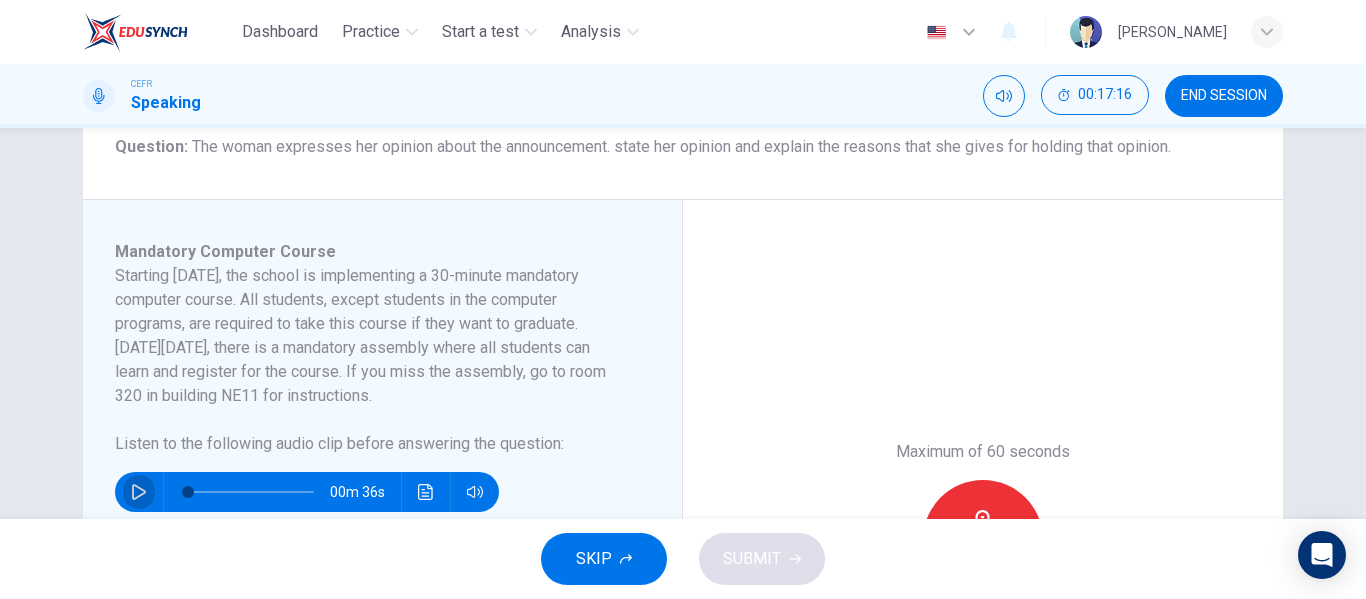 click 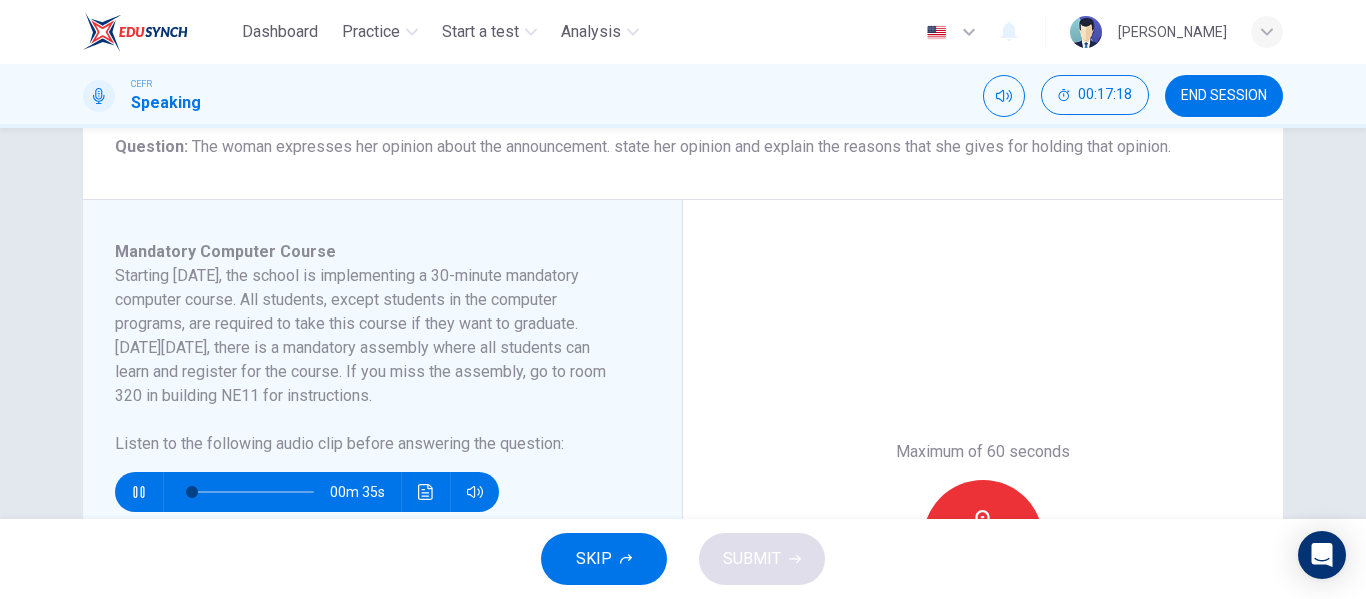 click at bounding box center (426, 492) 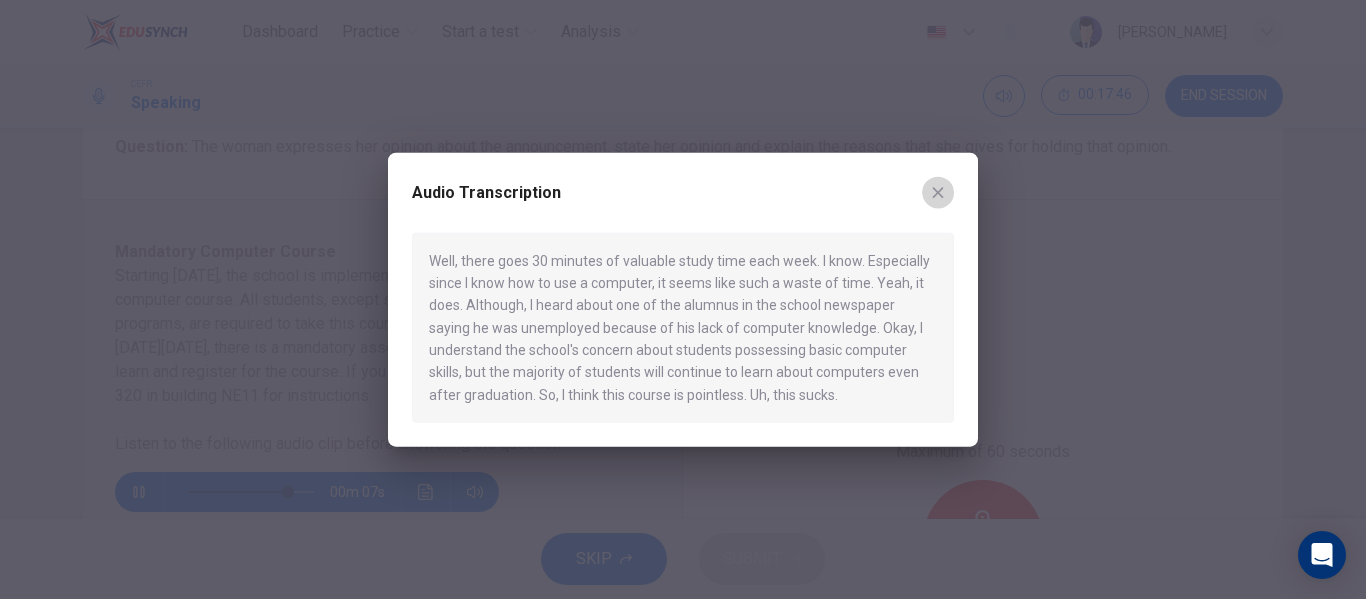 click 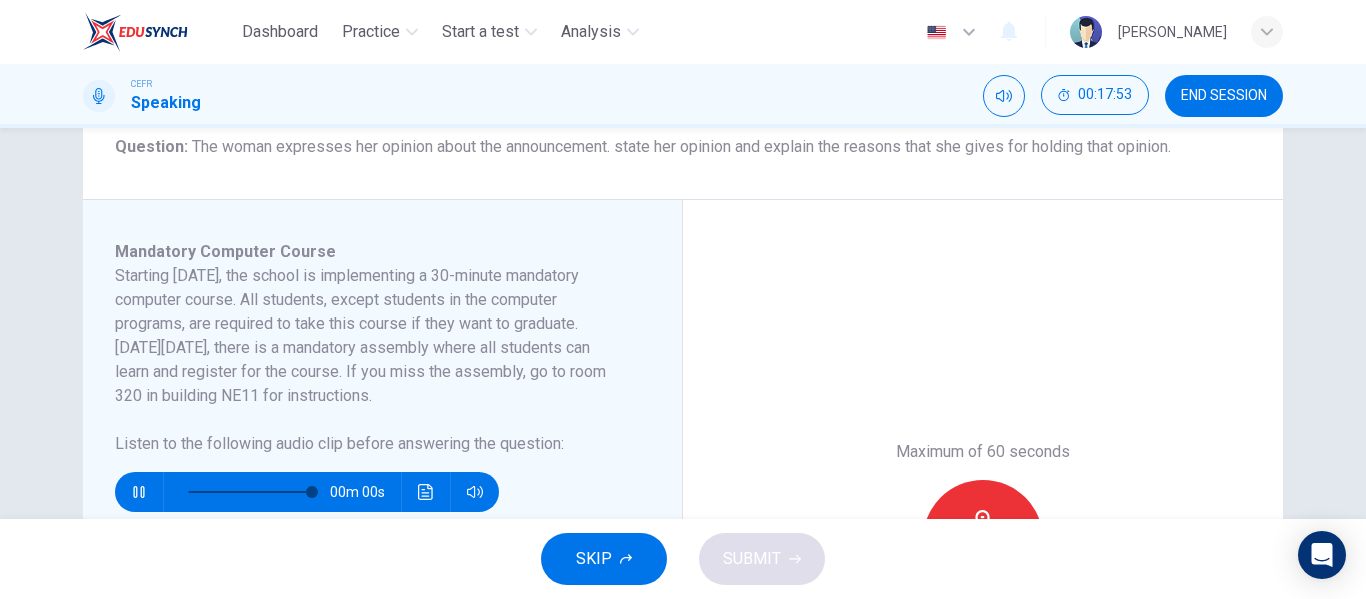 type on "0" 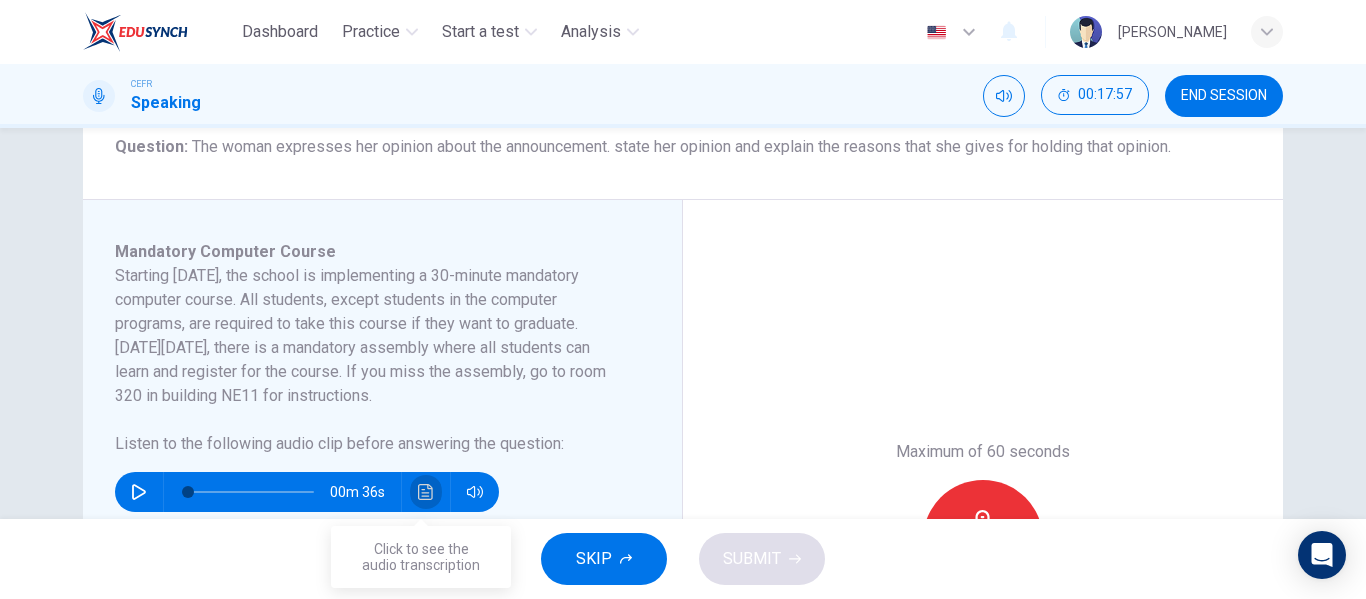 click 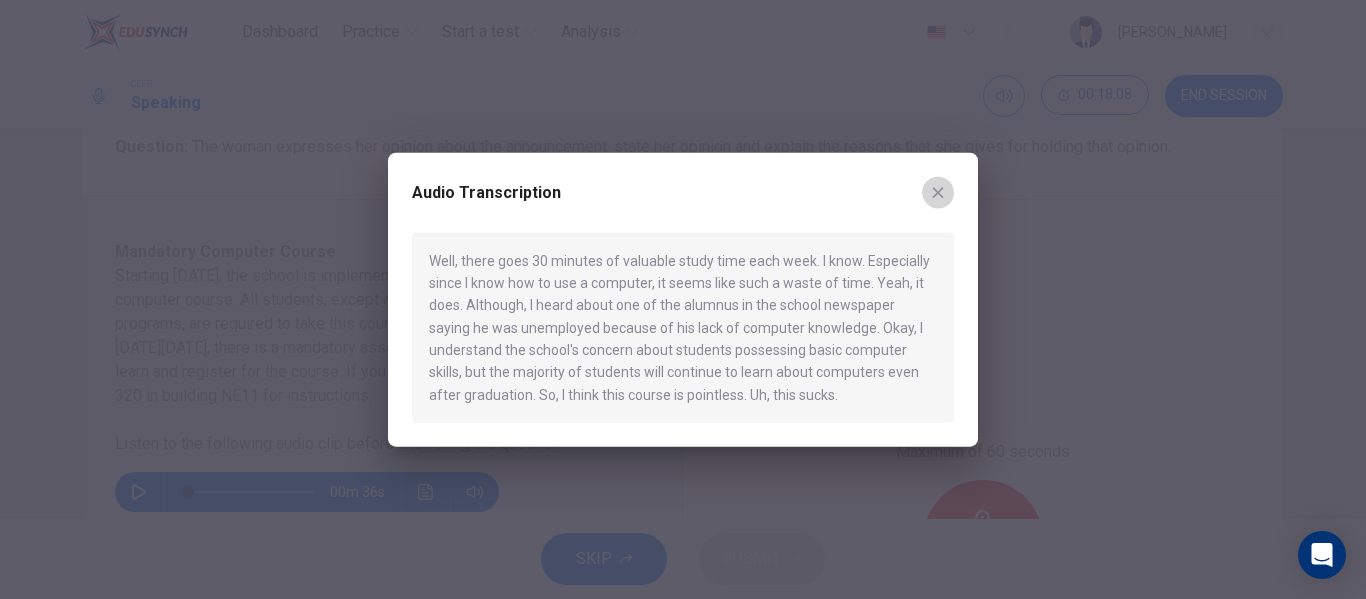 click 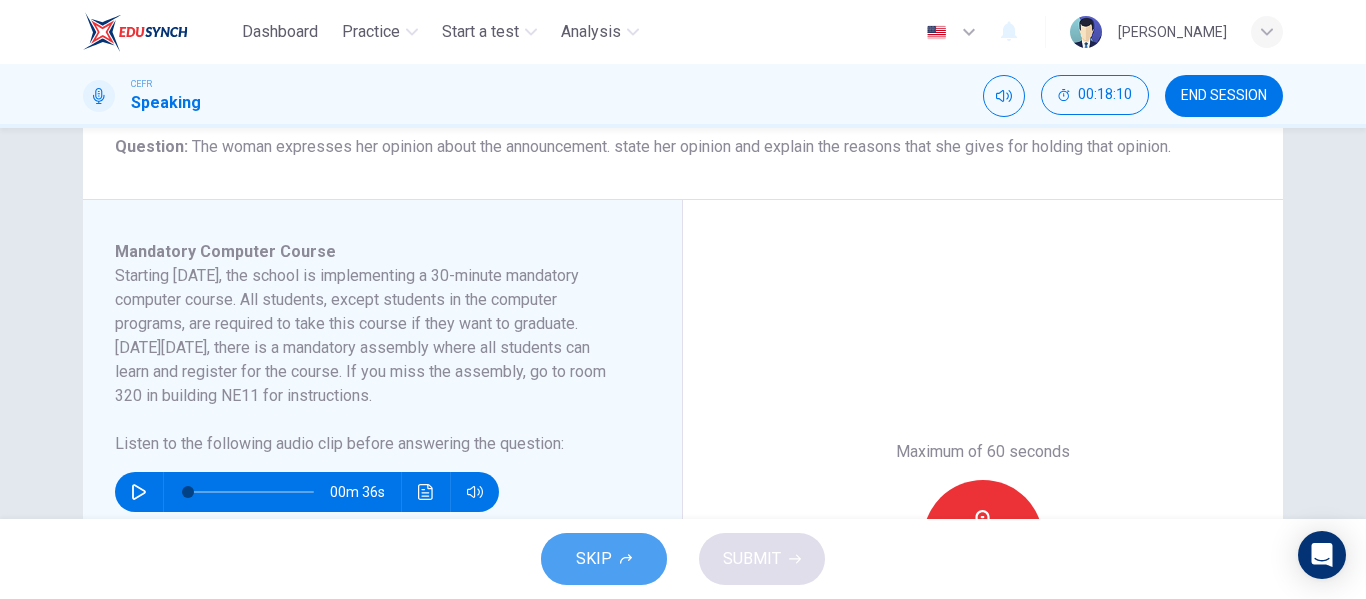 click on "SKIP" at bounding box center [604, 559] 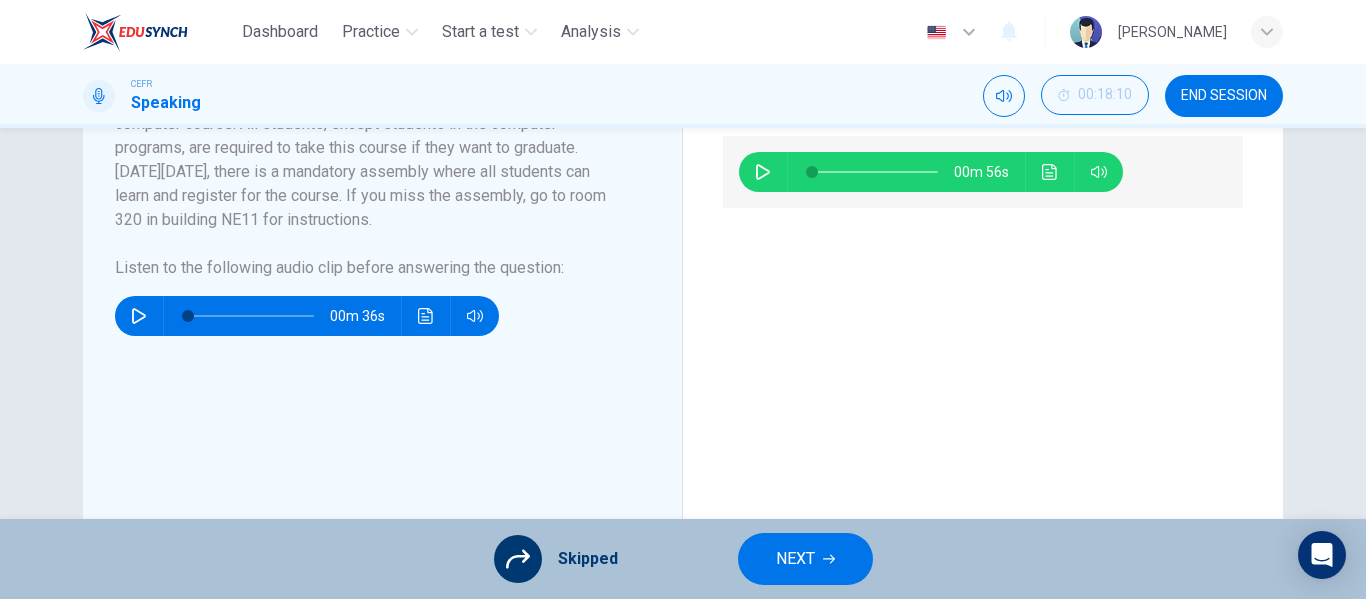 scroll, scrollTop: 425, scrollLeft: 0, axis: vertical 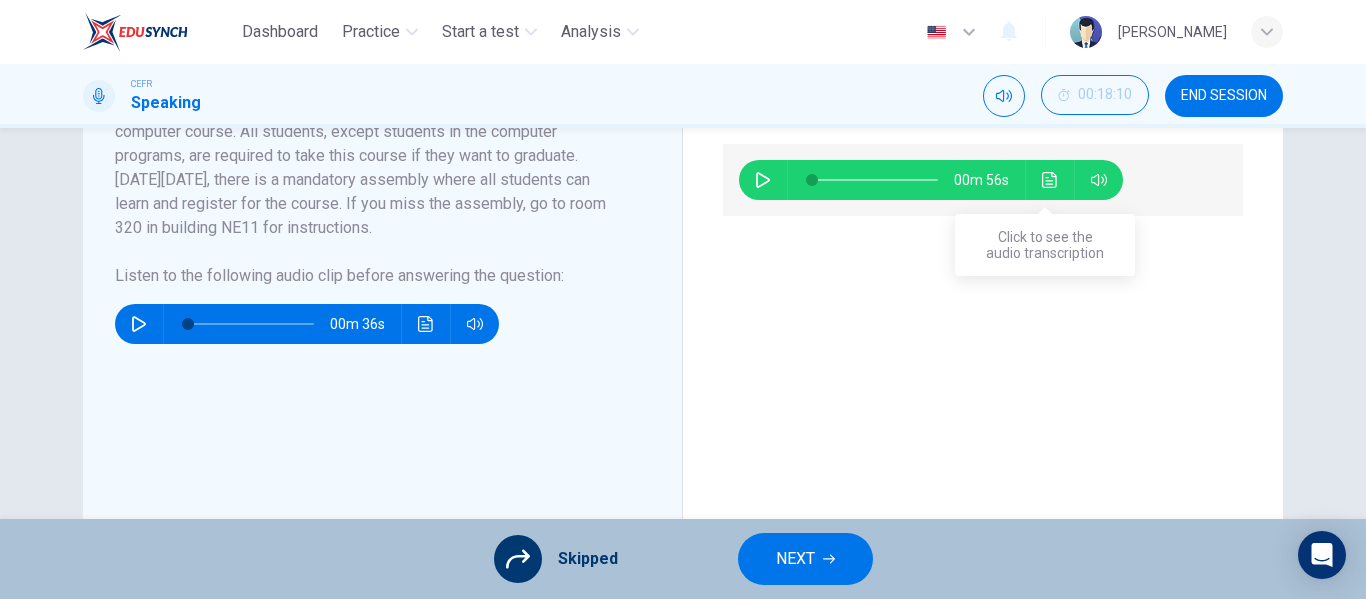 click 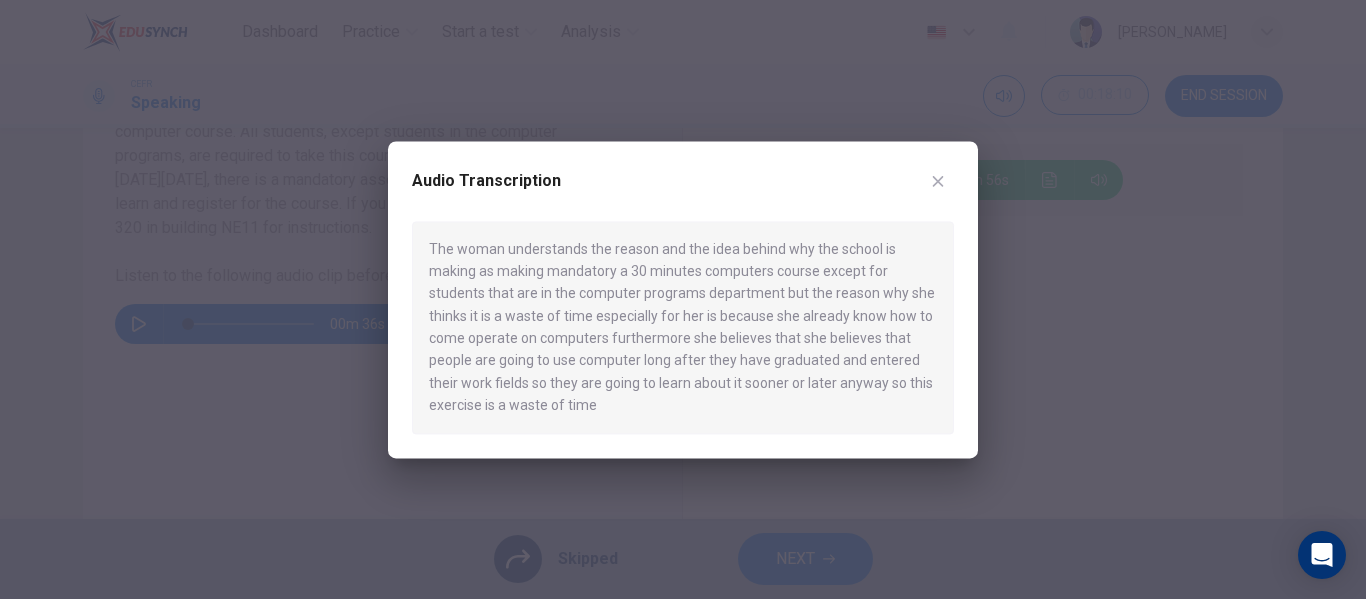 click at bounding box center [683, 299] 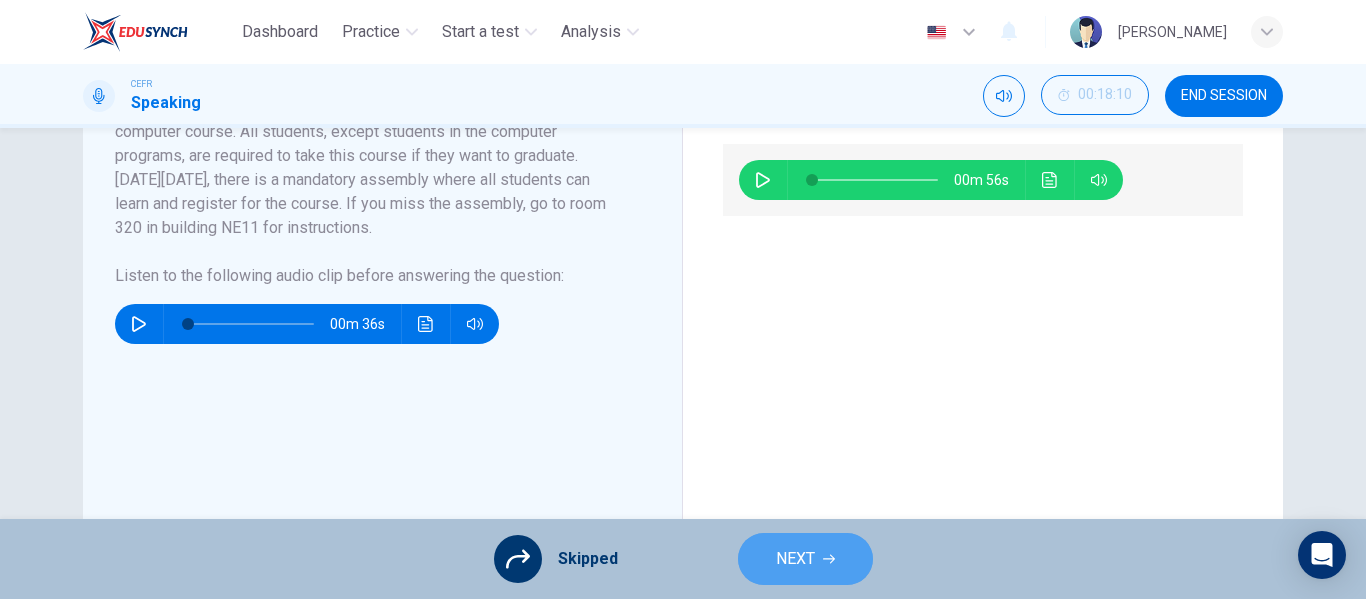 click 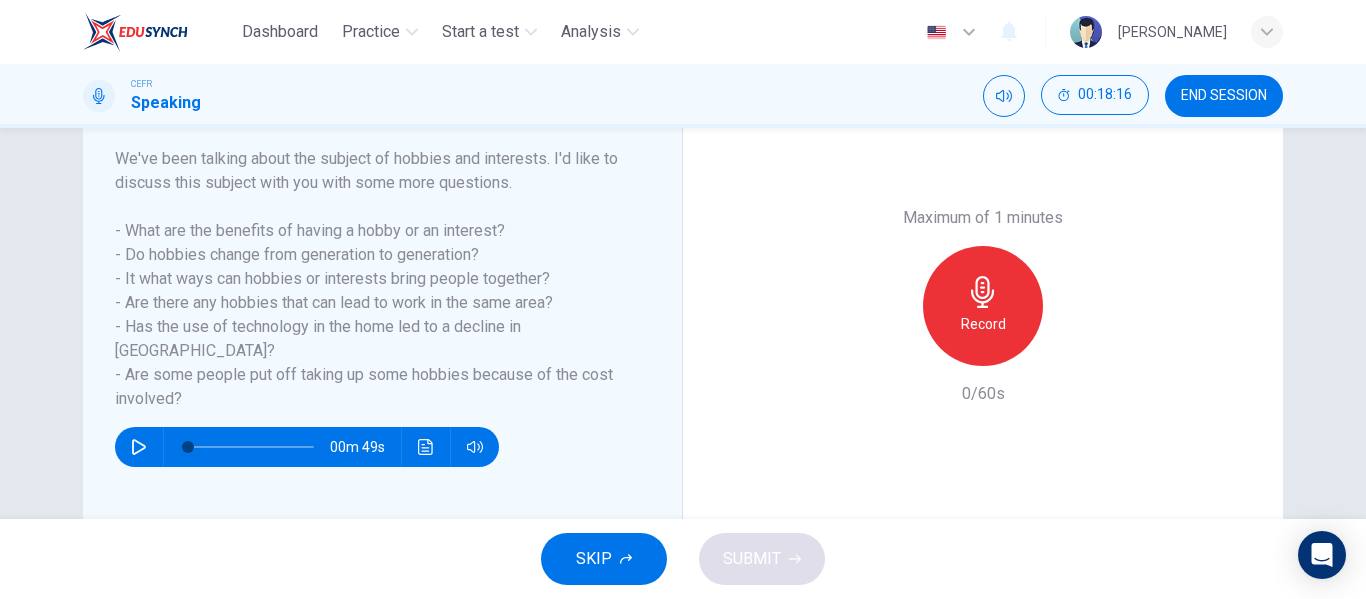 scroll, scrollTop: 311, scrollLeft: 0, axis: vertical 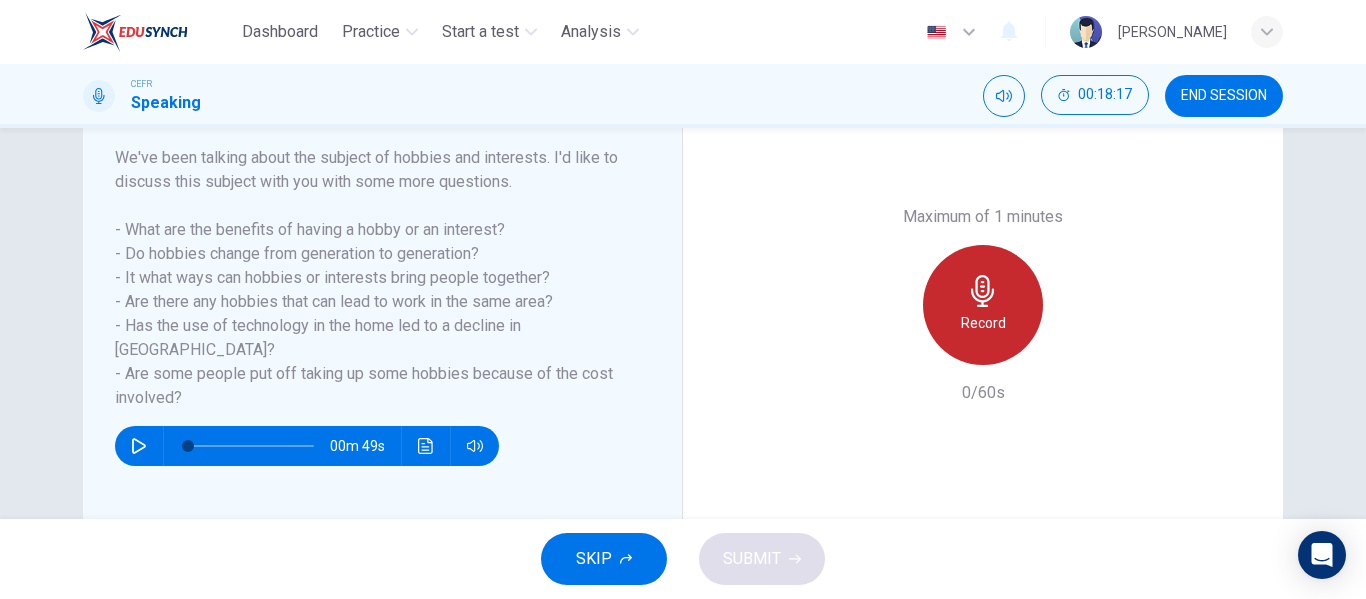 click on "Record" at bounding box center (983, 305) 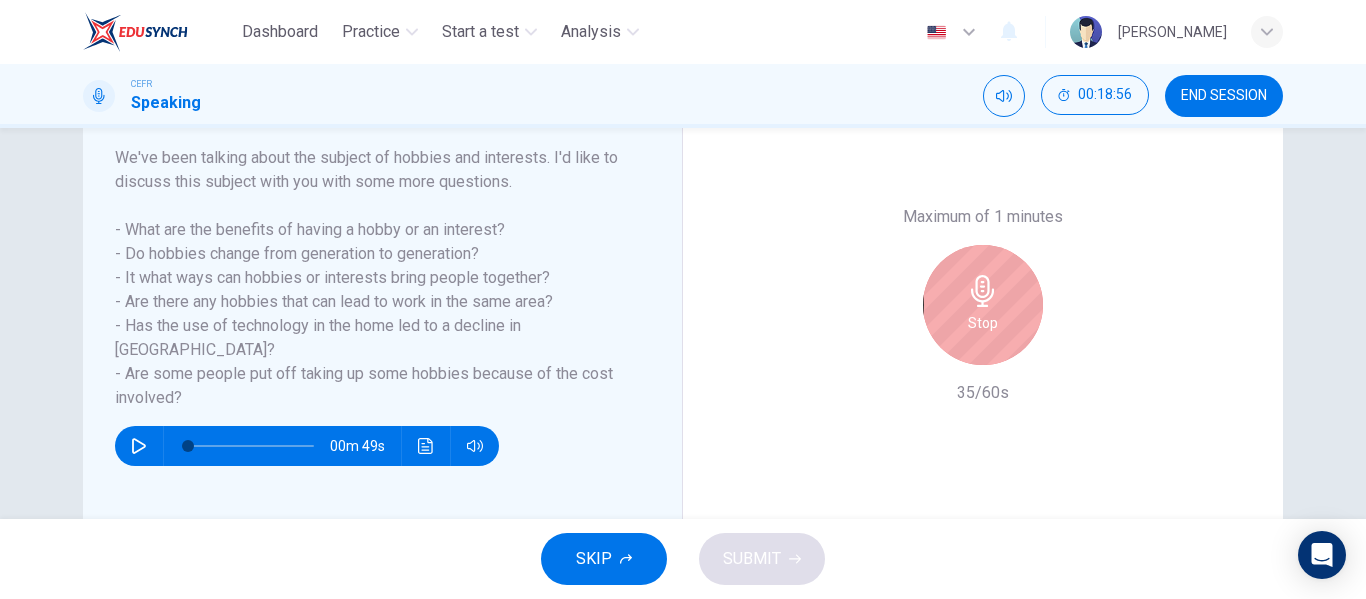 click on "We've been talking about the subject of hobbies and interests. I'd like to discuss this subject with you with some more questions.
- What are the benefits of having a hobby or an interest?
- Do hobbies change from generation to generation?
- It what ways can hobbies or interests bring people together?
- Are there any hobbies that can lead to work in the same area?
- Has the use of technology in the home led to a decline in hobbies?
- Are some people put off taking up some hobbies because of the cost involved?" at bounding box center [370, 278] 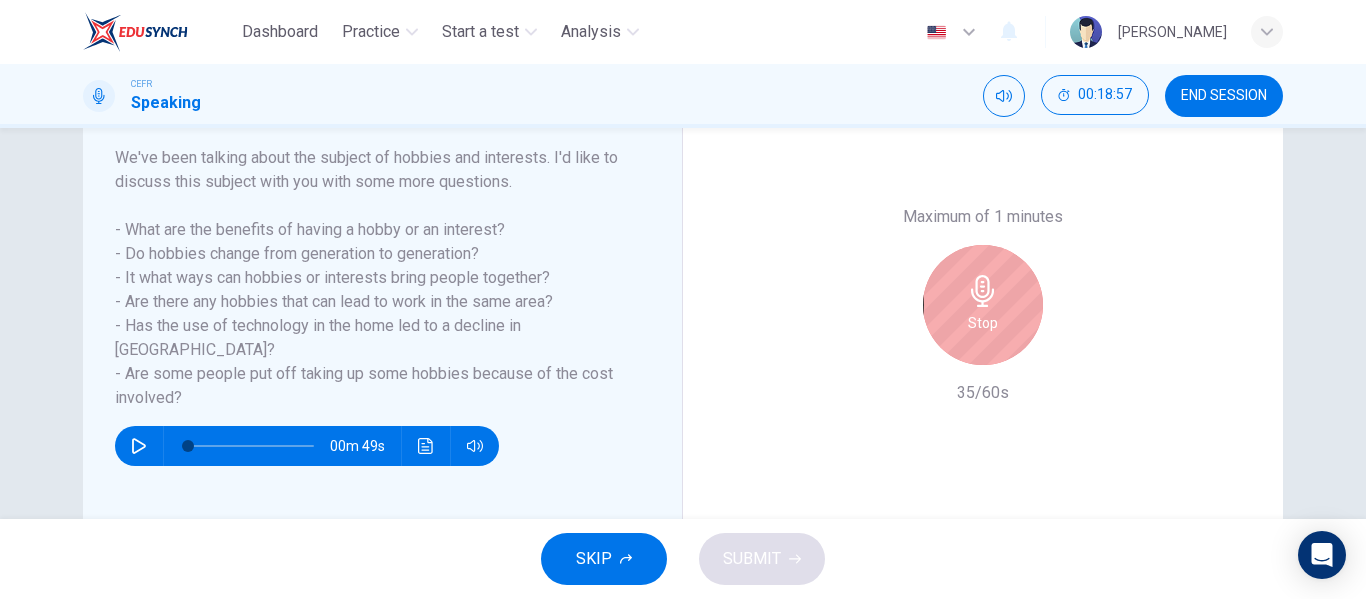 drag, startPoint x: 289, startPoint y: 303, endPoint x: 394, endPoint y: 317, distance: 105.92922 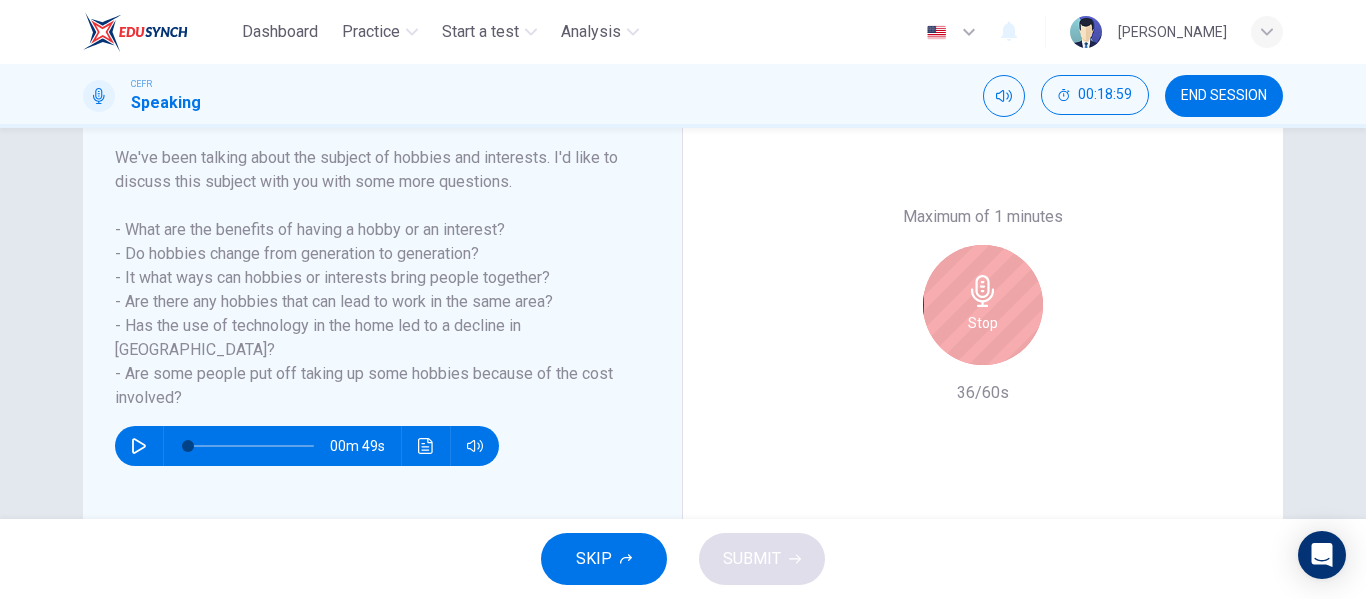 click on "Stop" at bounding box center [983, 305] 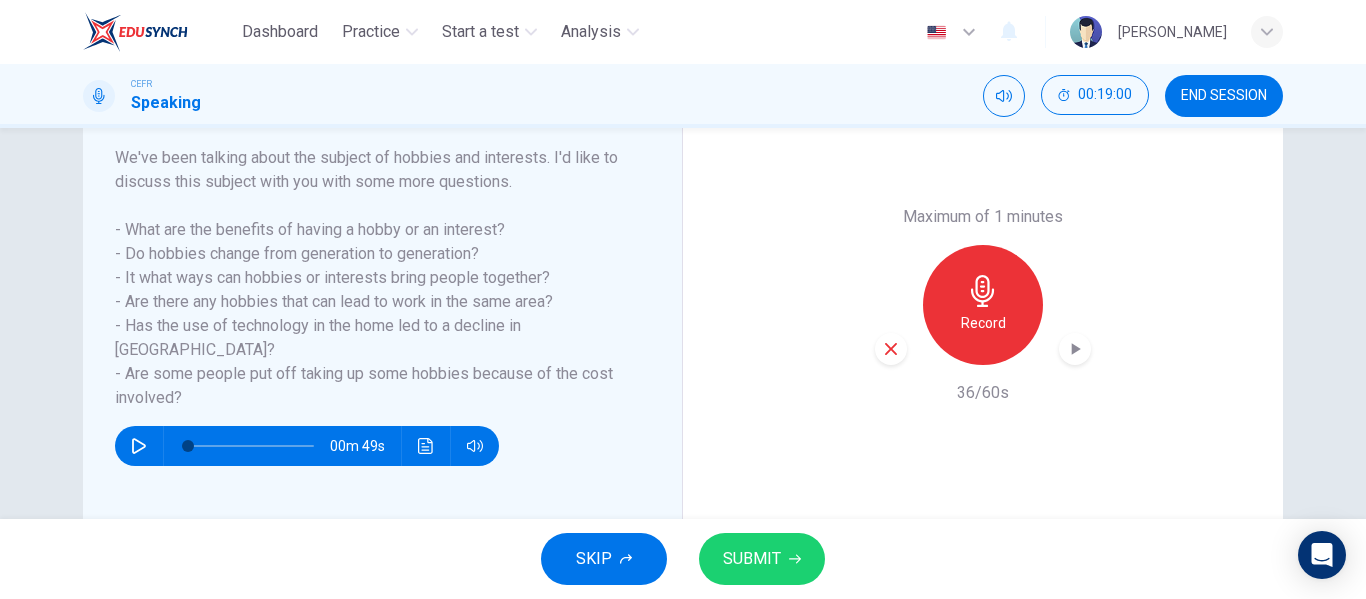 scroll, scrollTop: 298, scrollLeft: 0, axis: vertical 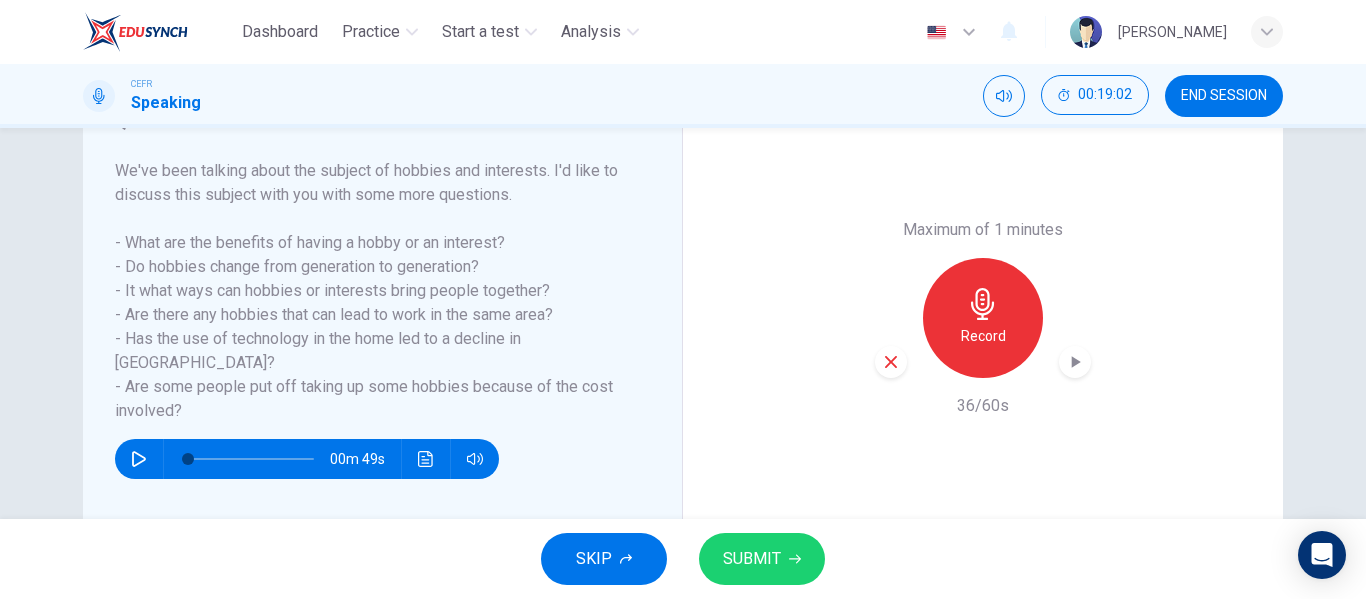 drag, startPoint x: 153, startPoint y: 384, endPoint x: 185, endPoint y: 382, distance: 32.06244 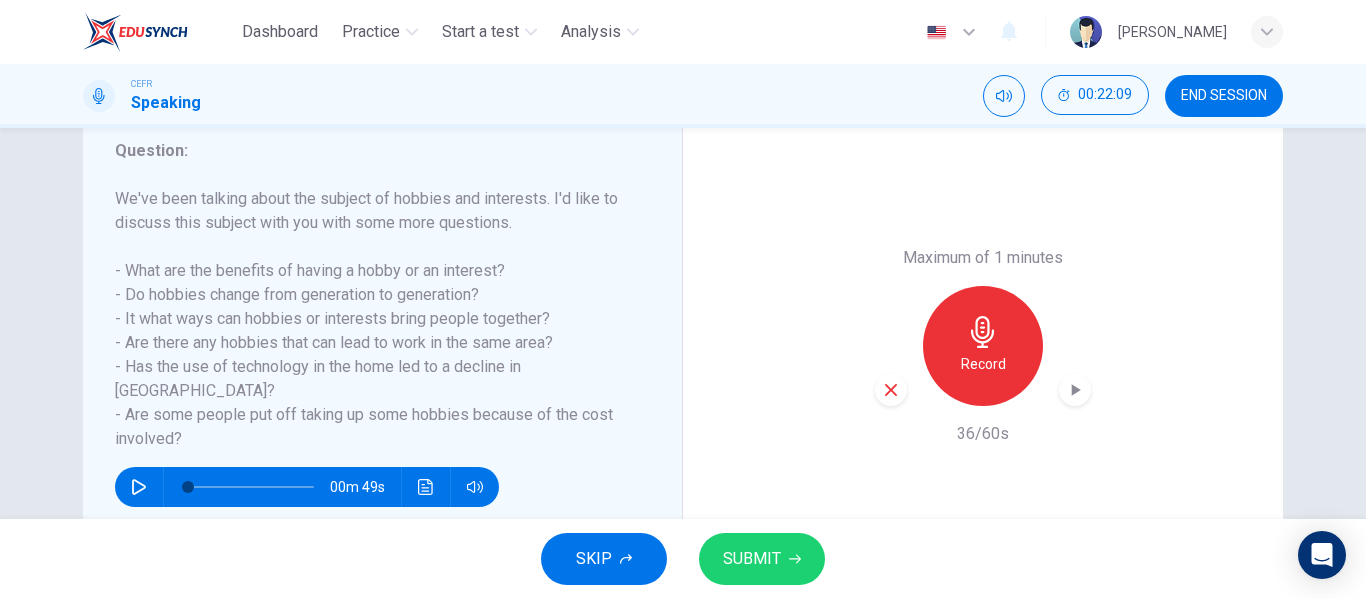 scroll, scrollTop: 269, scrollLeft: 0, axis: vertical 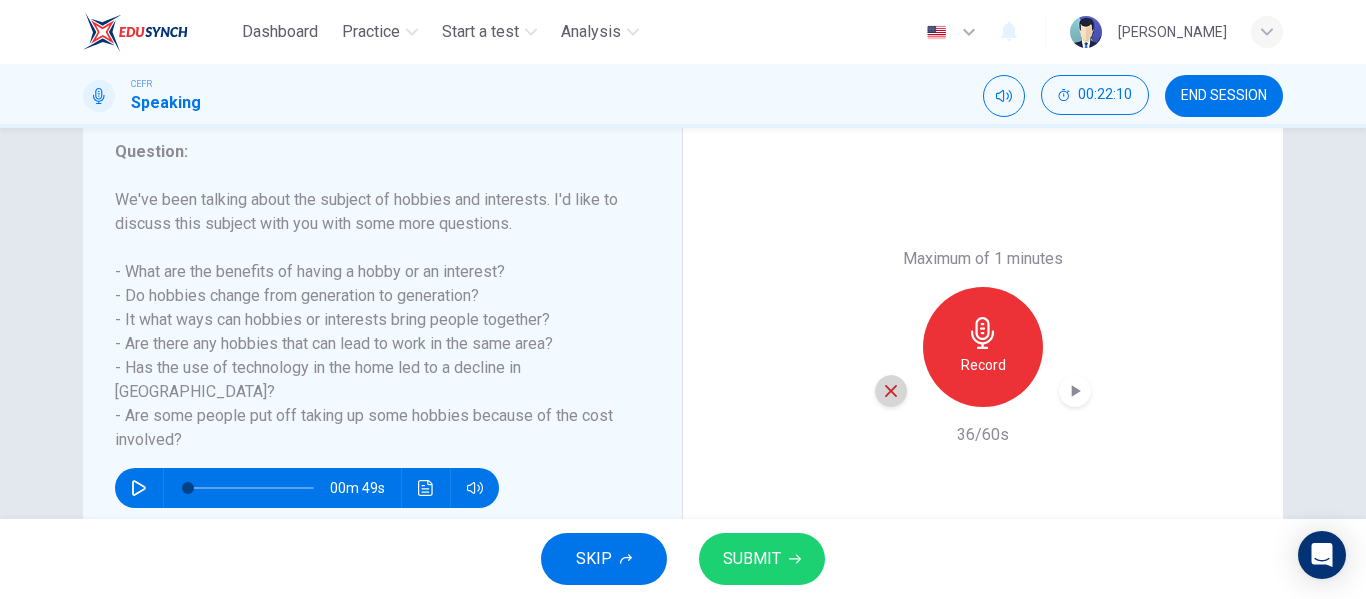 click at bounding box center [891, 391] 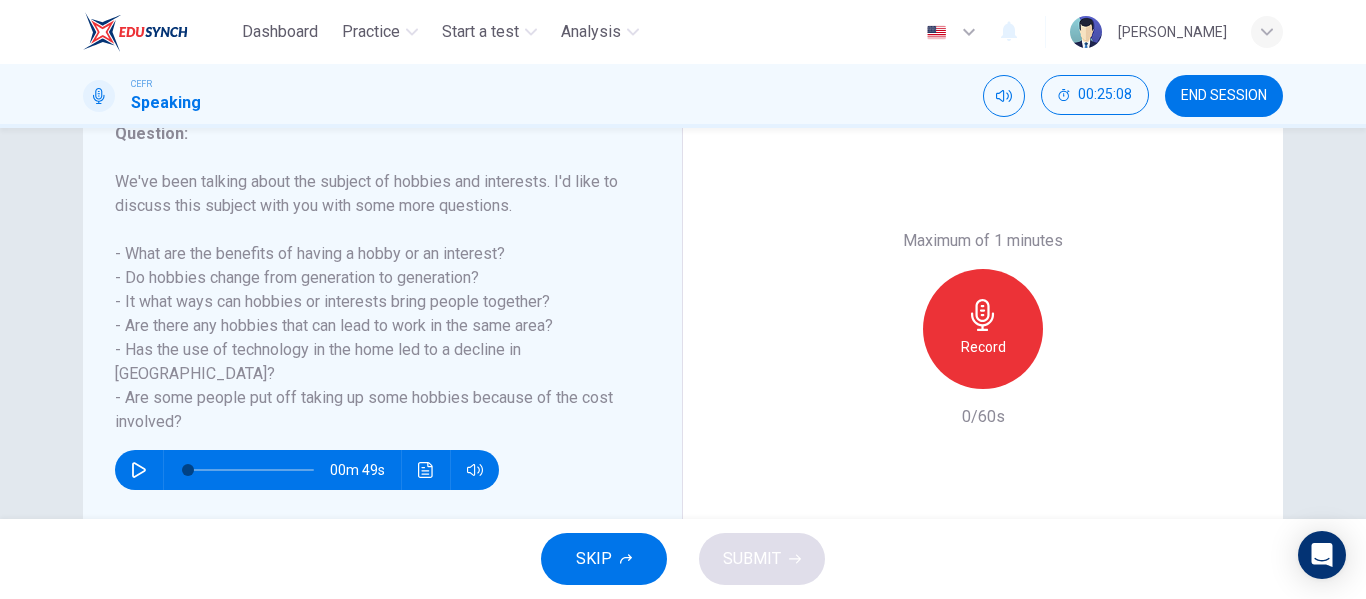 scroll, scrollTop: 288, scrollLeft: 0, axis: vertical 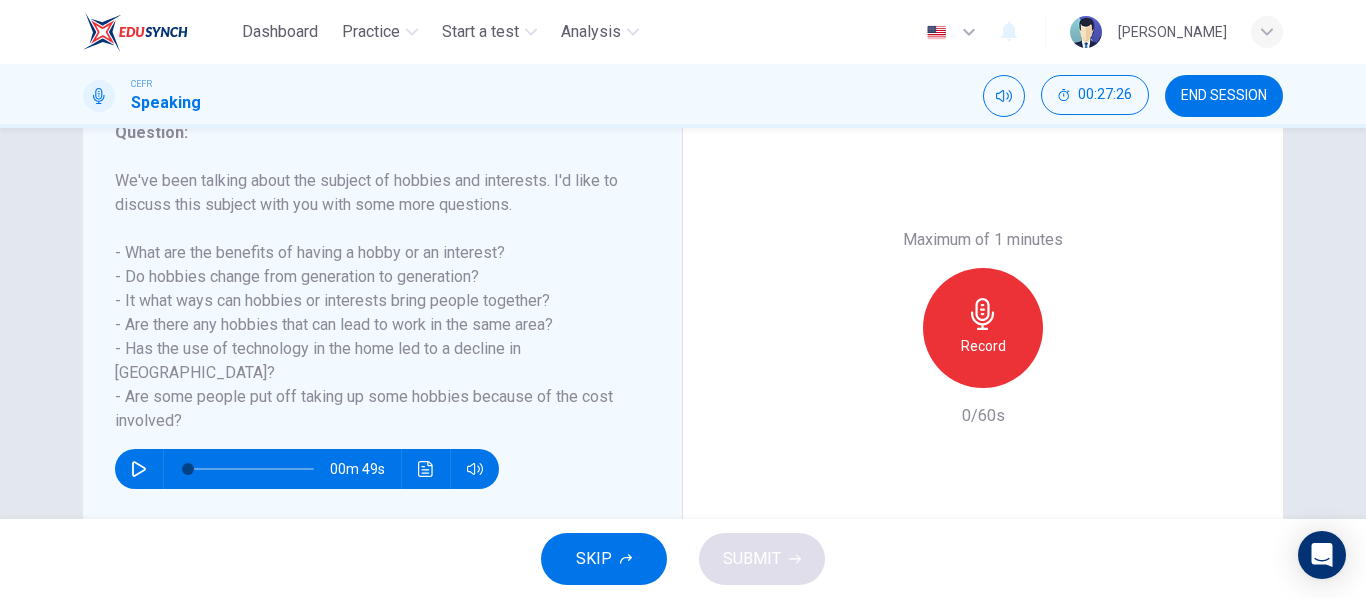 click on "We've been talking about the subject of hobbies and interests. I'd like to discuss this subject with you with some more questions.
- What are the benefits of having a hobby or an interest?
- Do hobbies change from generation to generation?
- It what ways can hobbies or interests bring people together?
- Are there any hobbies that can lead to work in the same area?
- Has the use of technology in the home led to a decline in hobbies?
- Are some people put off taking up some hobbies because of the cost involved?" at bounding box center (370, 301) 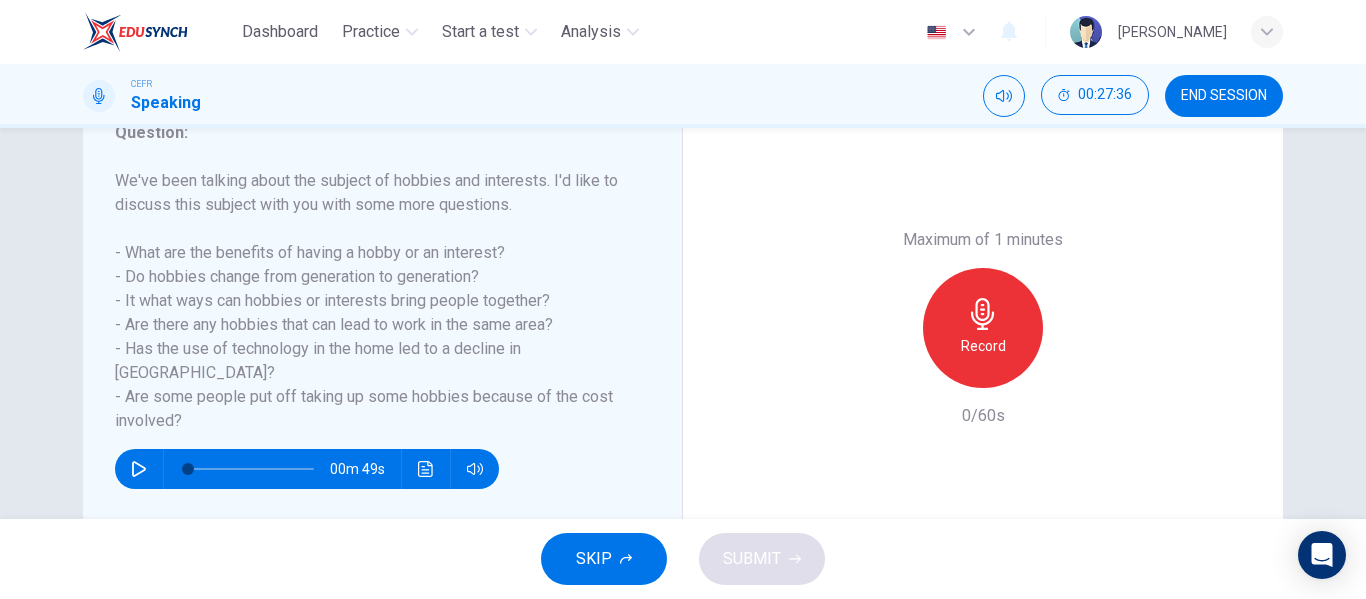 drag, startPoint x: 118, startPoint y: 374, endPoint x: 319, endPoint y: 370, distance: 201.0398 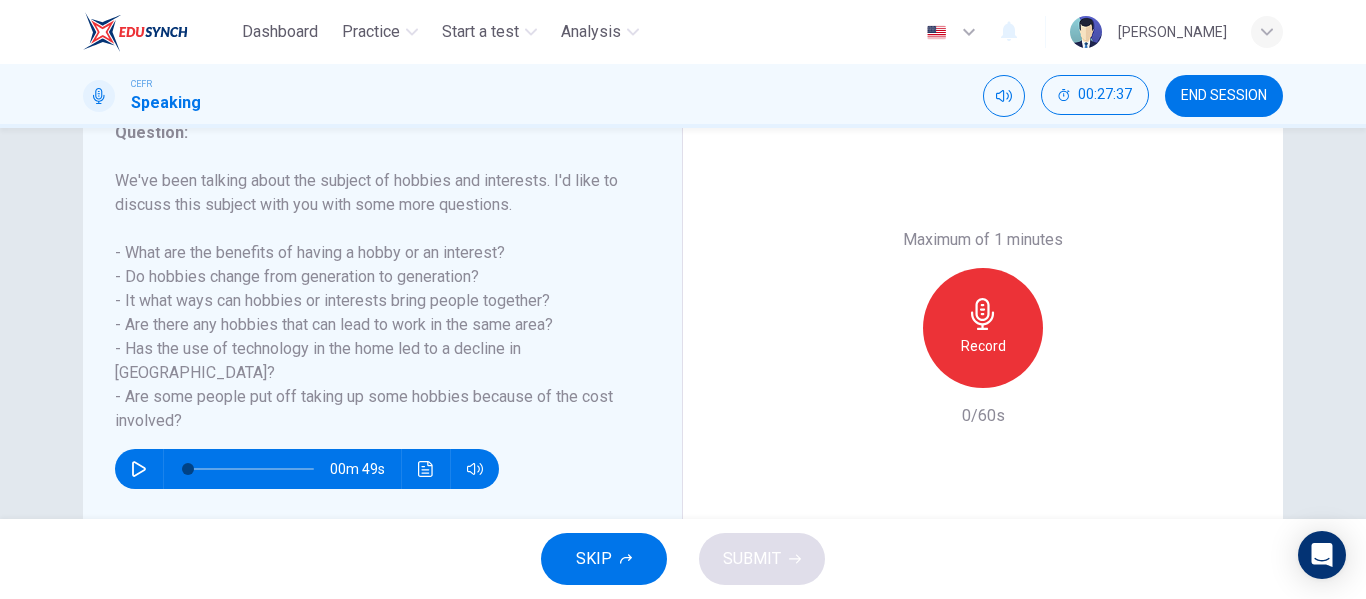 drag, startPoint x: 319, startPoint y: 370, endPoint x: 370, endPoint y: 382, distance: 52.392746 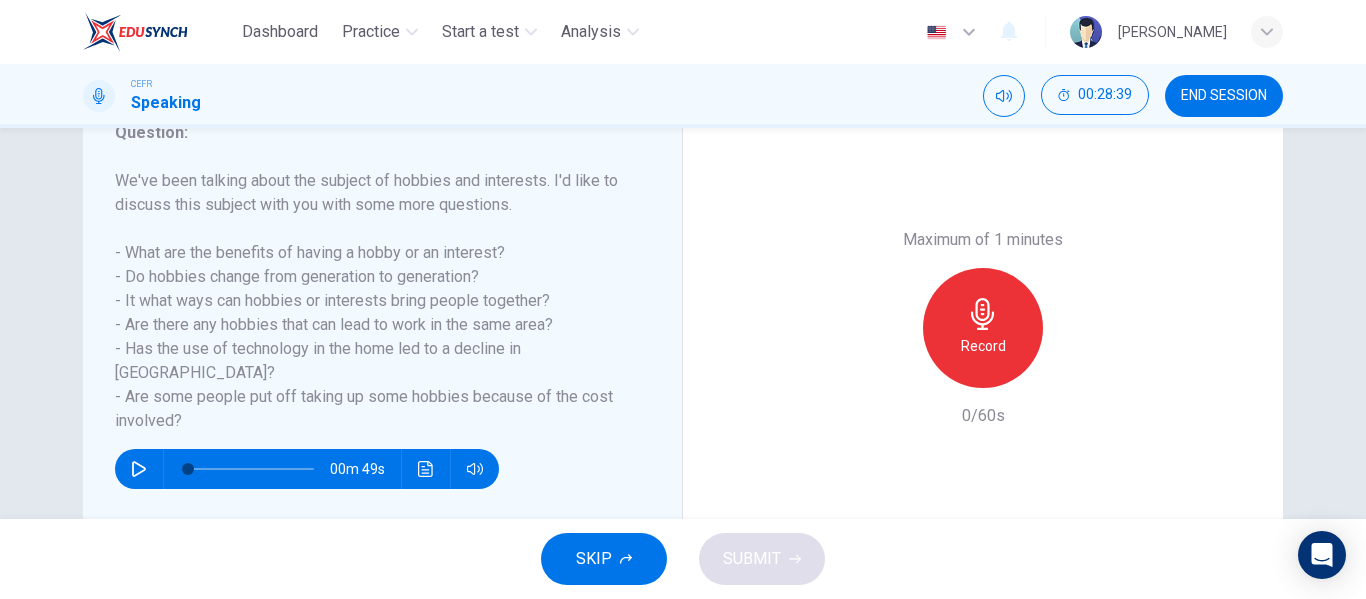 click on "SKIP" at bounding box center [604, 559] 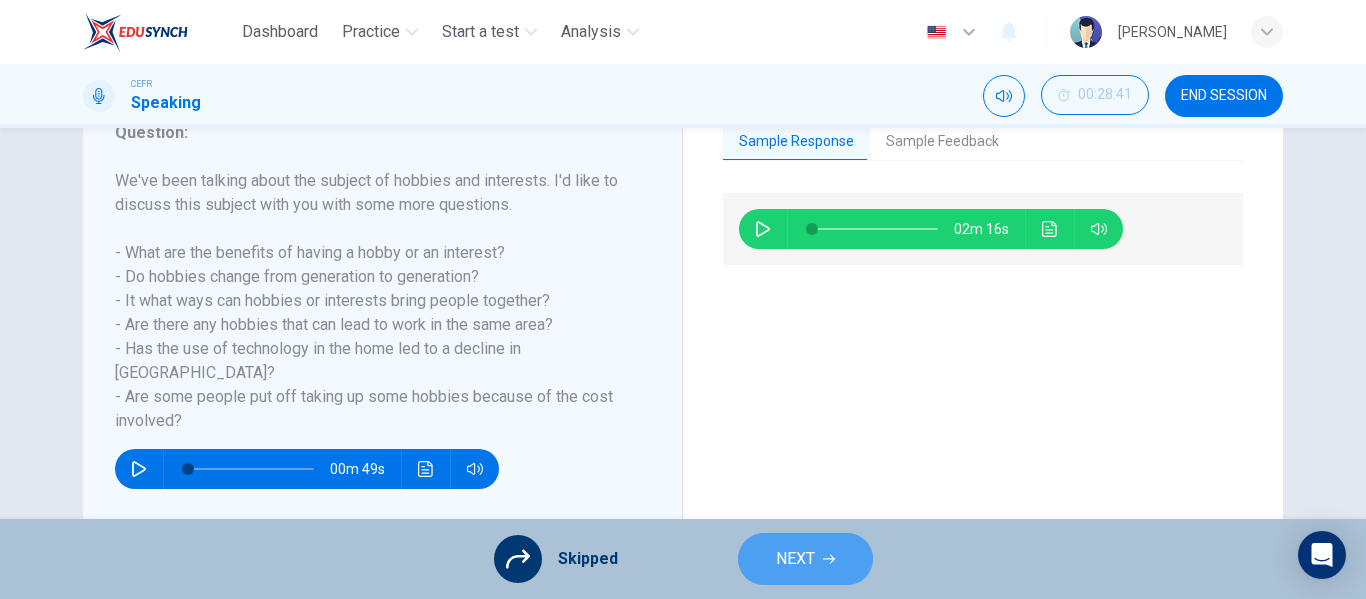 click on "NEXT" at bounding box center [795, 559] 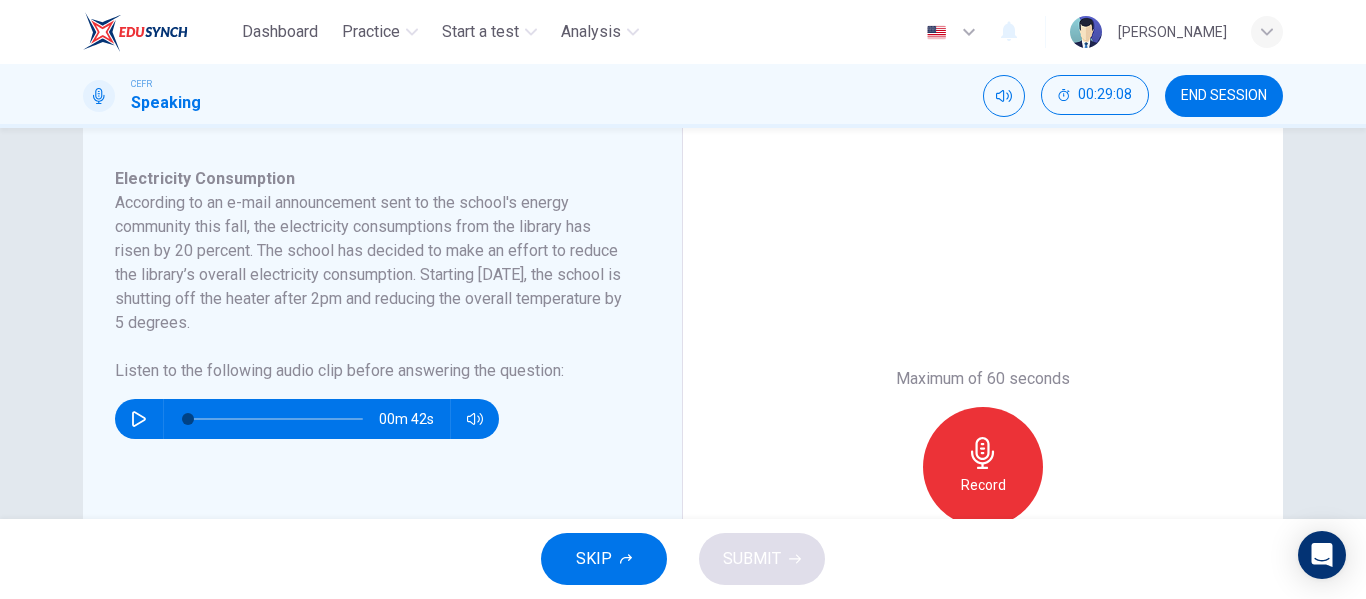 scroll, scrollTop: 310, scrollLeft: 0, axis: vertical 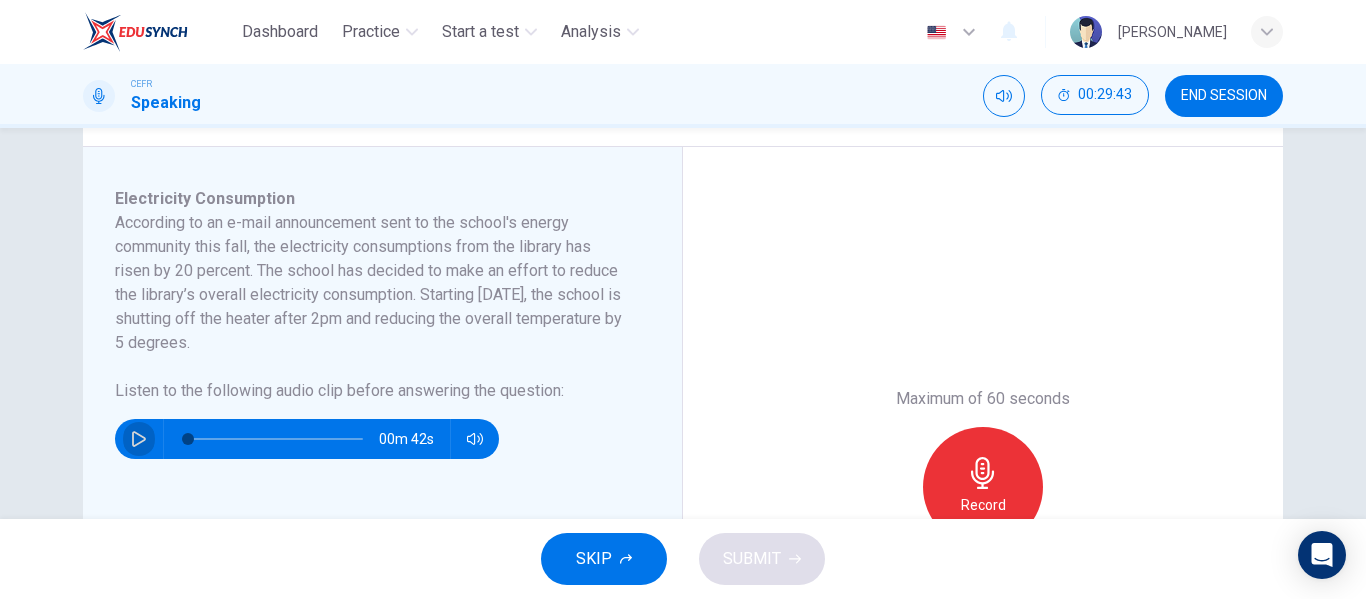 click at bounding box center [139, 439] 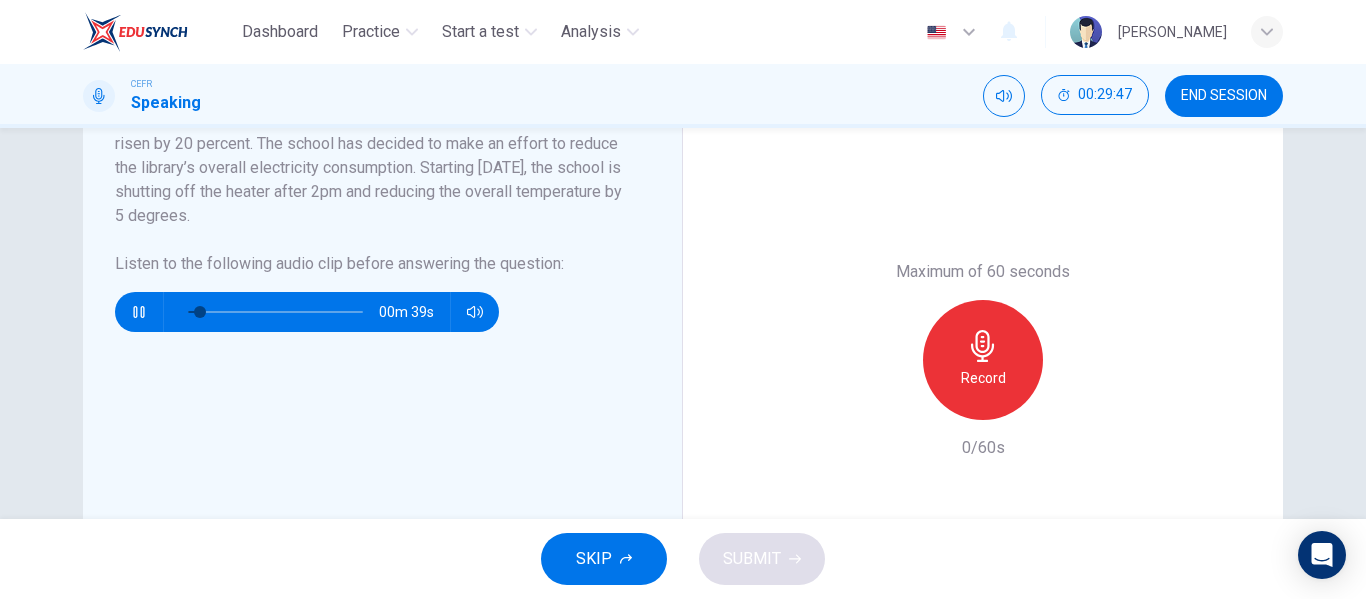 scroll, scrollTop: 512, scrollLeft: 0, axis: vertical 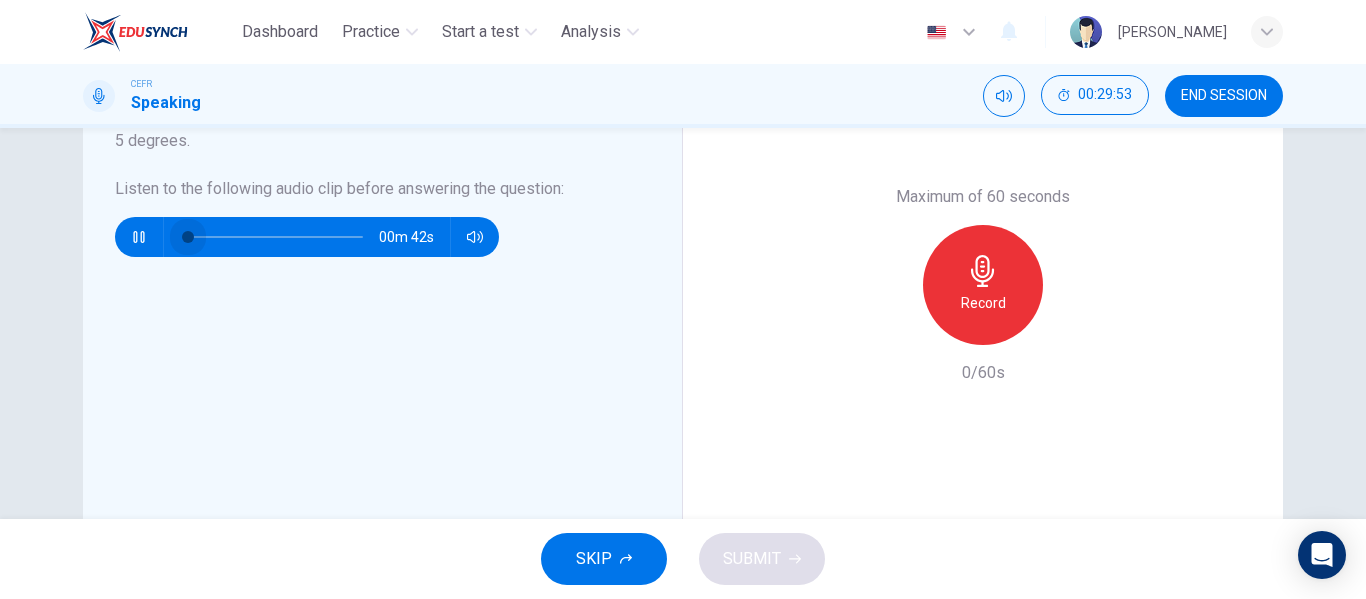 drag, startPoint x: 211, startPoint y: 233, endPoint x: 167, endPoint y: 235, distance: 44.04543 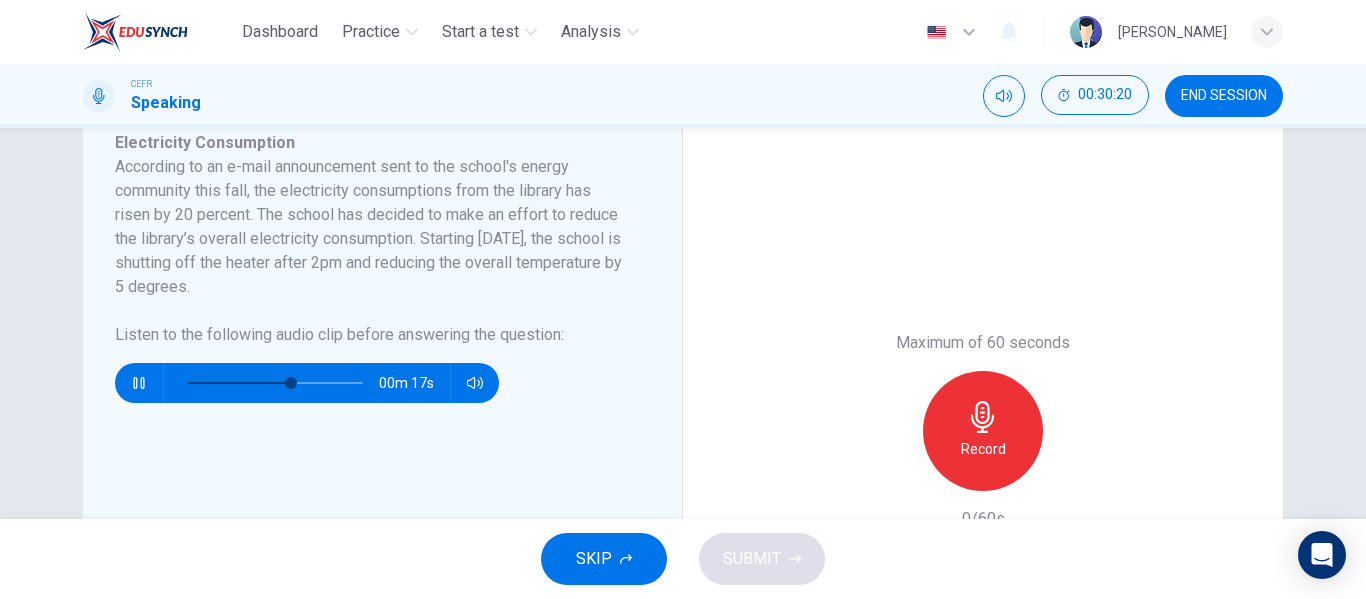 scroll, scrollTop: 364, scrollLeft: 0, axis: vertical 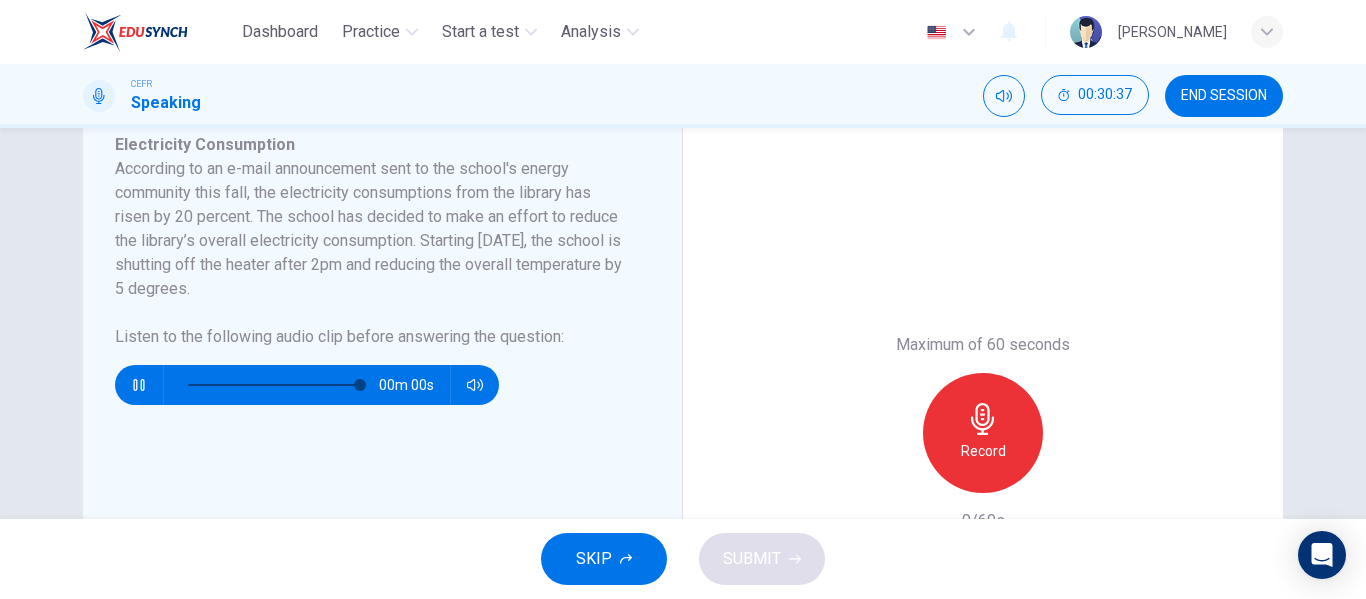 type on "0" 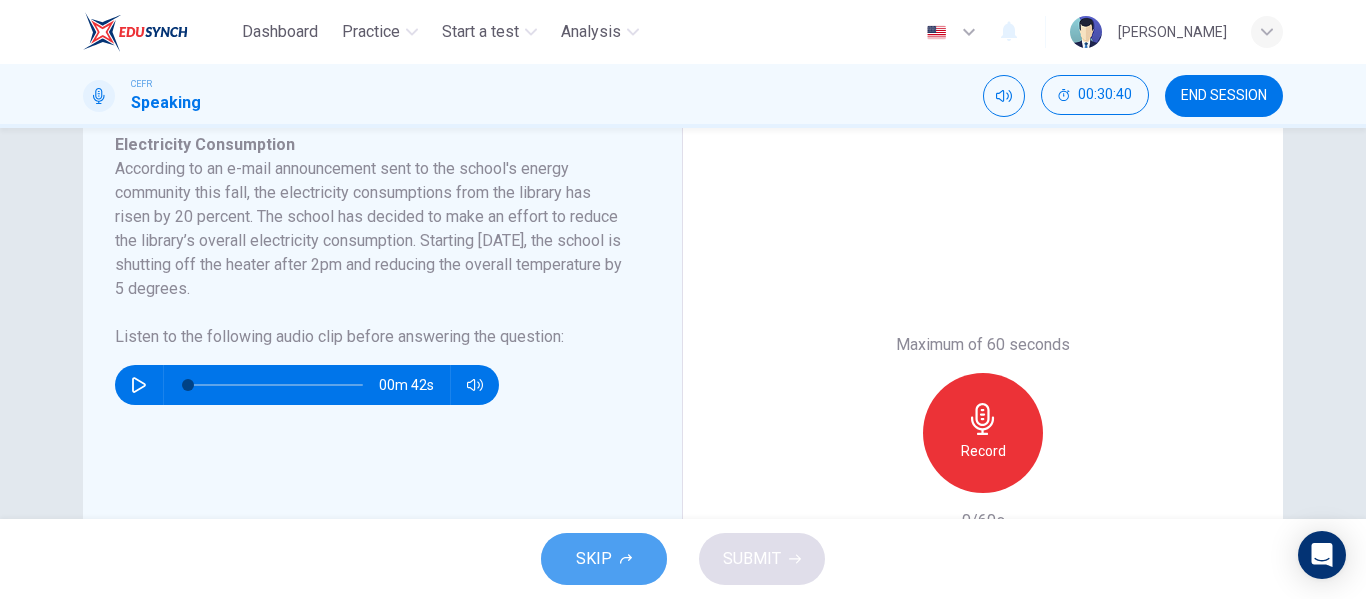 click on "SKIP" at bounding box center (604, 559) 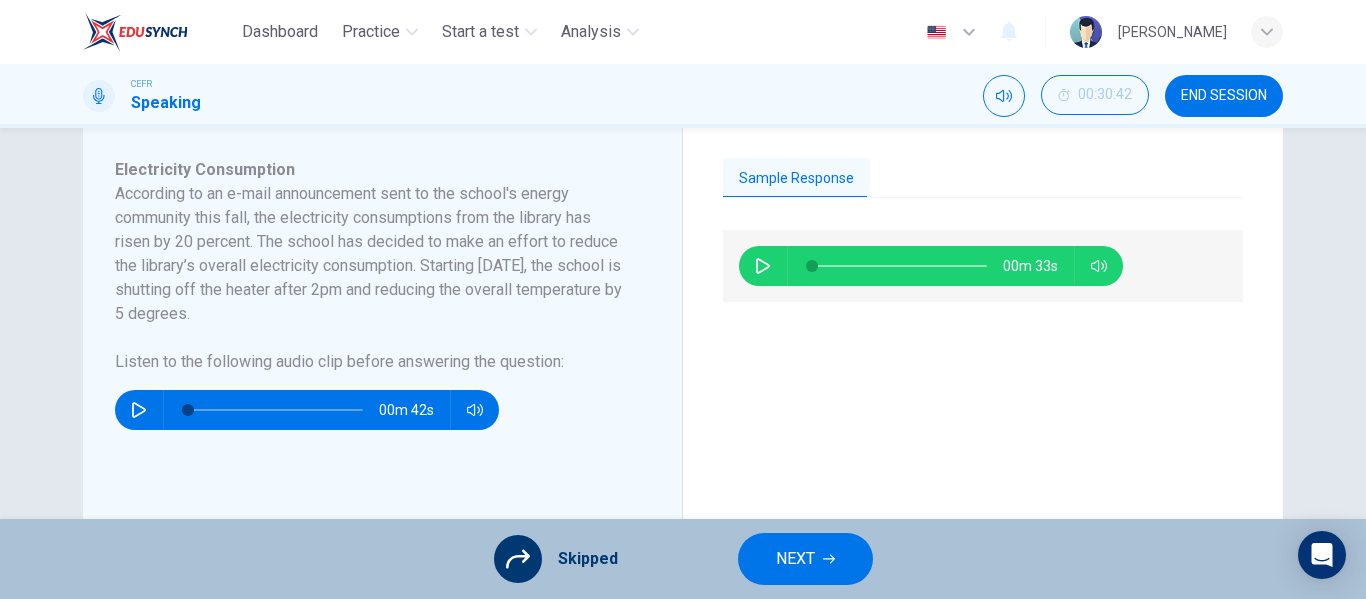 scroll, scrollTop: 340, scrollLeft: 0, axis: vertical 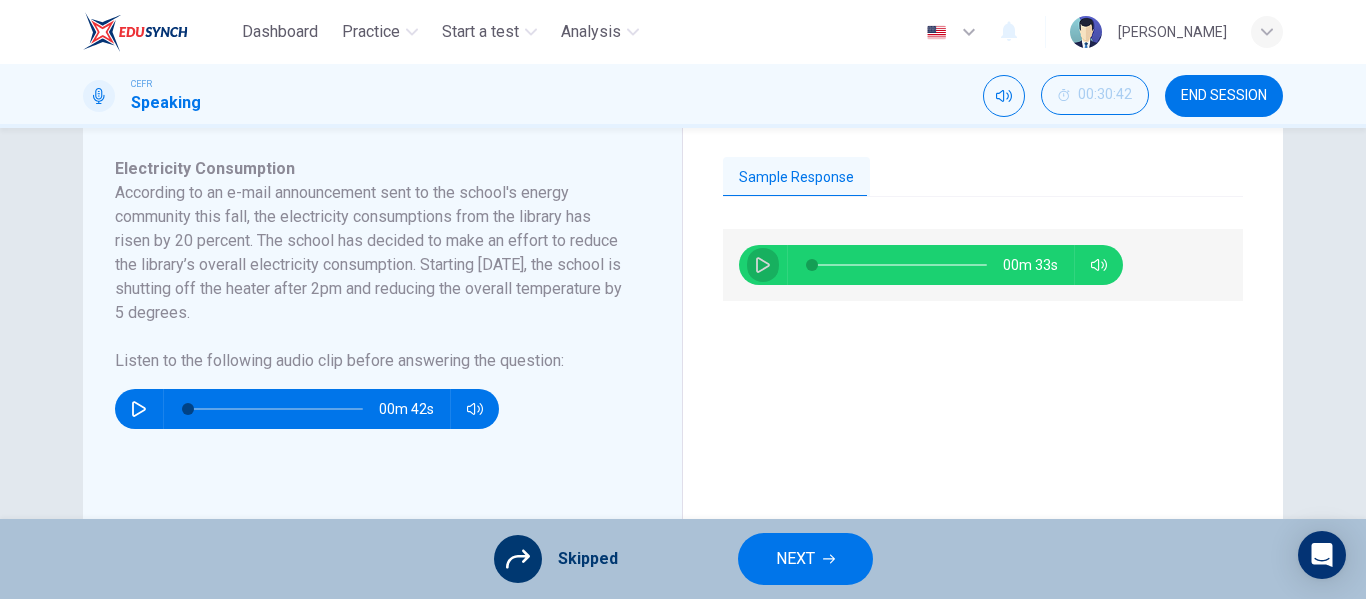 click at bounding box center (763, 265) 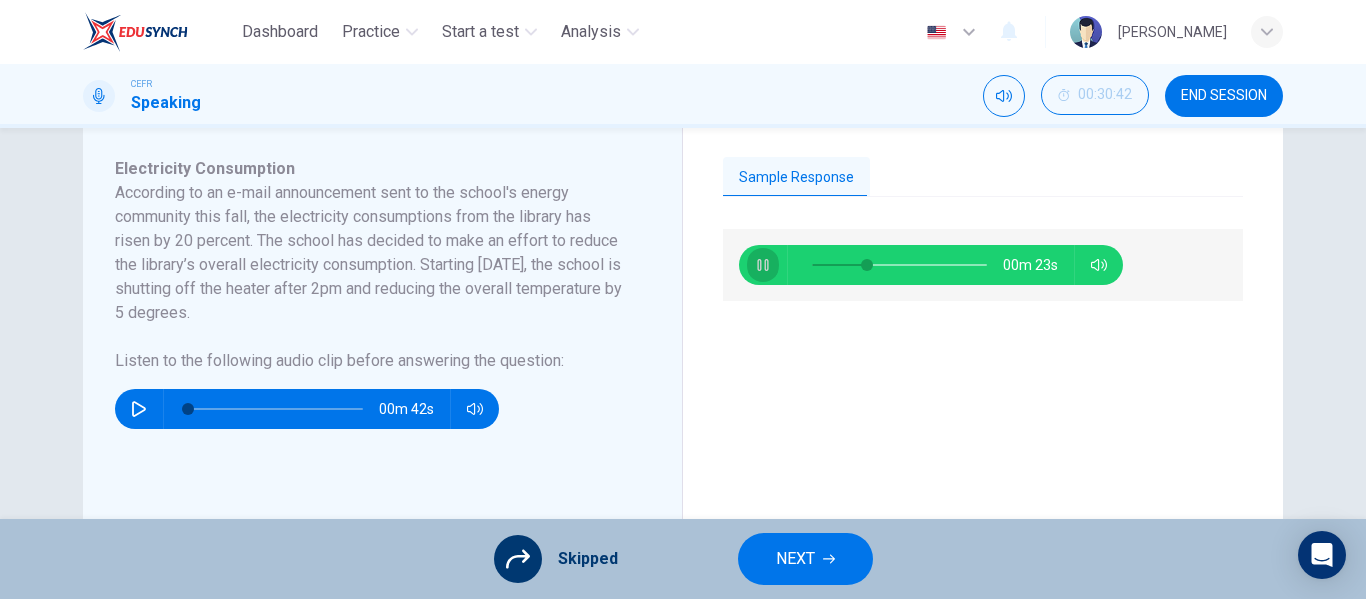 click at bounding box center [763, 265] 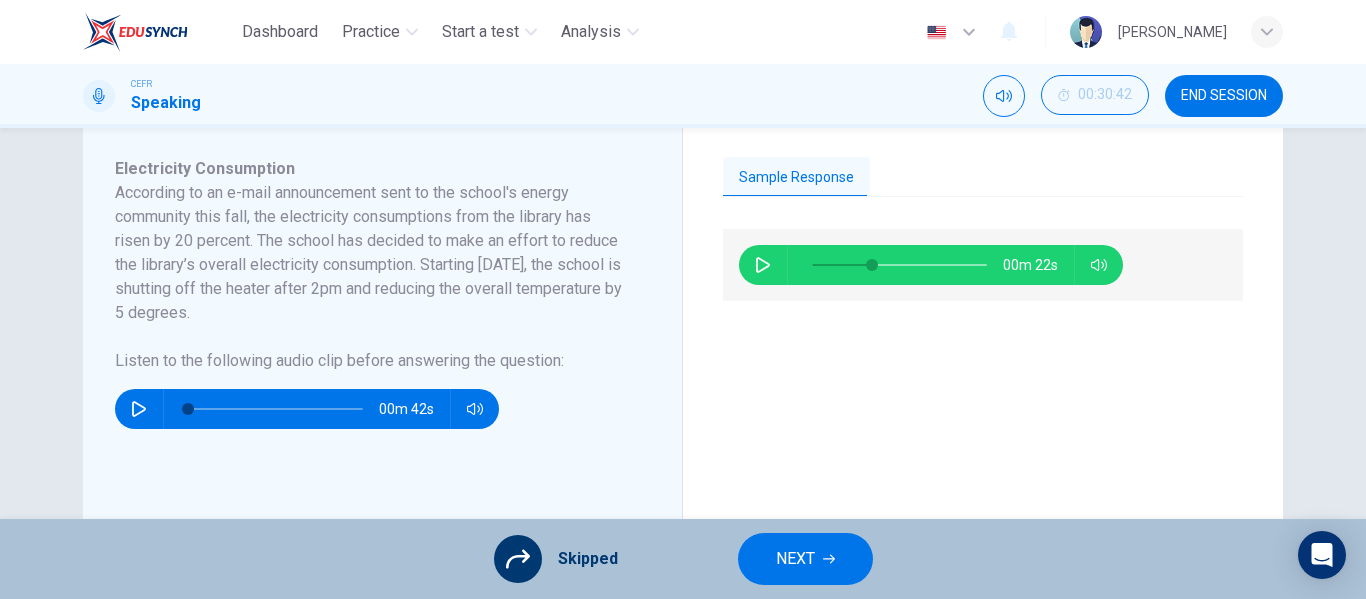 click on "00m 22s" at bounding box center [931, 265] 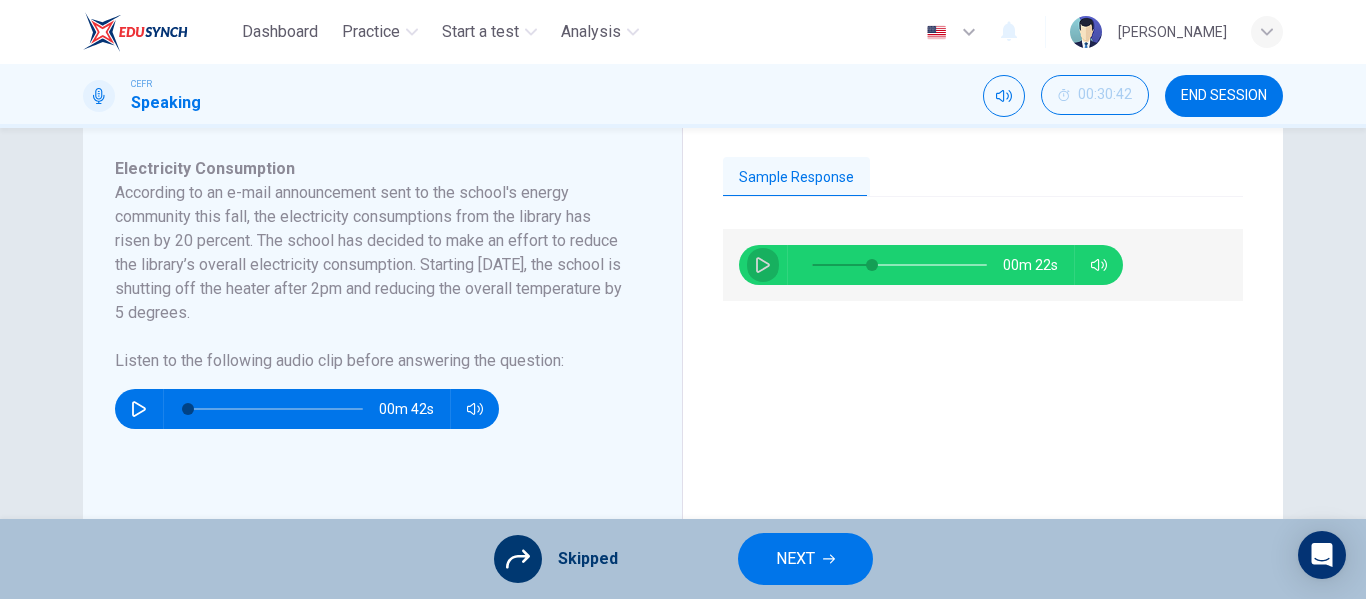 click 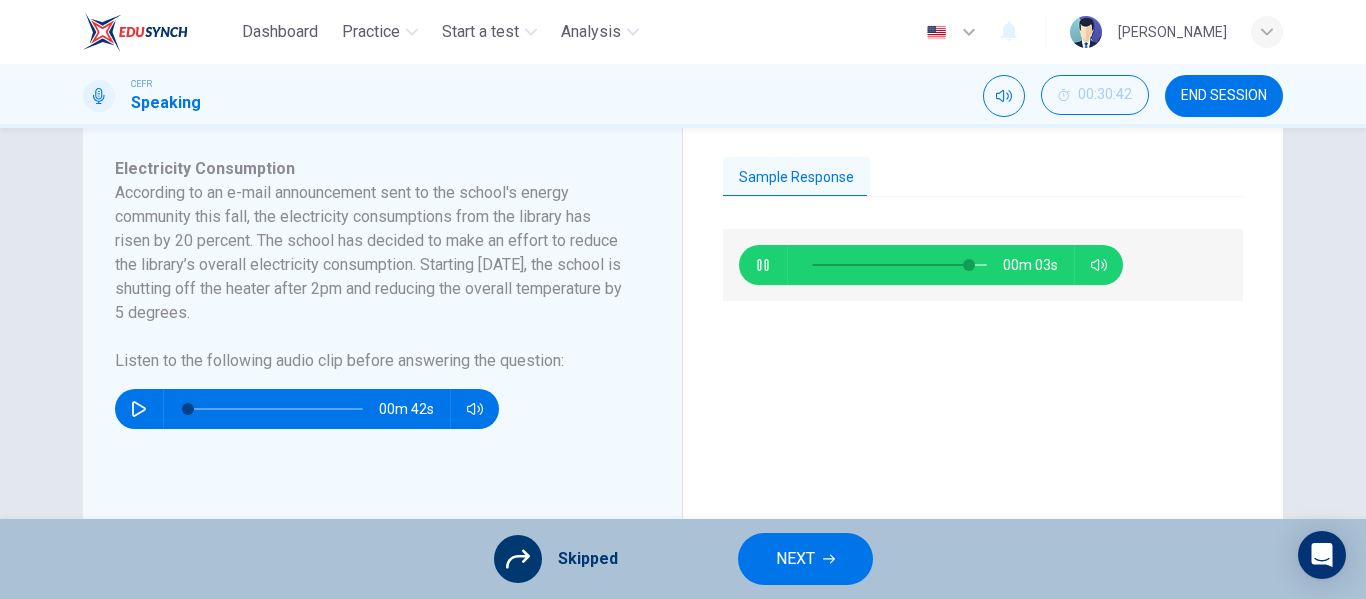 type on "93" 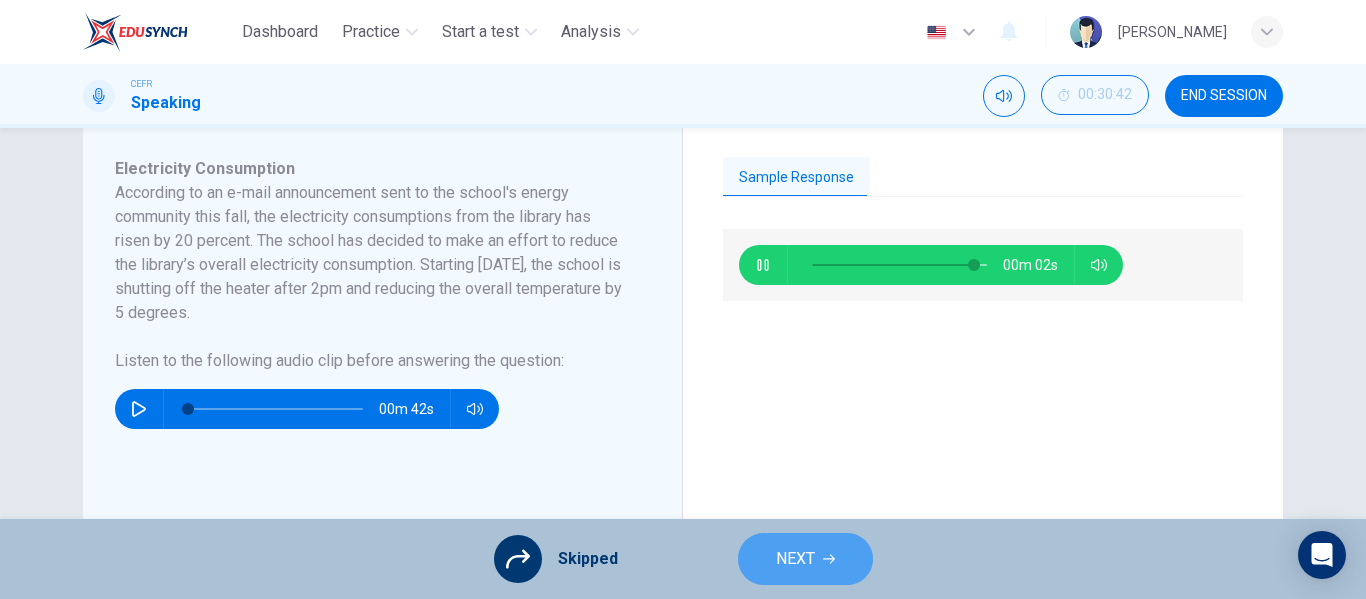 click on "NEXT" at bounding box center [795, 559] 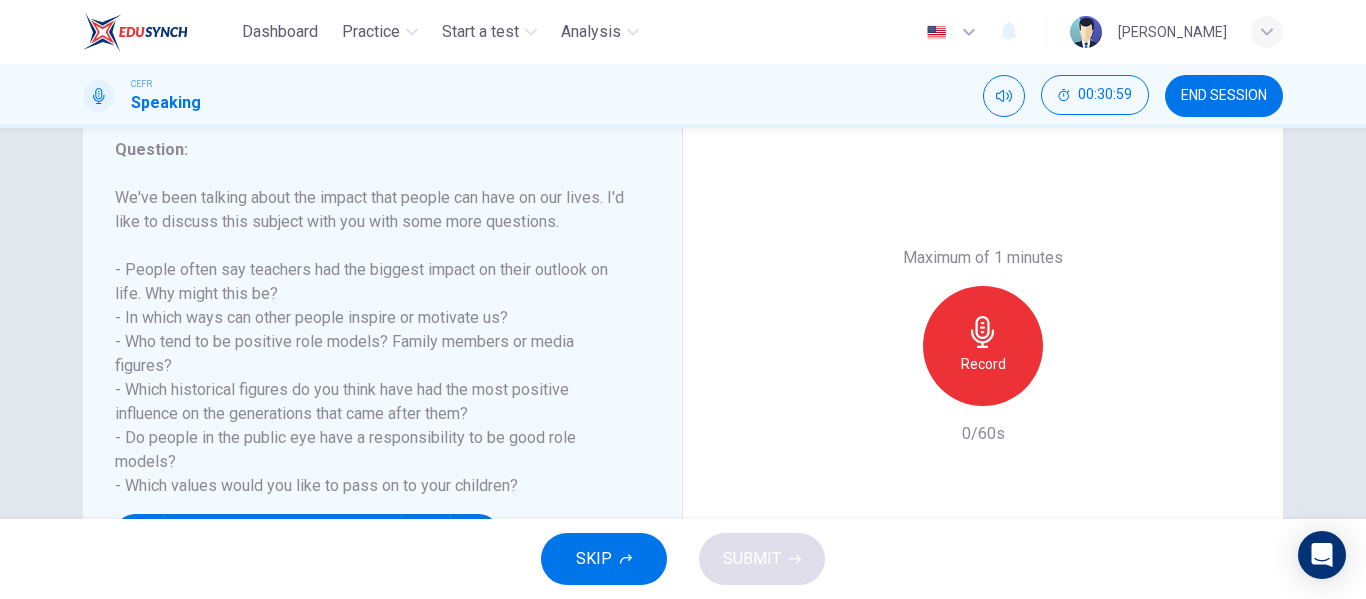 scroll, scrollTop: 273, scrollLeft: 0, axis: vertical 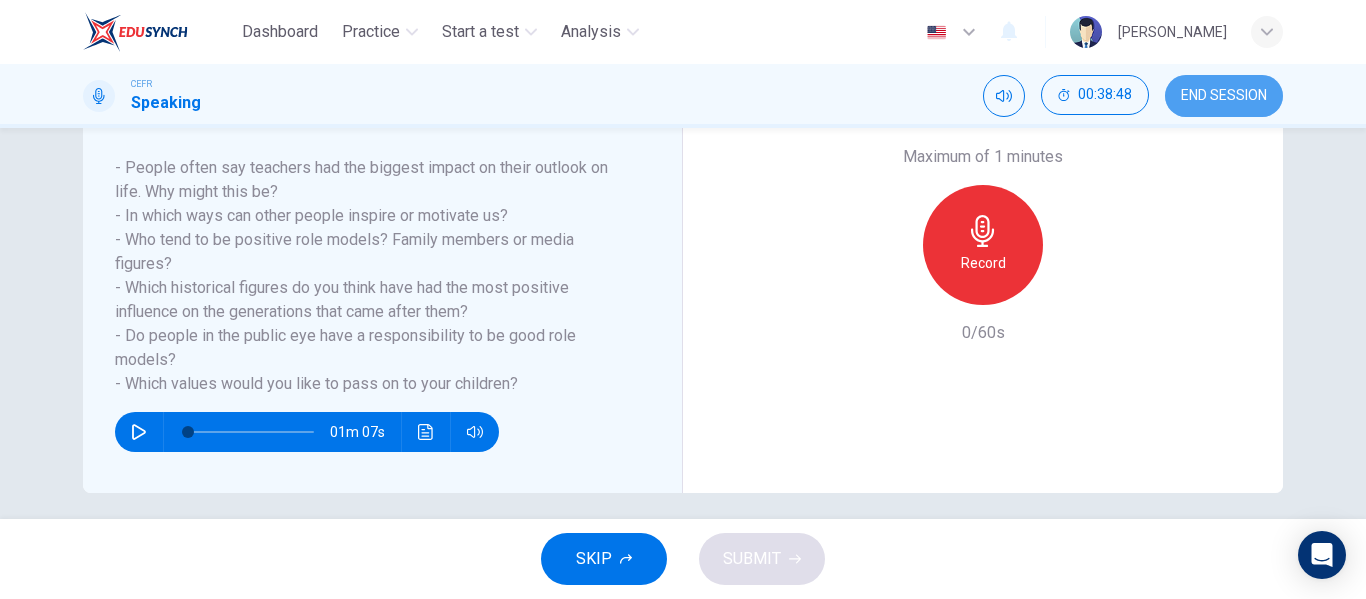 click on "END SESSION" at bounding box center (1224, 96) 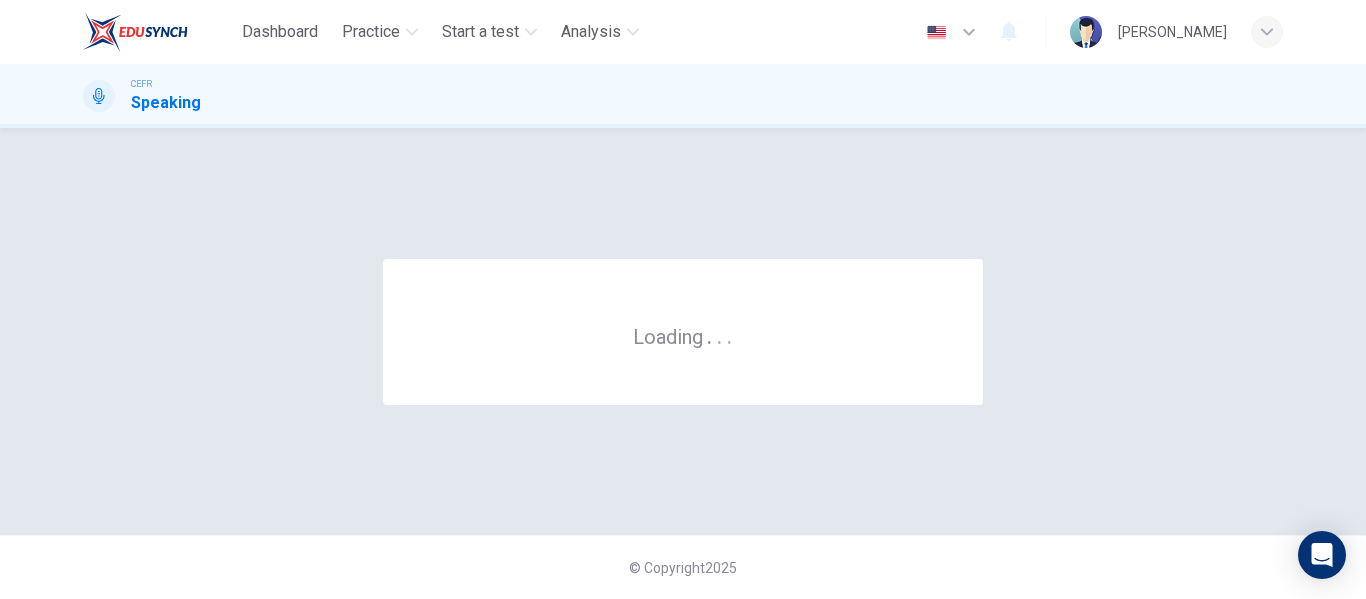scroll, scrollTop: 0, scrollLeft: 0, axis: both 